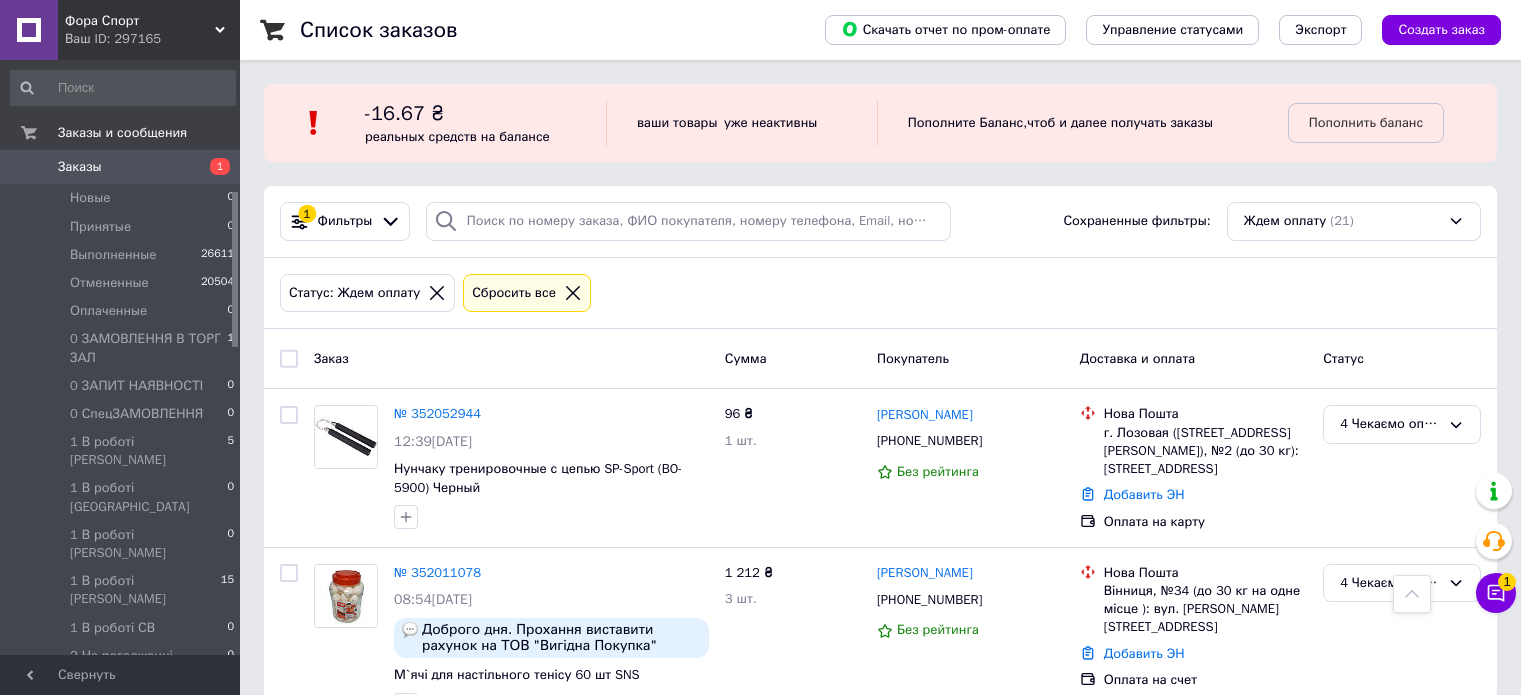 scroll, scrollTop: 1700, scrollLeft: 0, axis: vertical 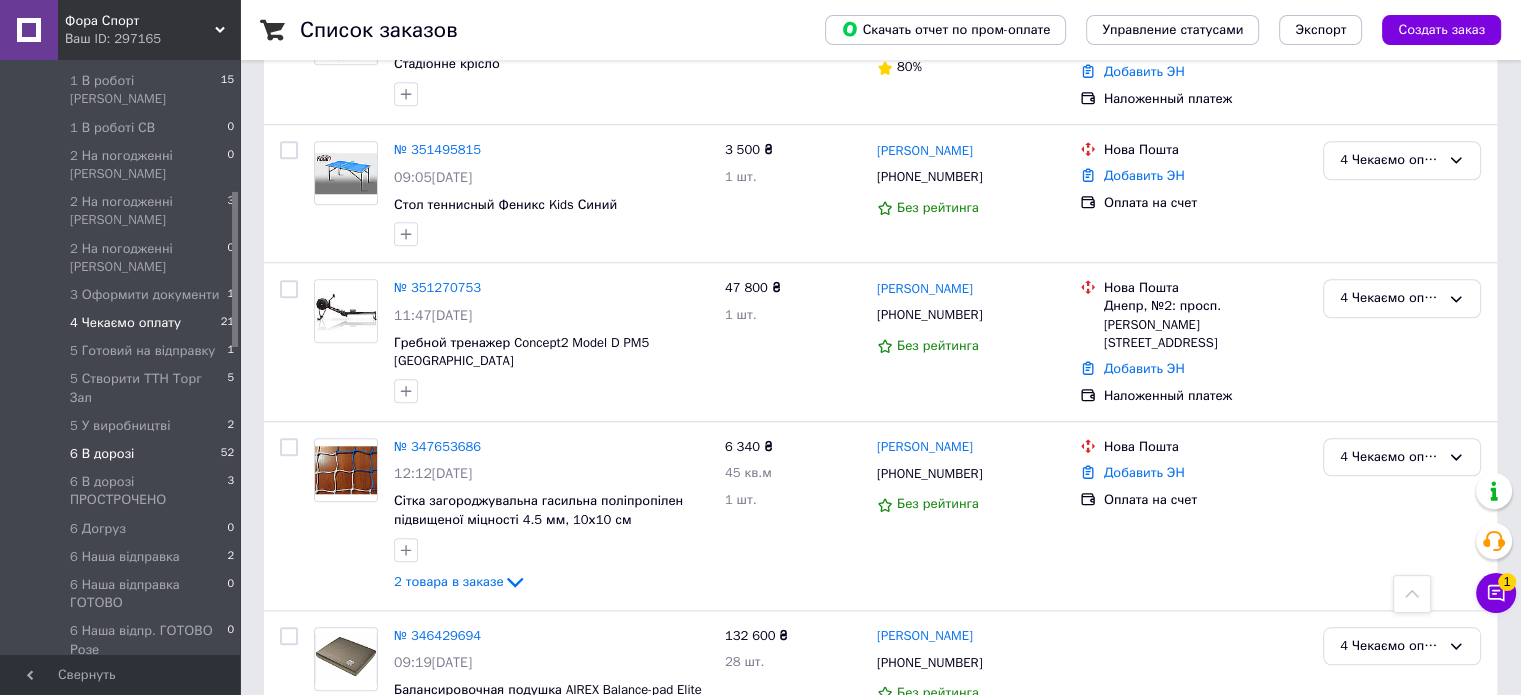 click on "6 В дорозі 52" at bounding box center (123, 454) 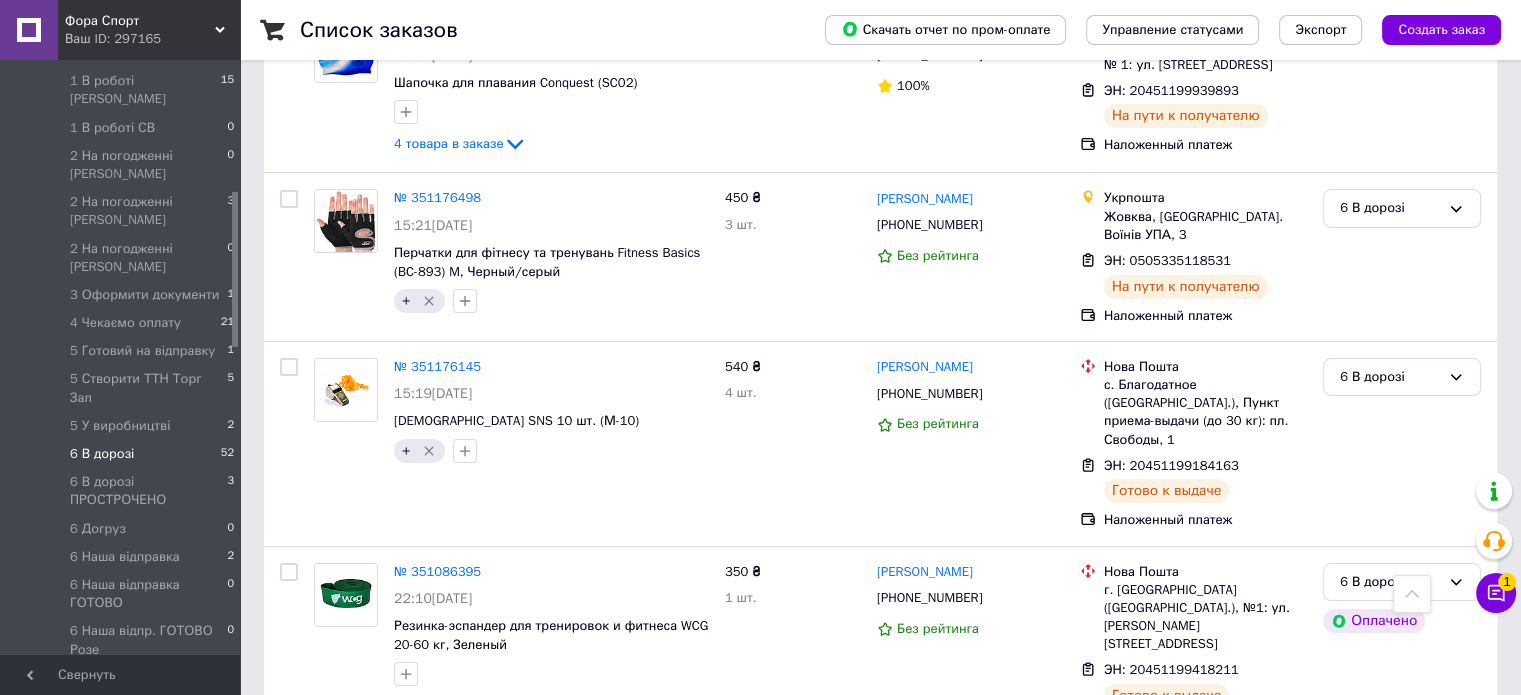 scroll, scrollTop: 7700, scrollLeft: 0, axis: vertical 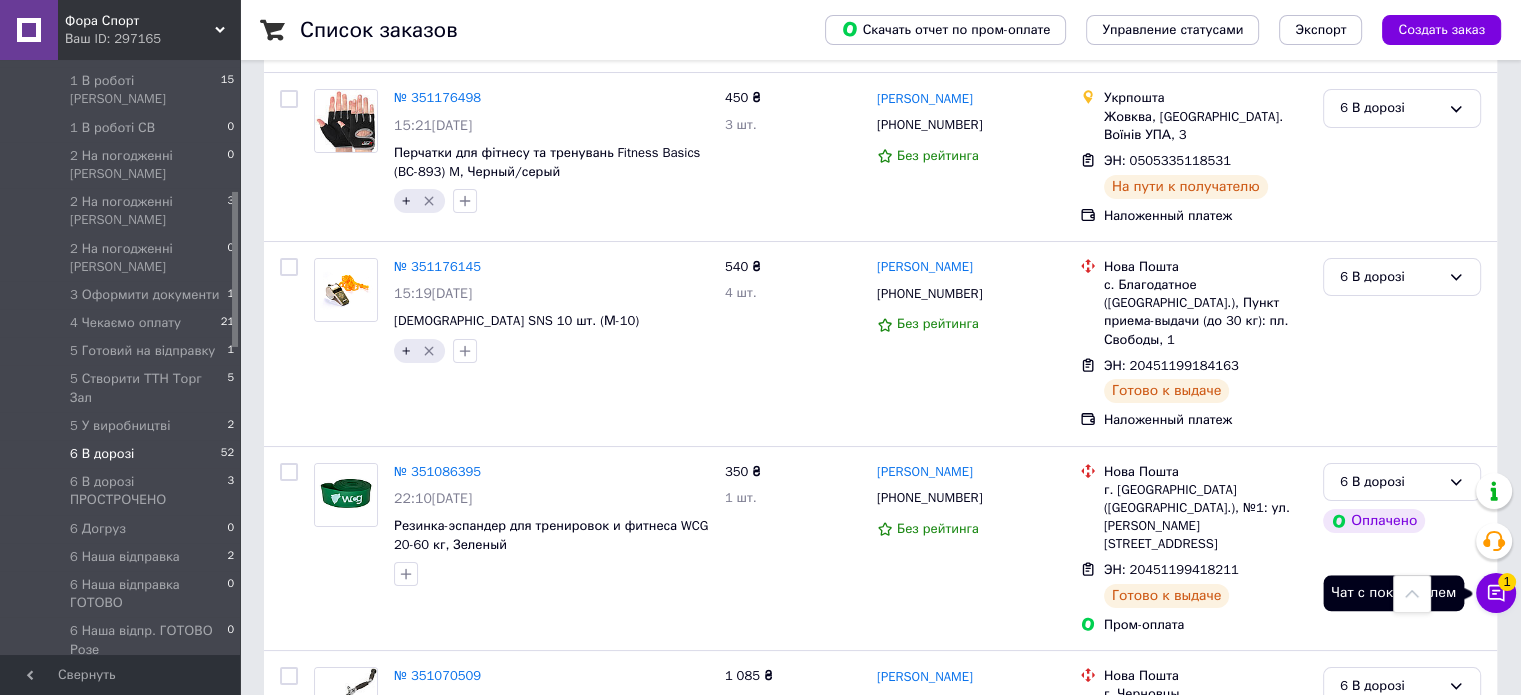 click 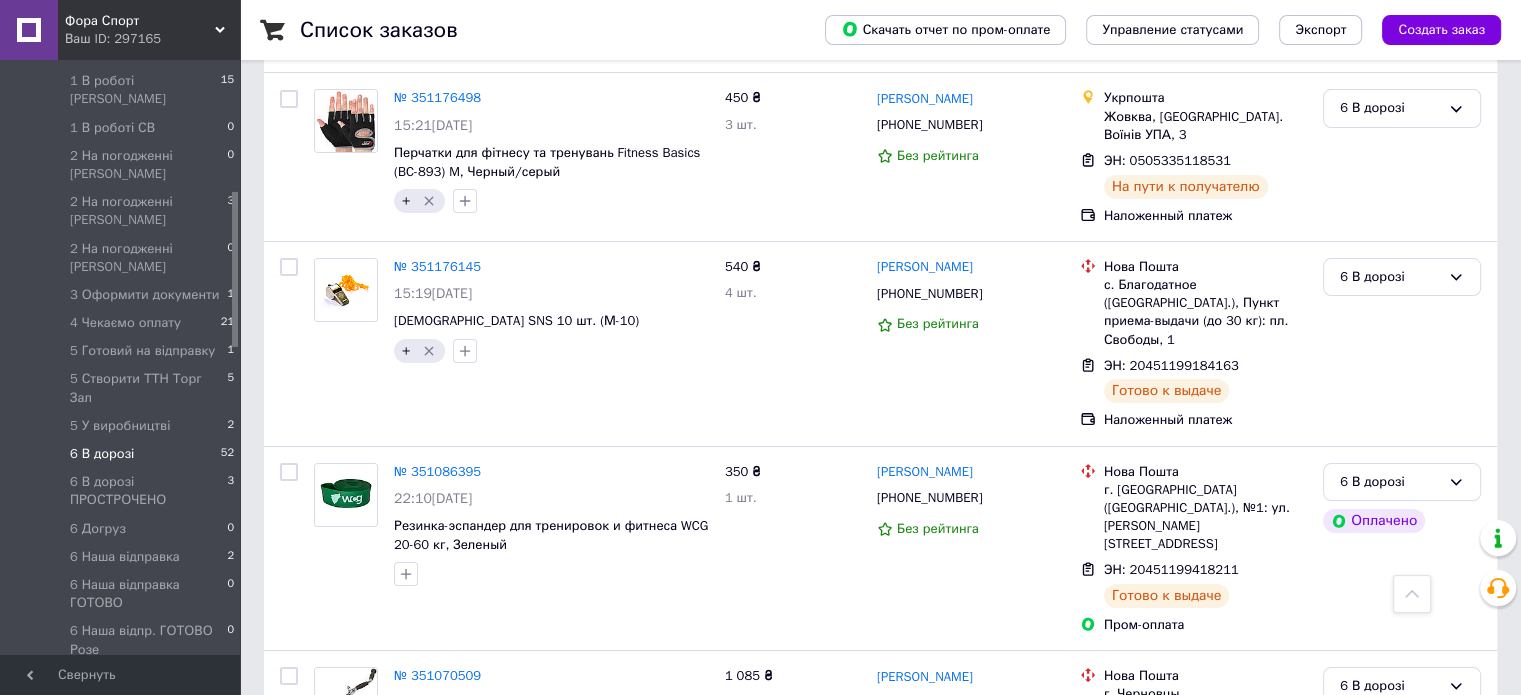 click on "№ 351050172" at bounding box center [437, 880] 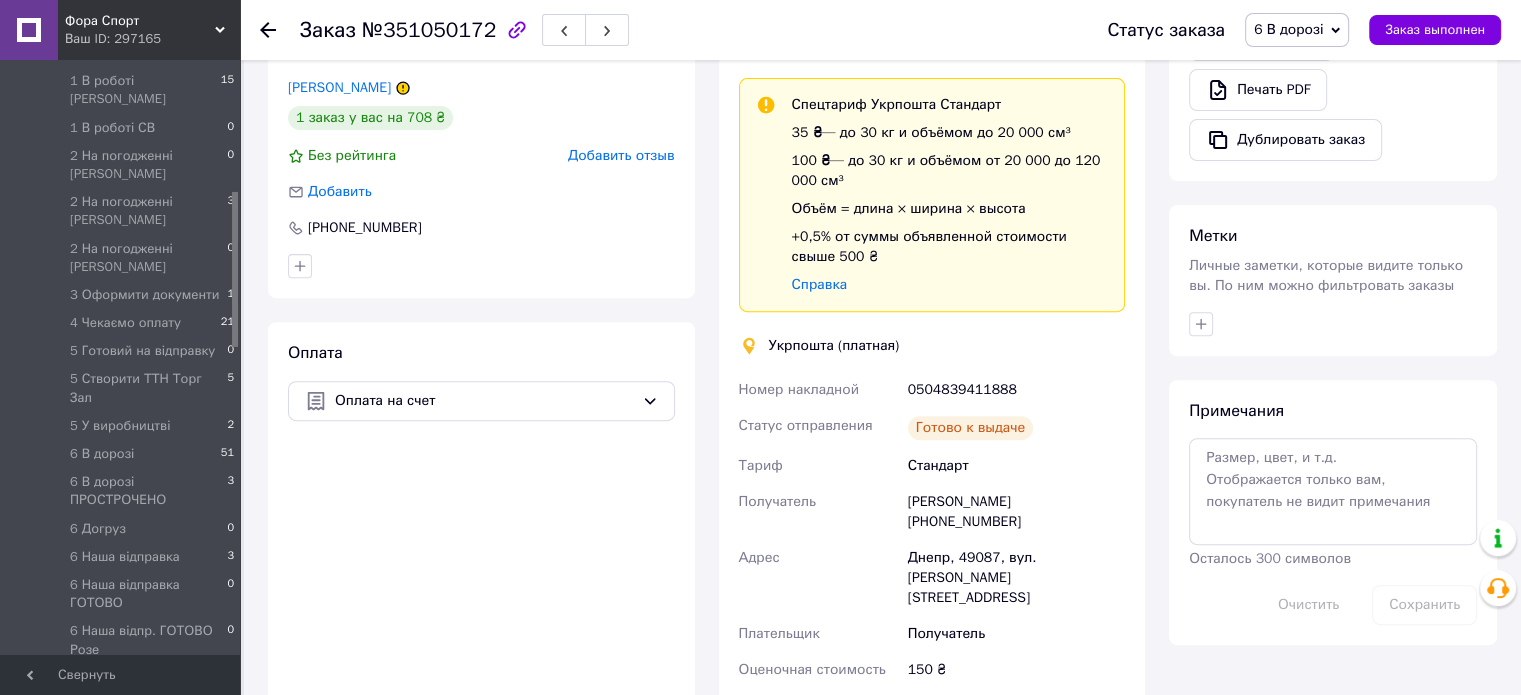 scroll, scrollTop: 651, scrollLeft: 0, axis: vertical 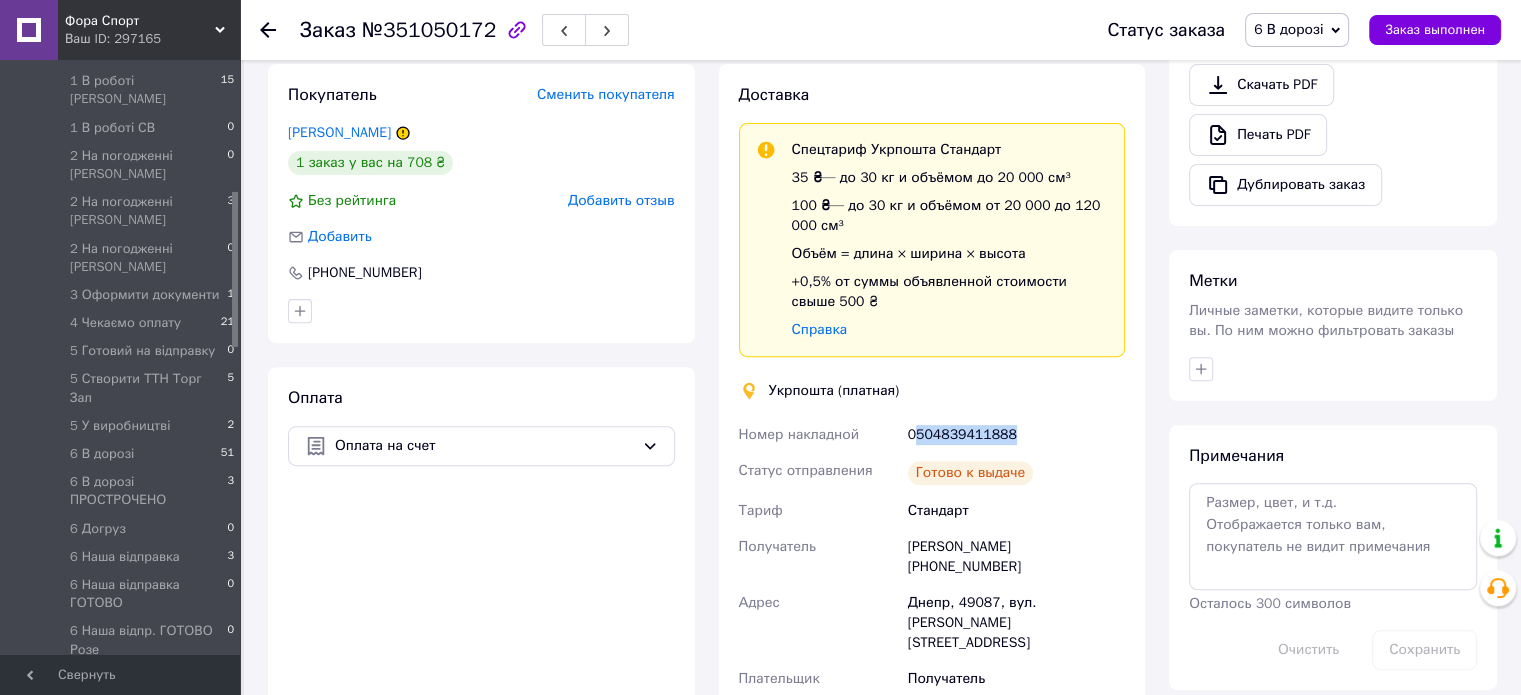 drag, startPoint x: 1009, startPoint y: 441, endPoint x: 916, endPoint y: 428, distance: 93.904205 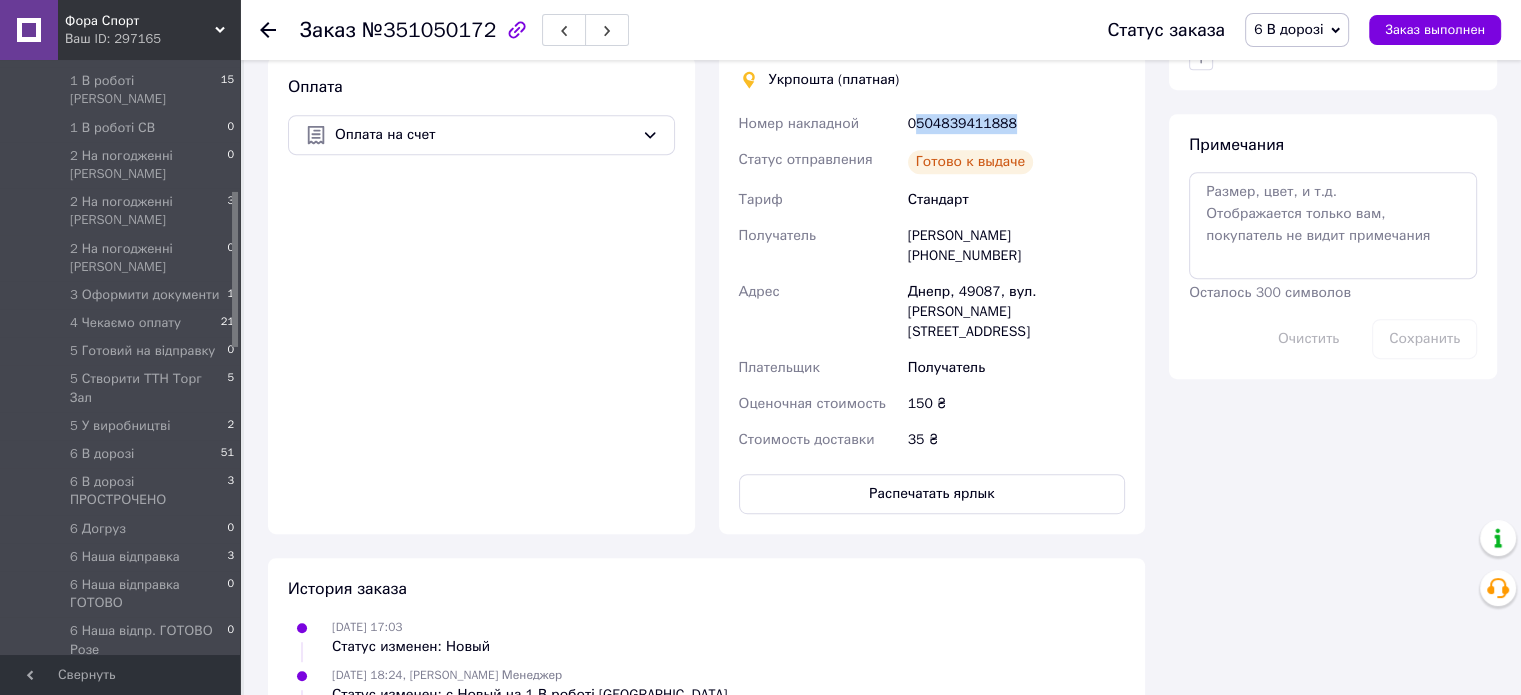 scroll, scrollTop: 951, scrollLeft: 0, axis: vertical 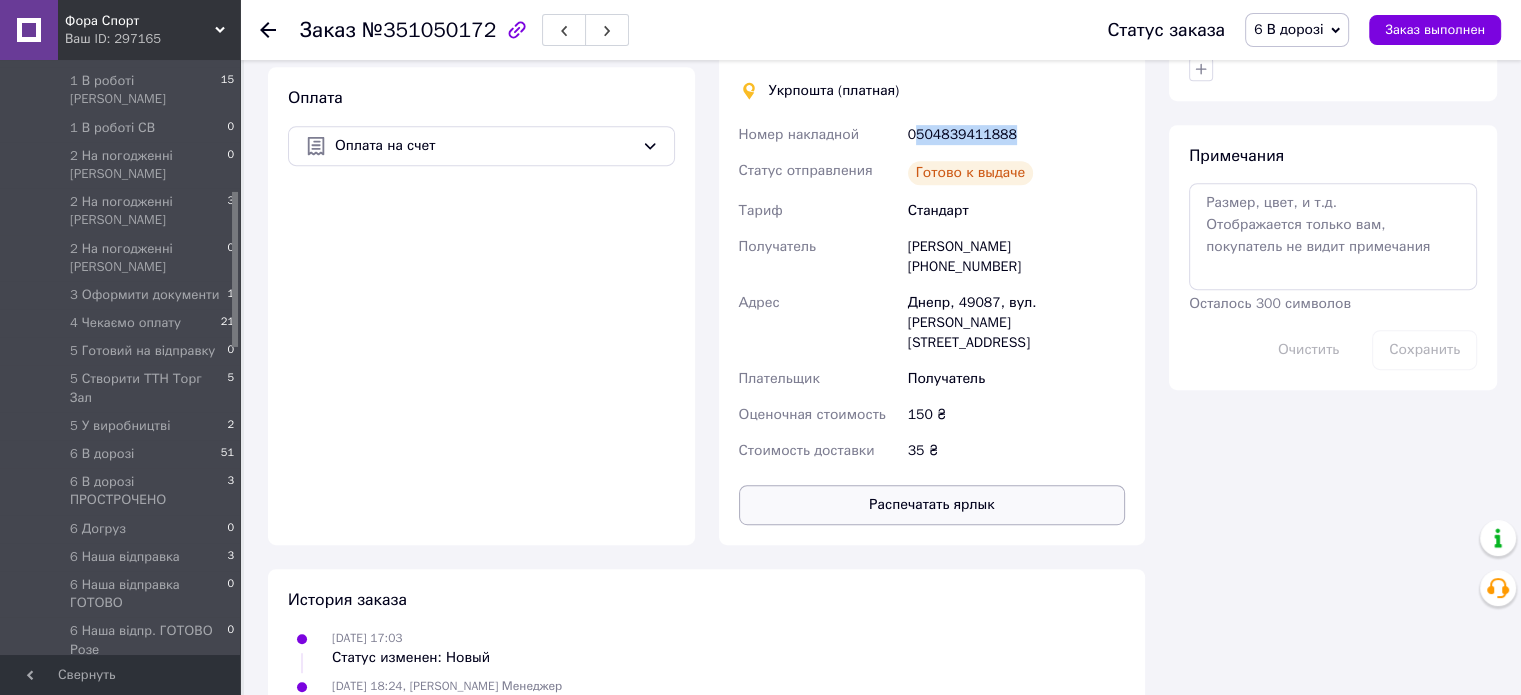 click on "Распечатать ярлык" at bounding box center (932, 505) 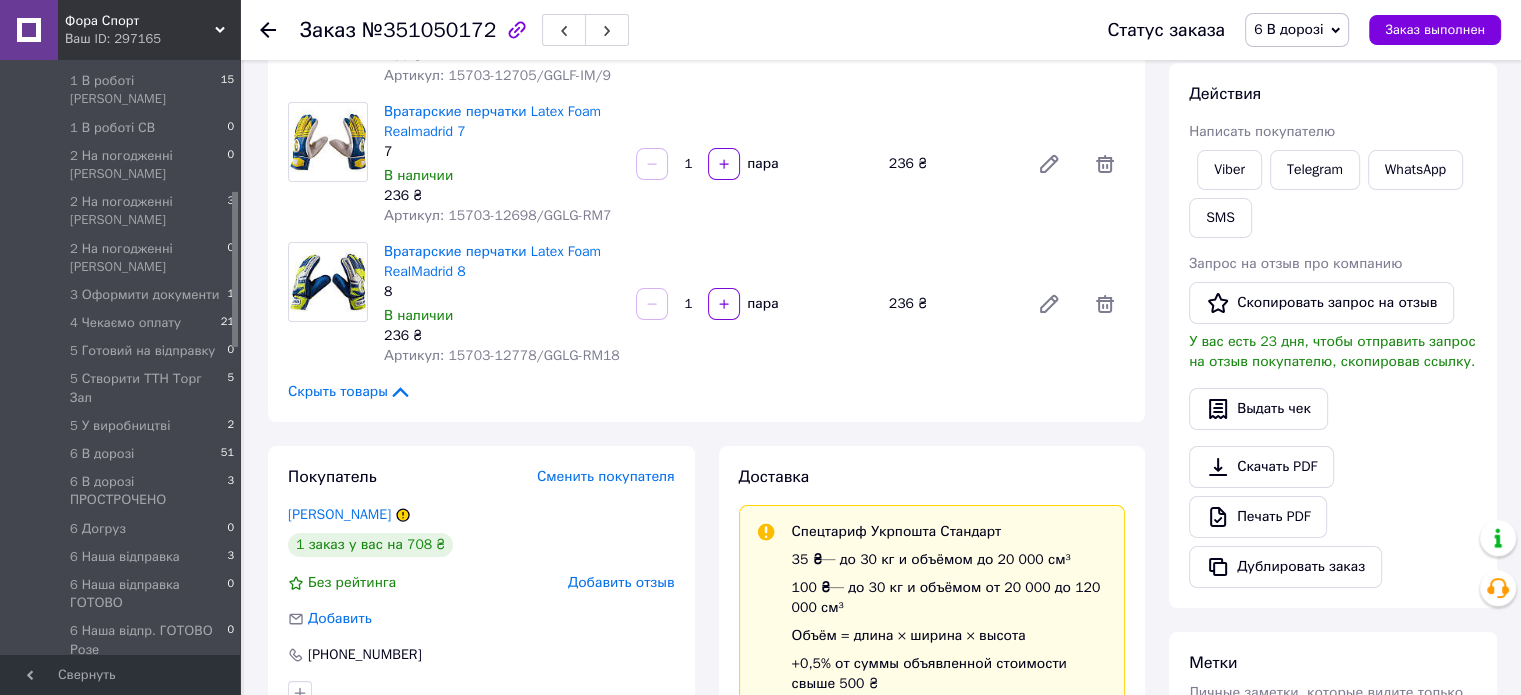 scroll, scrollTop: 51, scrollLeft: 0, axis: vertical 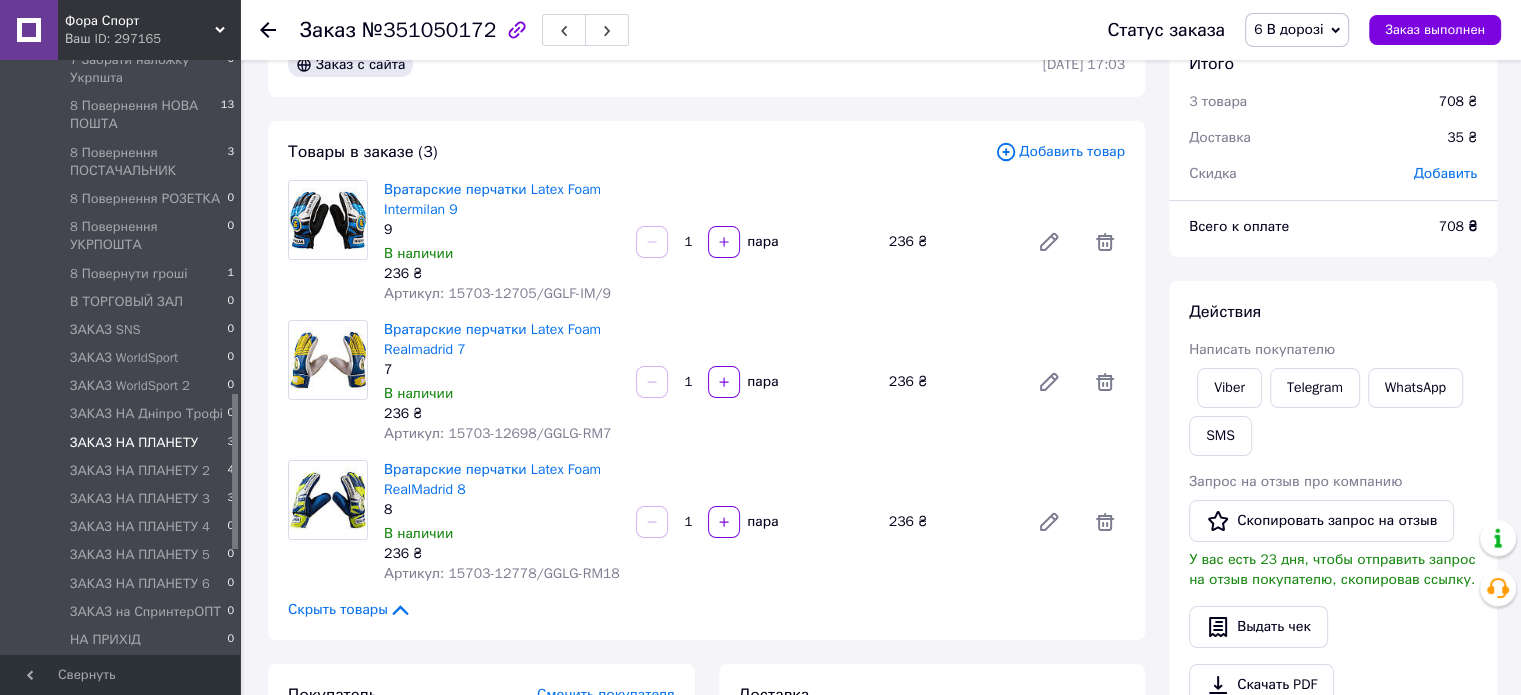 click on "ЗАКАЗ НА ПЛАНЕТУ 3" at bounding box center [123, 443] 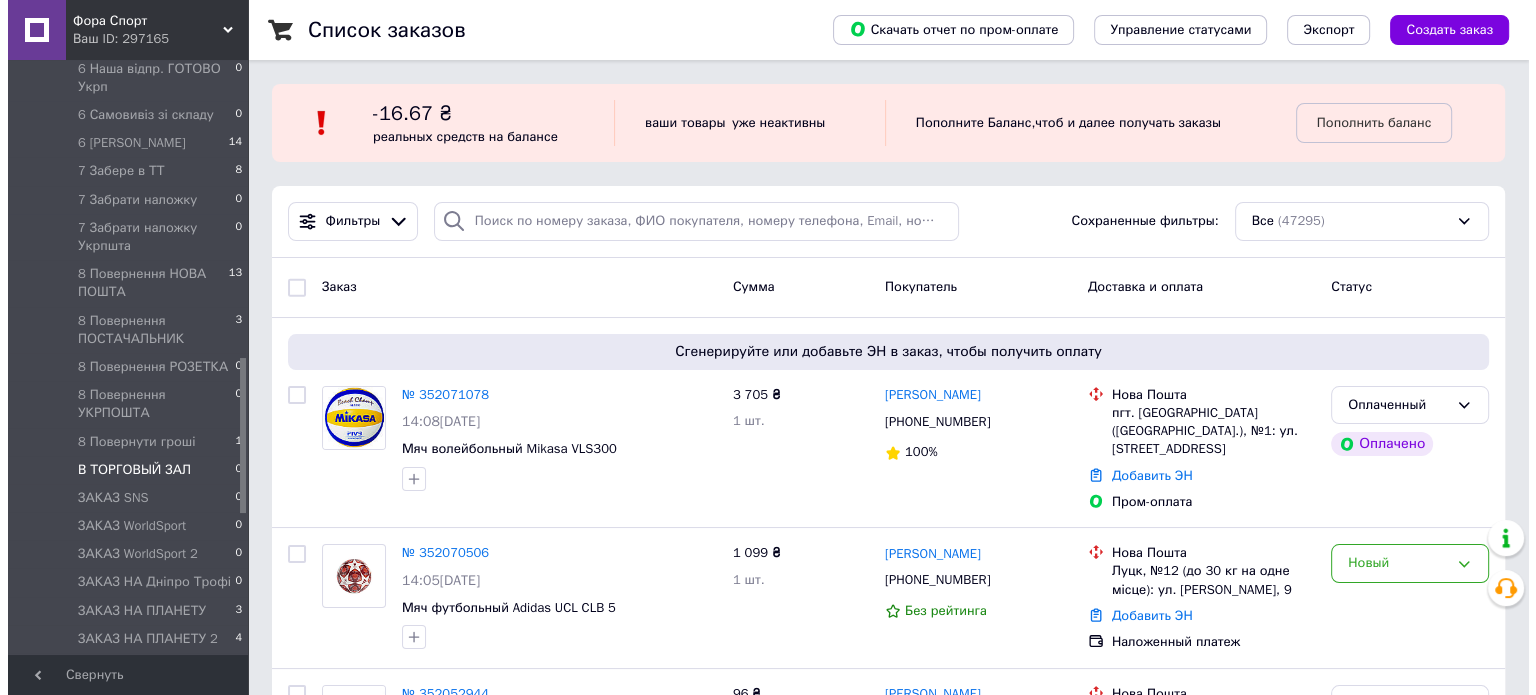 scroll, scrollTop: 1077, scrollLeft: 0, axis: vertical 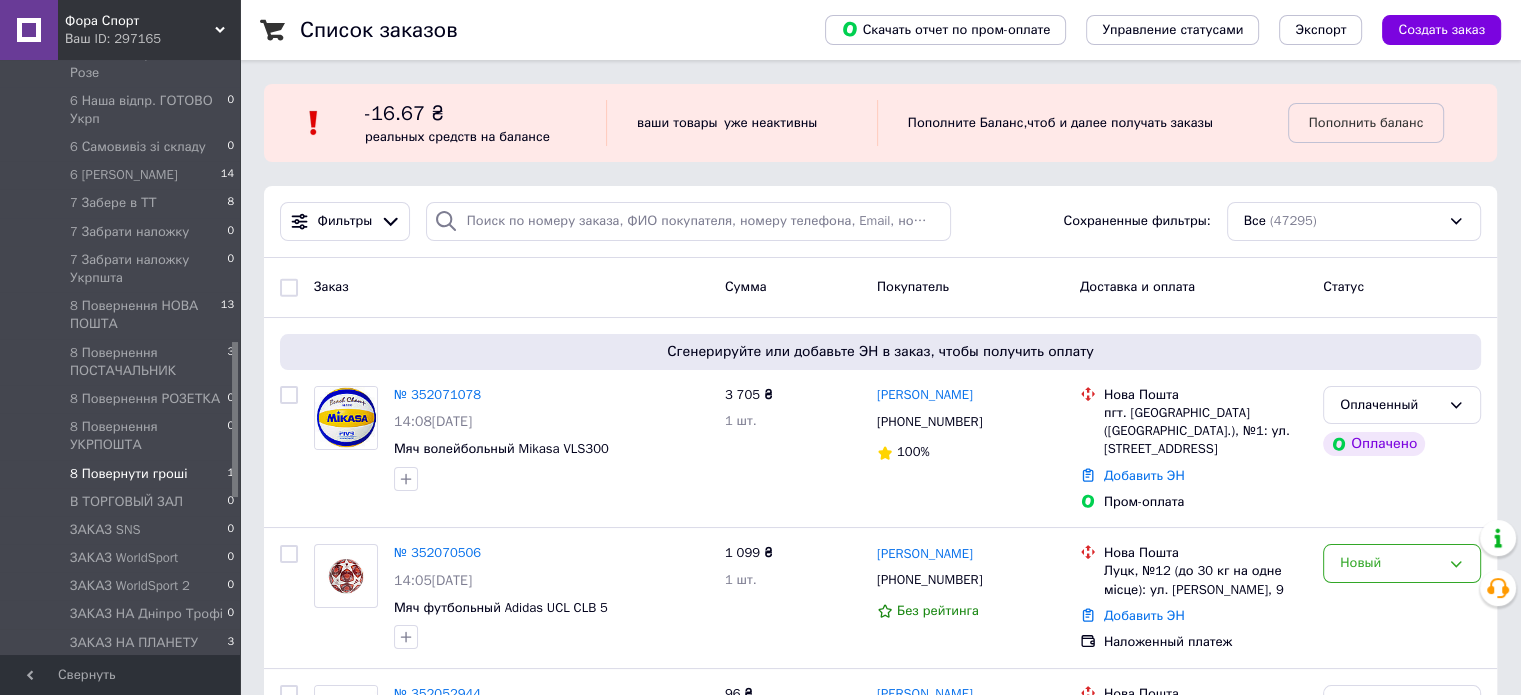 click on "8 Повернути гроші 1" at bounding box center [123, 474] 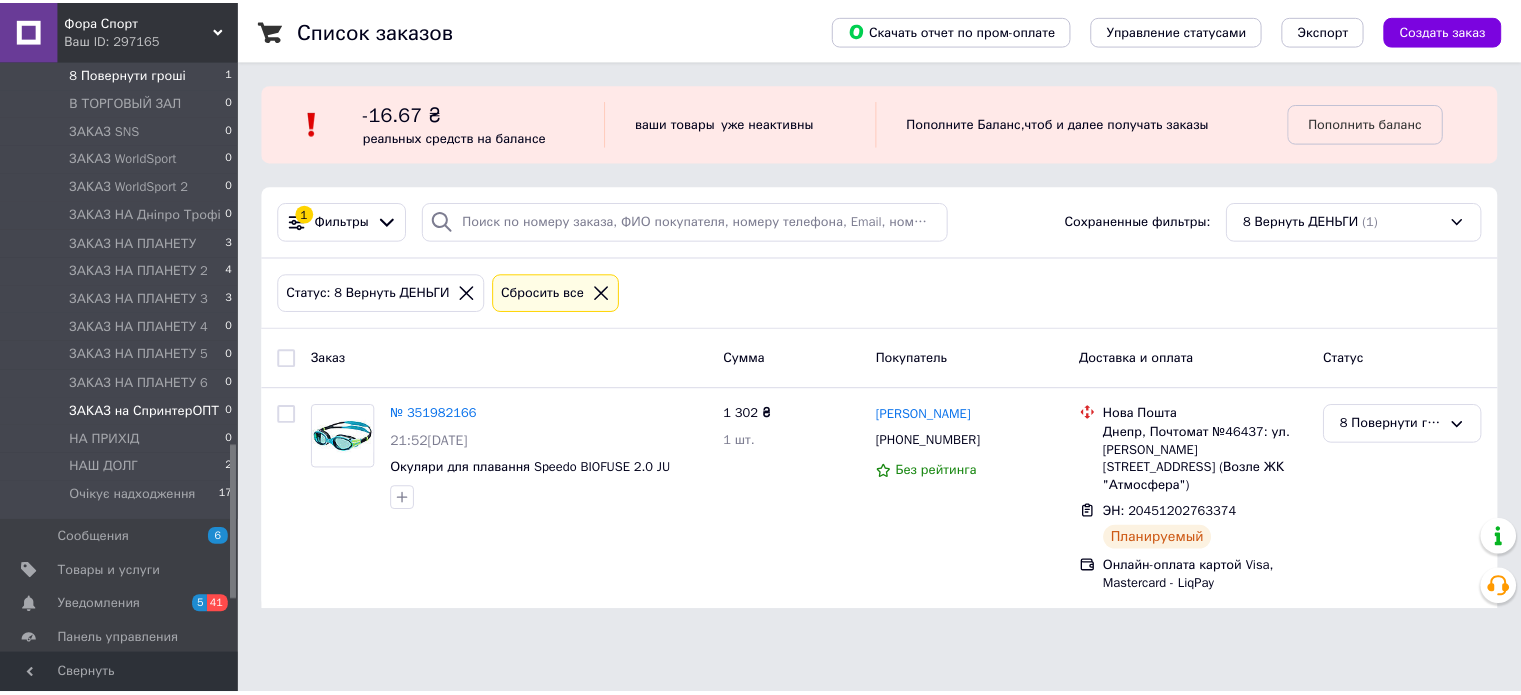 scroll, scrollTop: 1377, scrollLeft: 0, axis: vertical 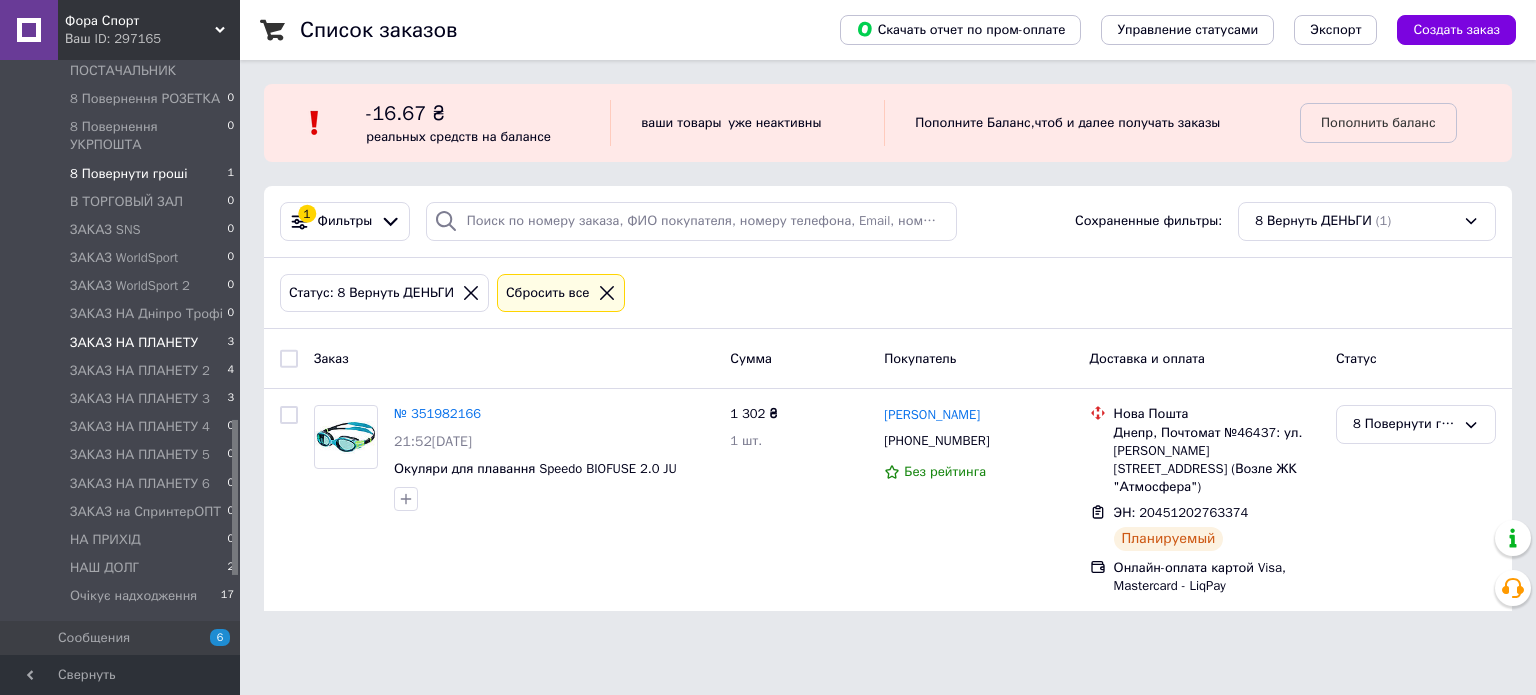 click on "ЗАКАЗ НА ПЛАНЕТУ 3" at bounding box center [123, 343] 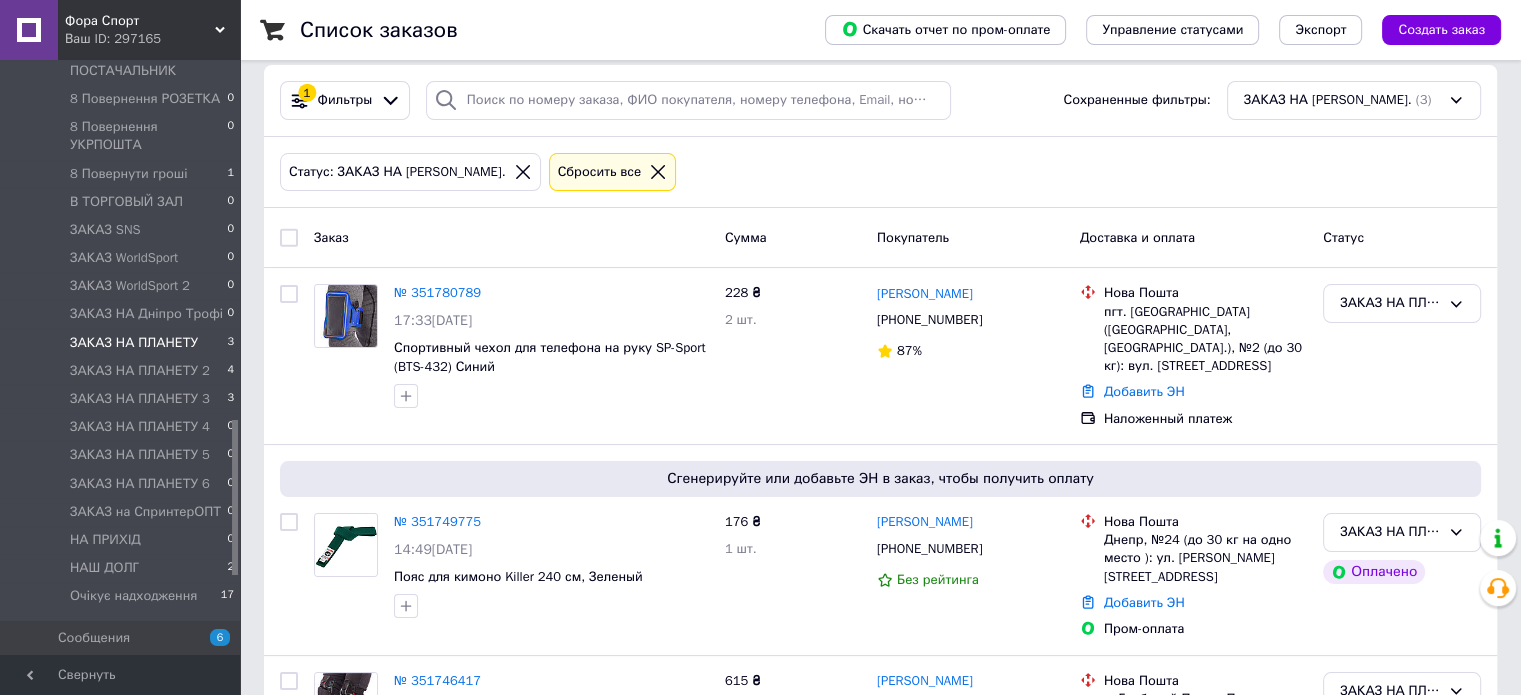 scroll, scrollTop: 280, scrollLeft: 0, axis: vertical 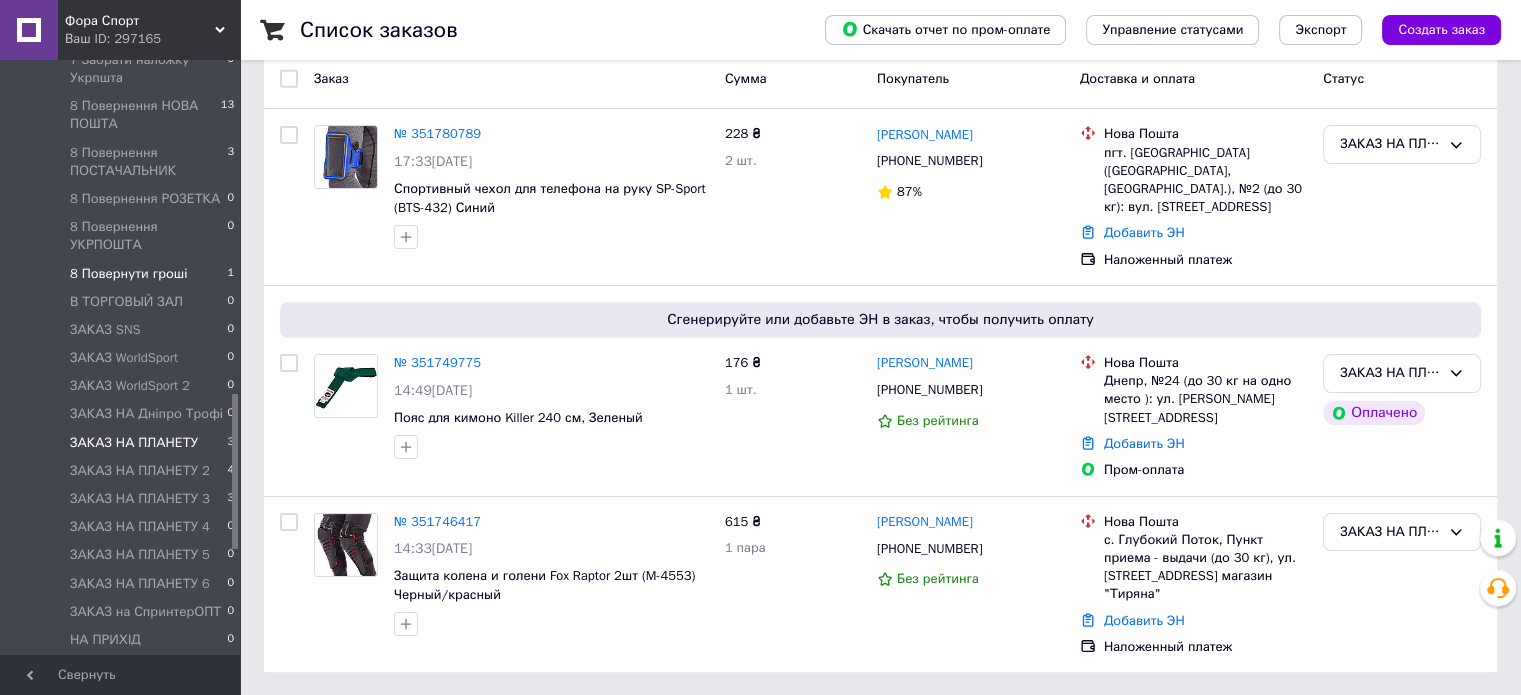click on "8 Повернути гроші 1" at bounding box center (123, 274) 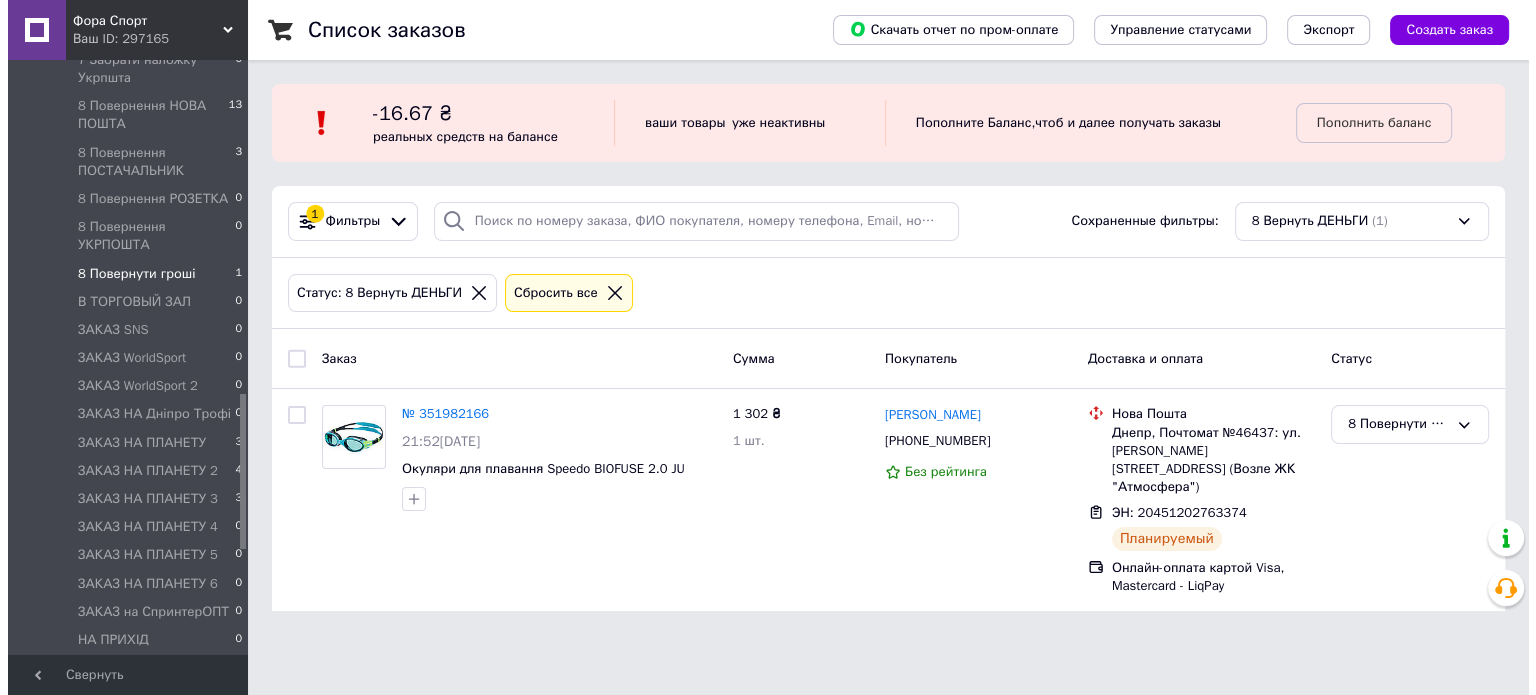scroll, scrollTop: 0, scrollLeft: 0, axis: both 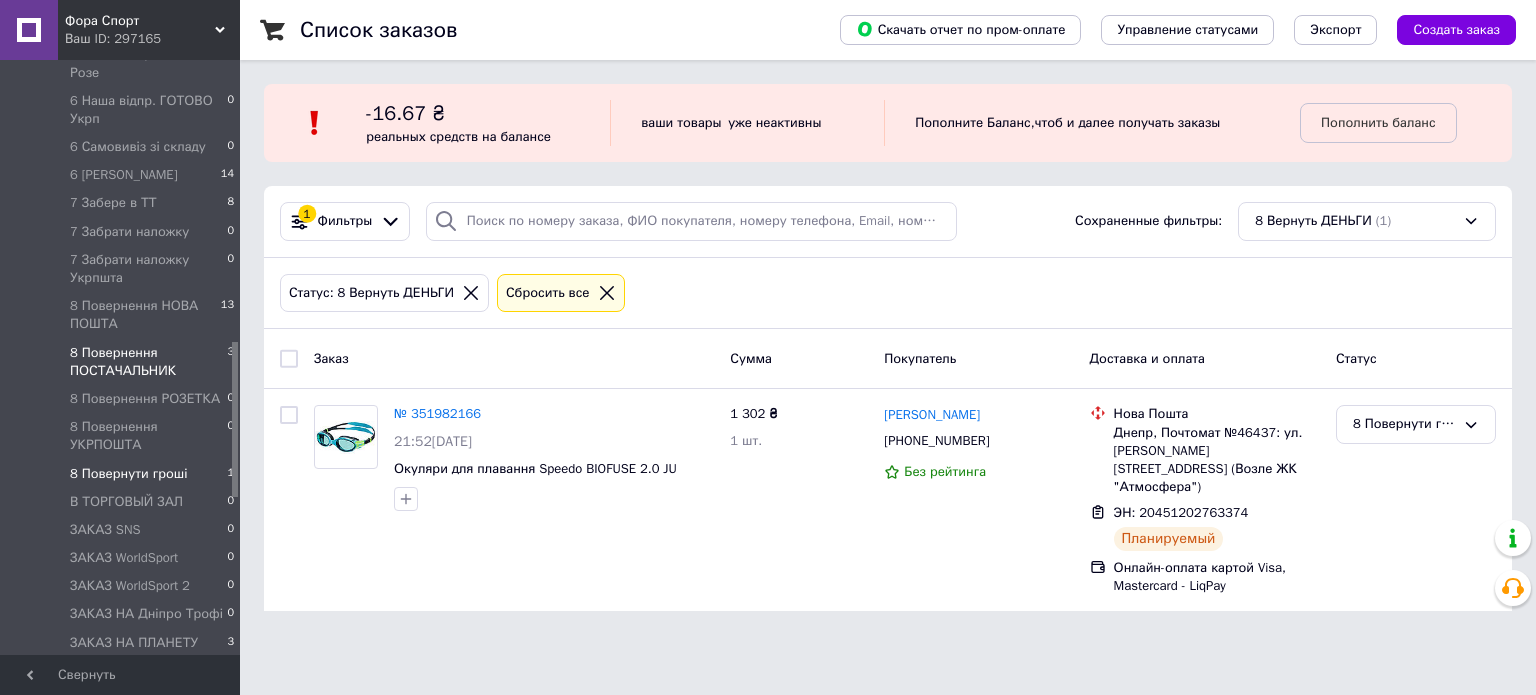 click on "8 Повернення ПОСТАЧАЛЬНИК" at bounding box center (148, 362) 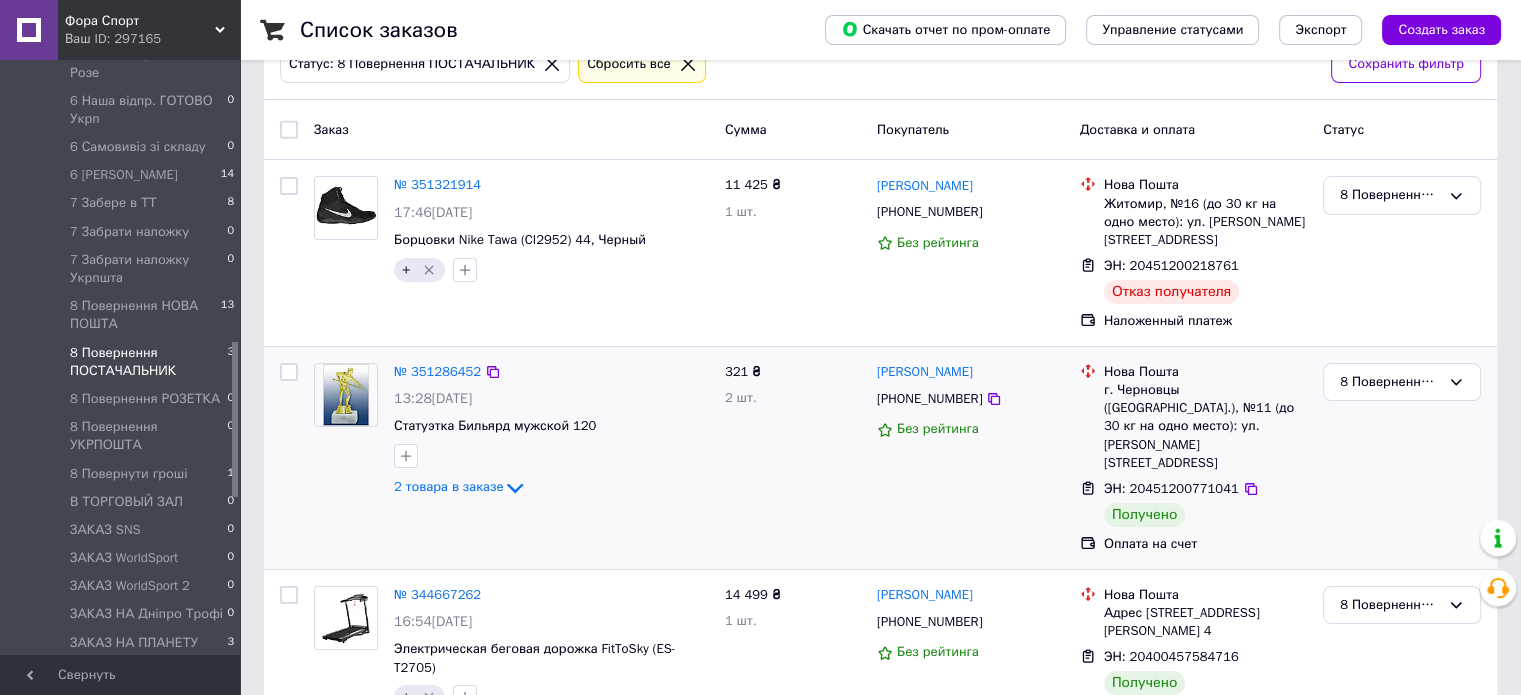 scroll, scrollTop: 239, scrollLeft: 0, axis: vertical 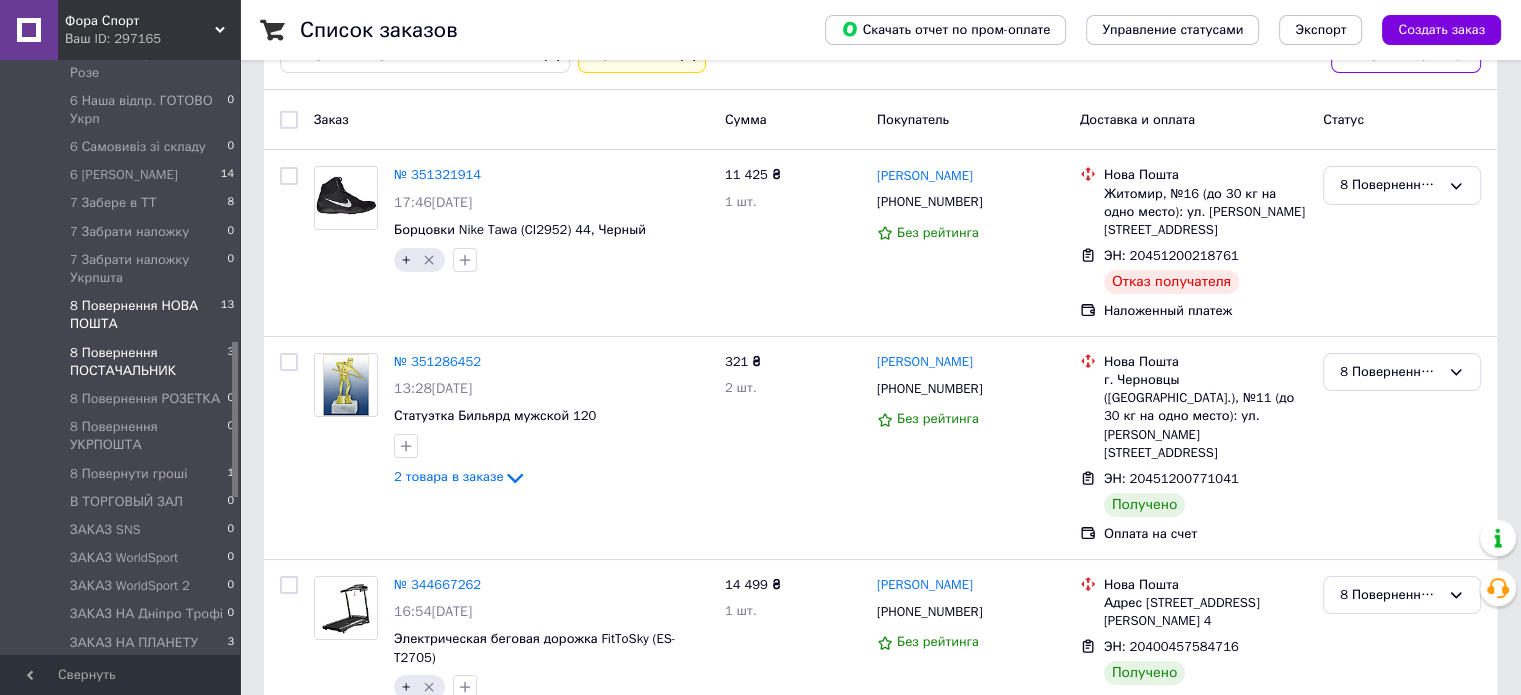 click on "8 Повернення НОВА ПОШТА" at bounding box center (145, 315) 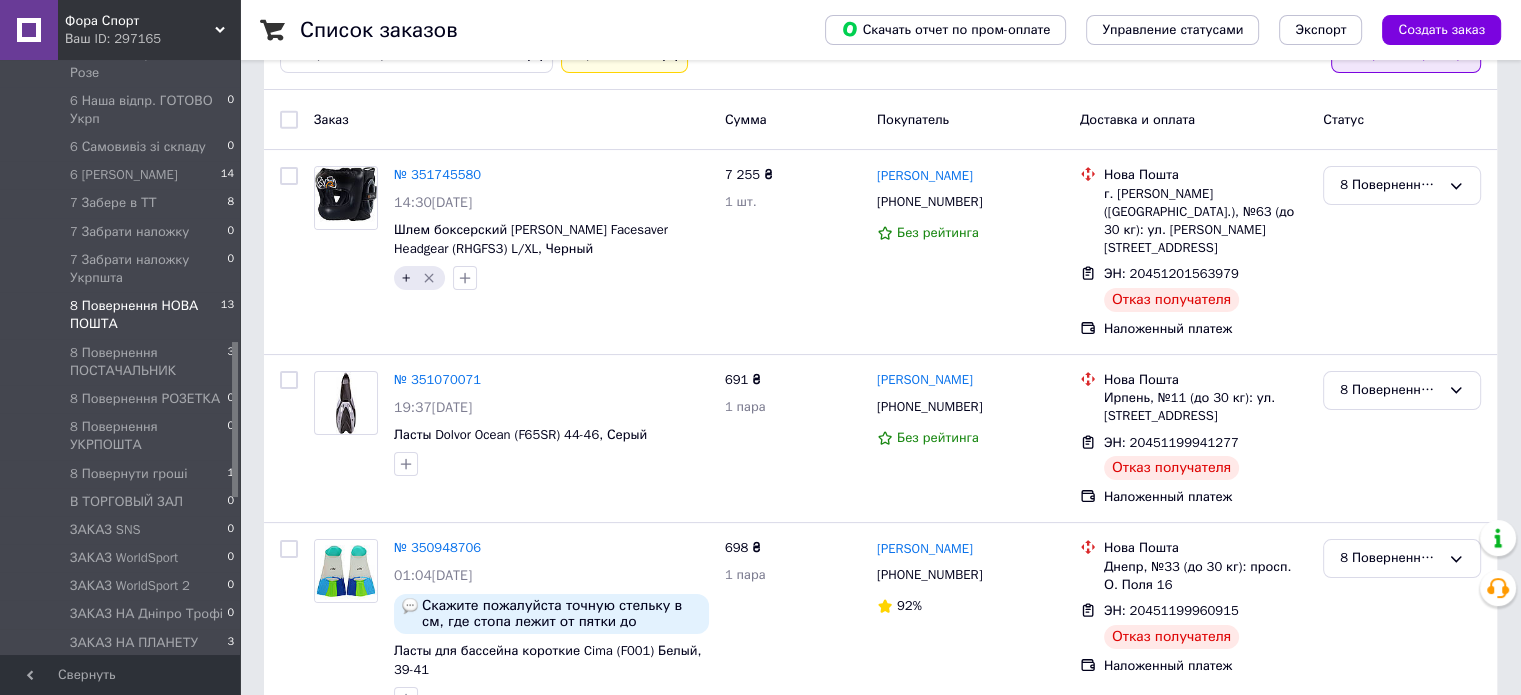 scroll, scrollTop: 0, scrollLeft: 0, axis: both 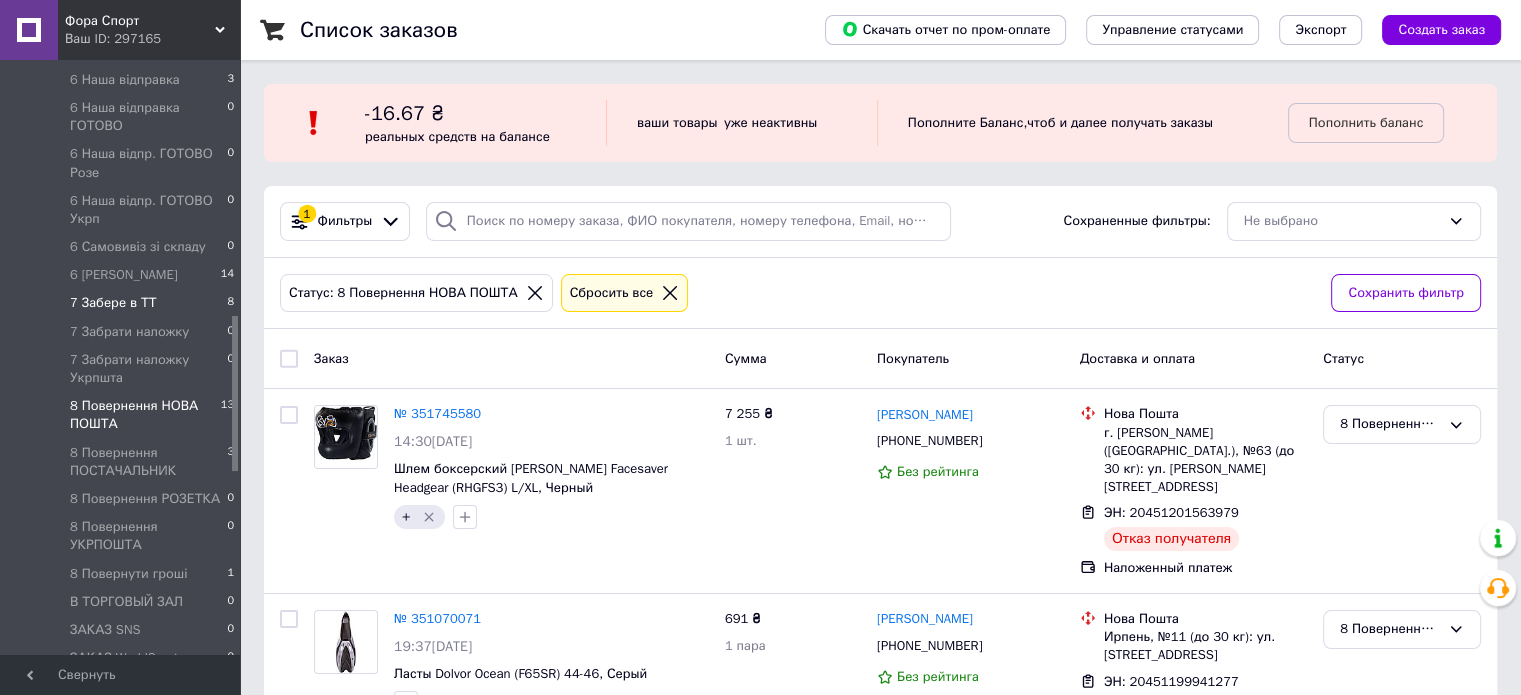 click on "7 Забере в ТТ 8" at bounding box center [123, 303] 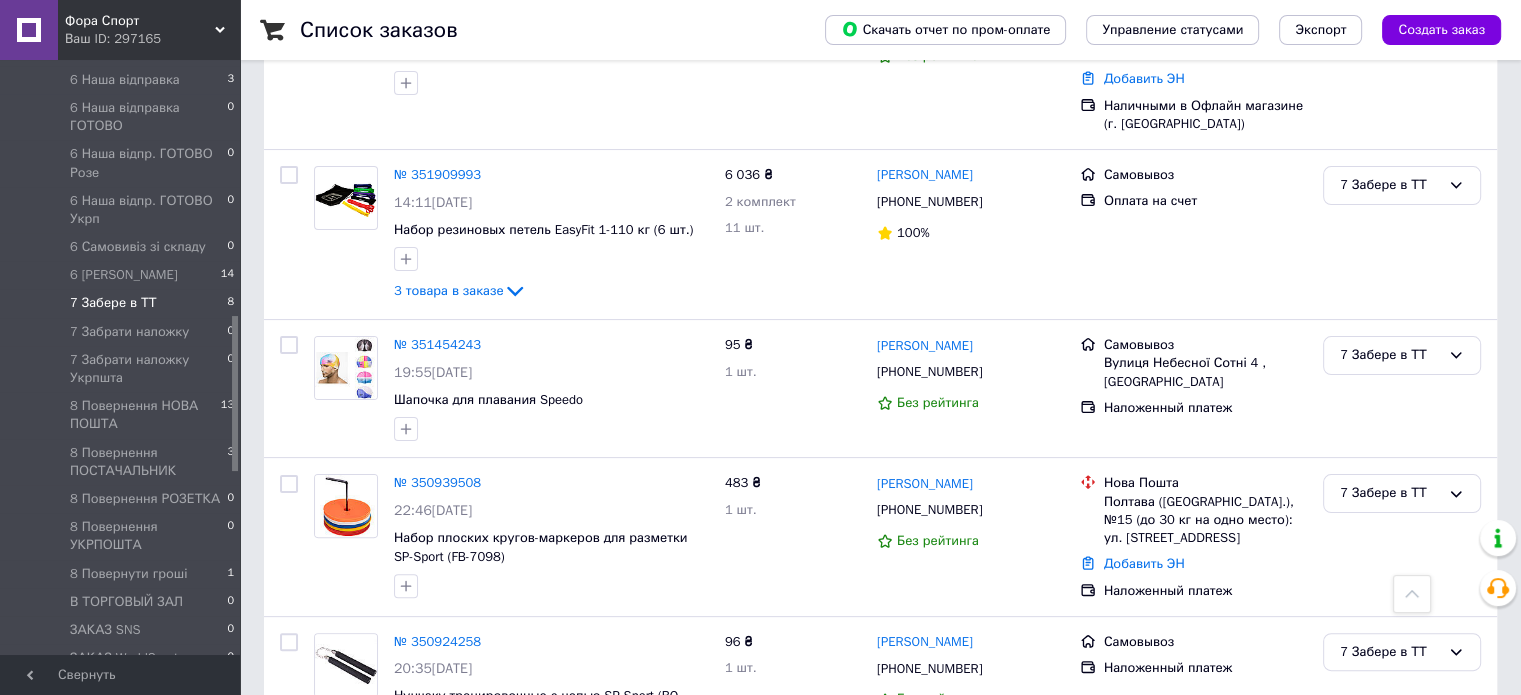 scroll, scrollTop: 381, scrollLeft: 0, axis: vertical 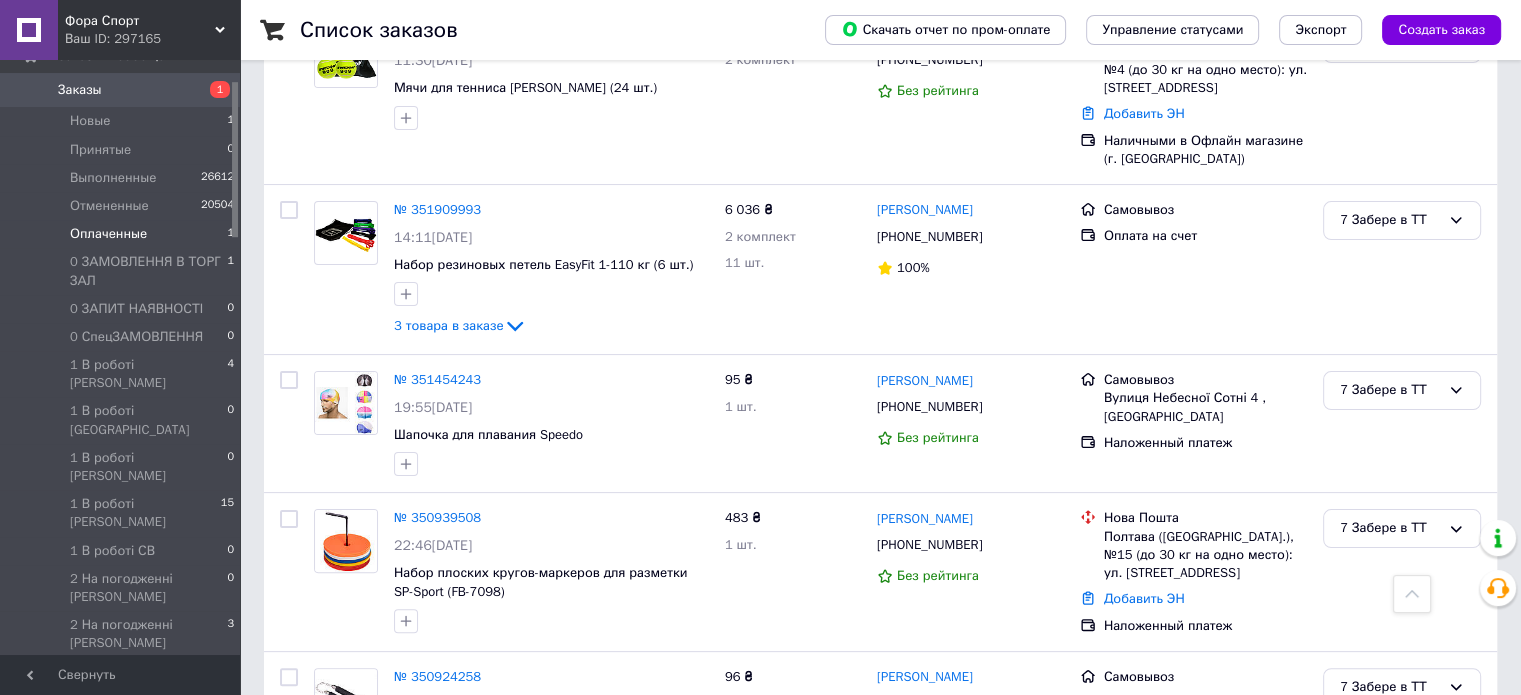 click on "Оплаченные" at bounding box center (108, 234) 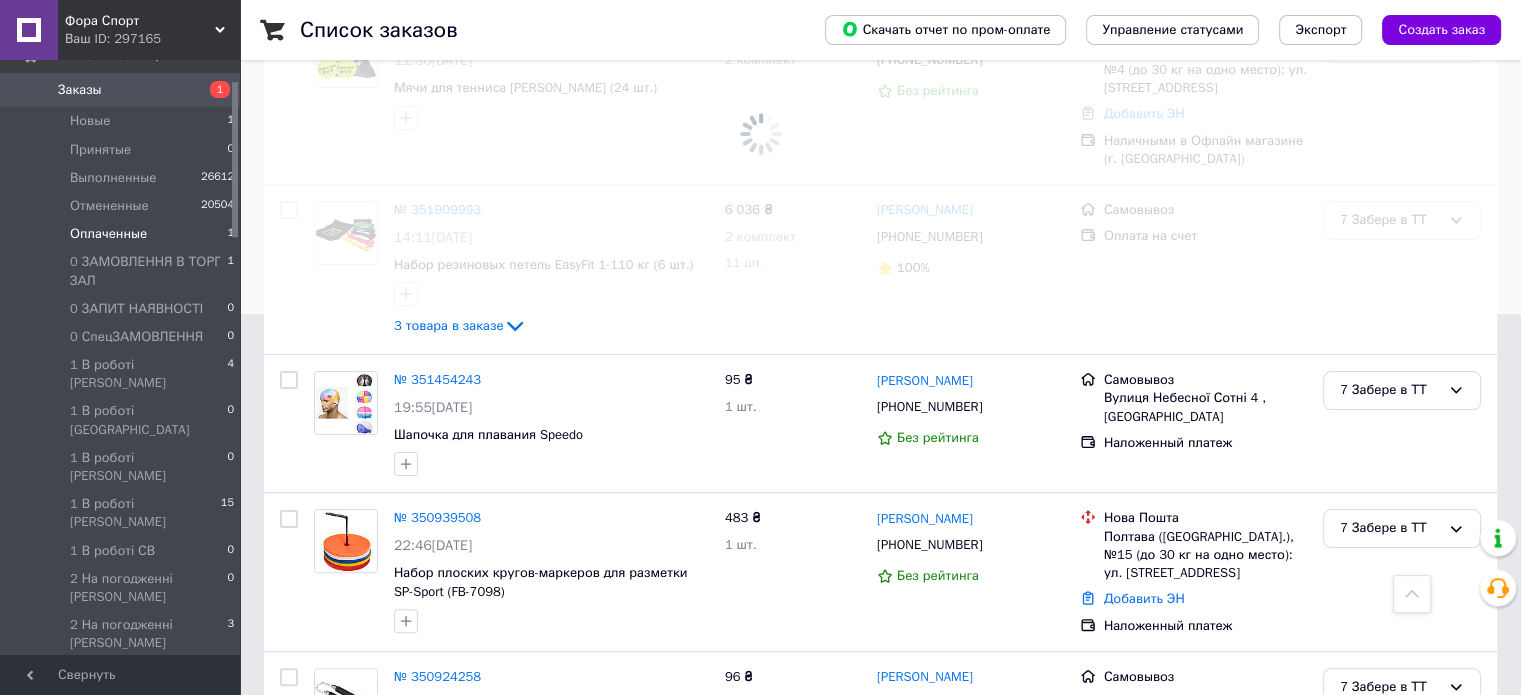 scroll, scrollTop: 0, scrollLeft: 0, axis: both 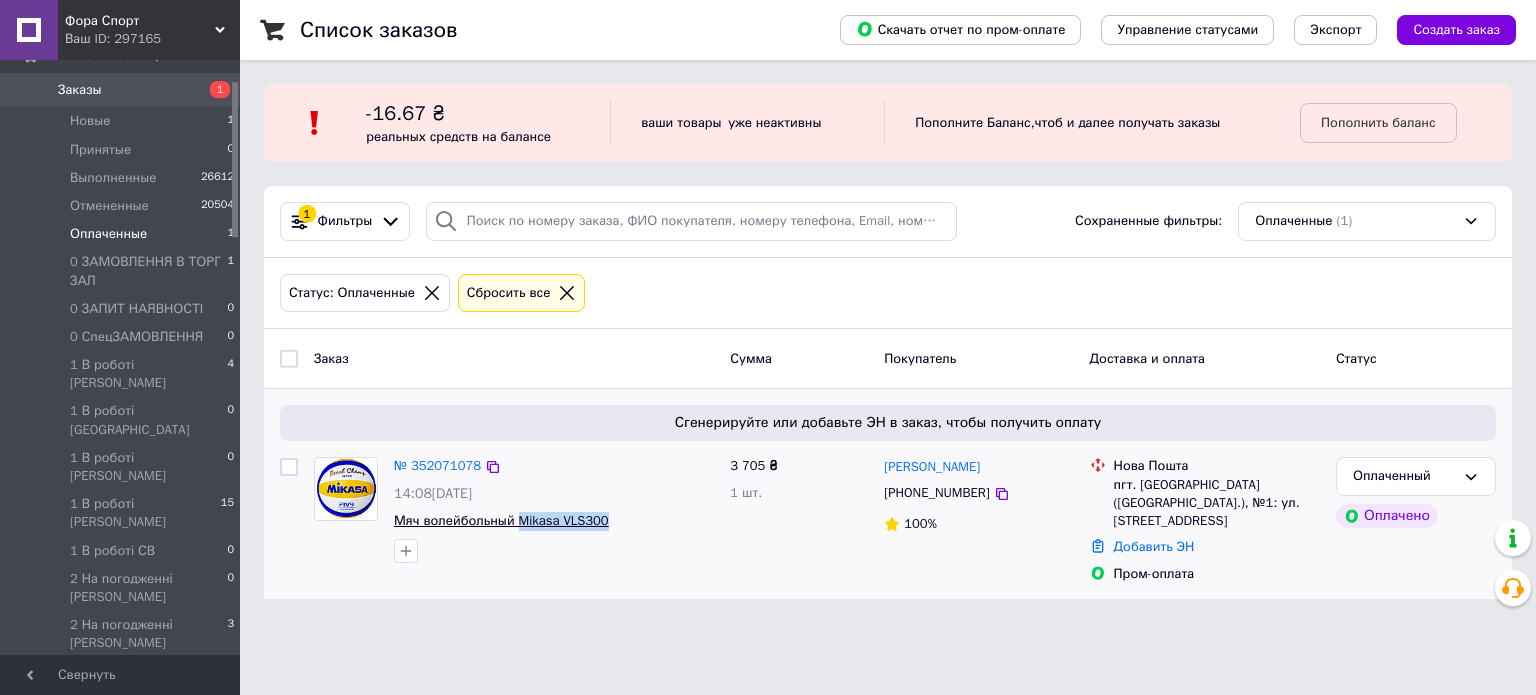 drag, startPoint x: 604, startPoint y: 528, endPoint x: 514, endPoint y: 519, distance: 90.44888 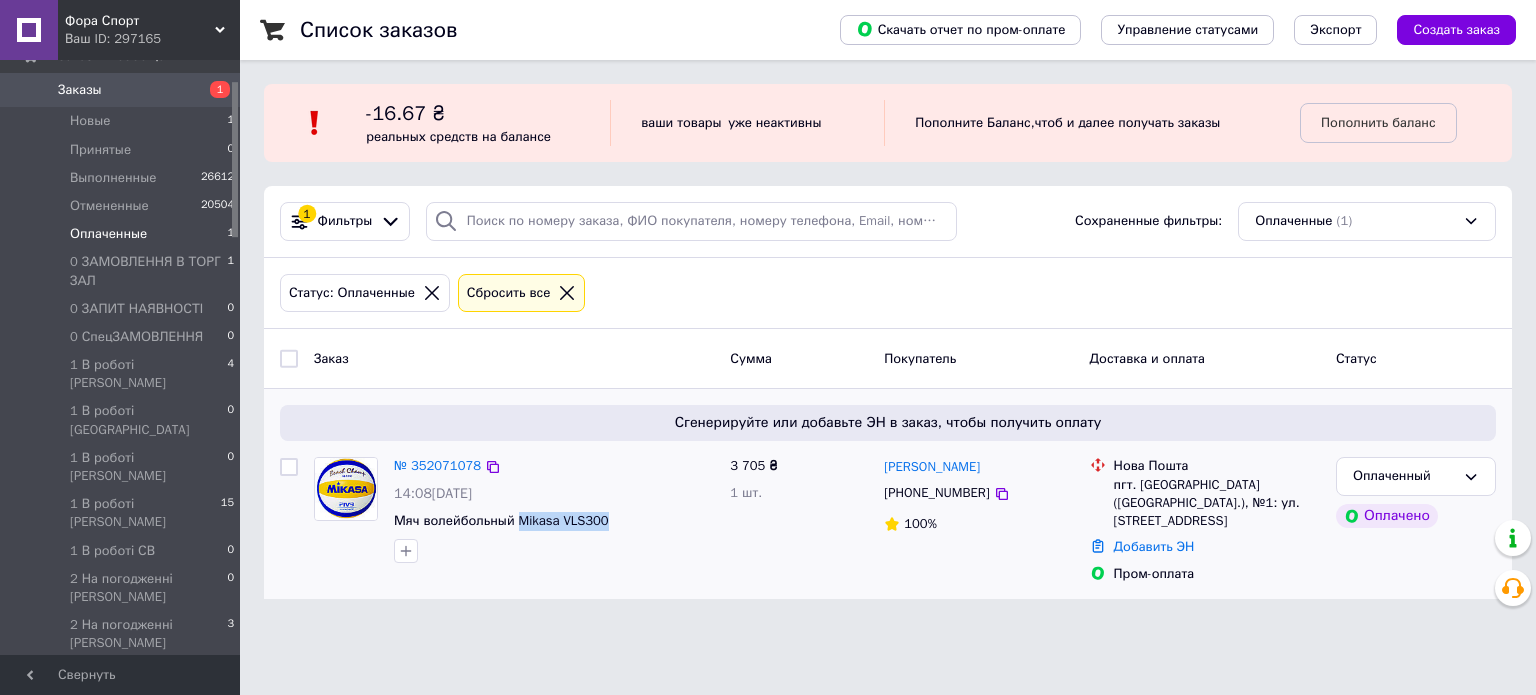 click on "№ 352071078 14:08, 10.07.2025 Мяч волейбольный Mikasa VLS300" at bounding box center [554, 509] 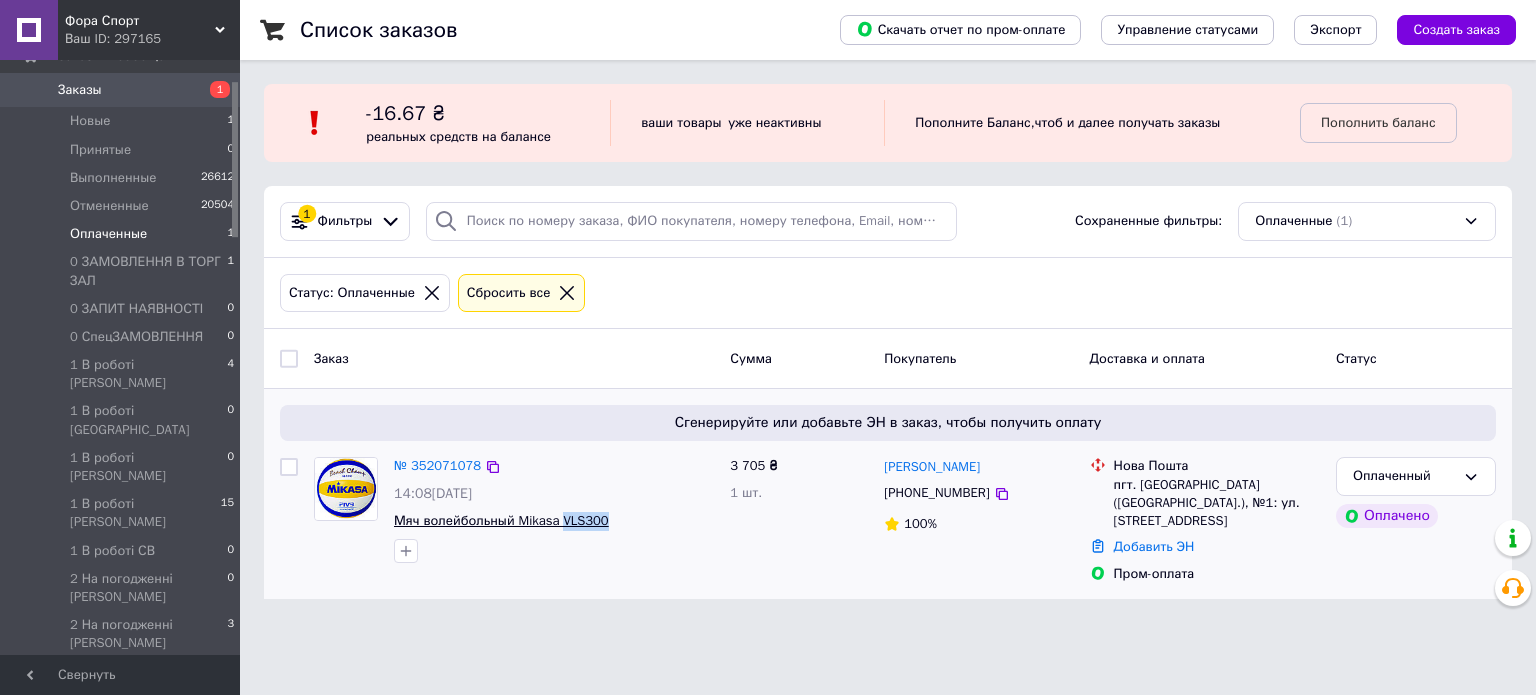 drag, startPoint x: 615, startPoint y: 526, endPoint x: 574, endPoint y: 515, distance: 42.44997 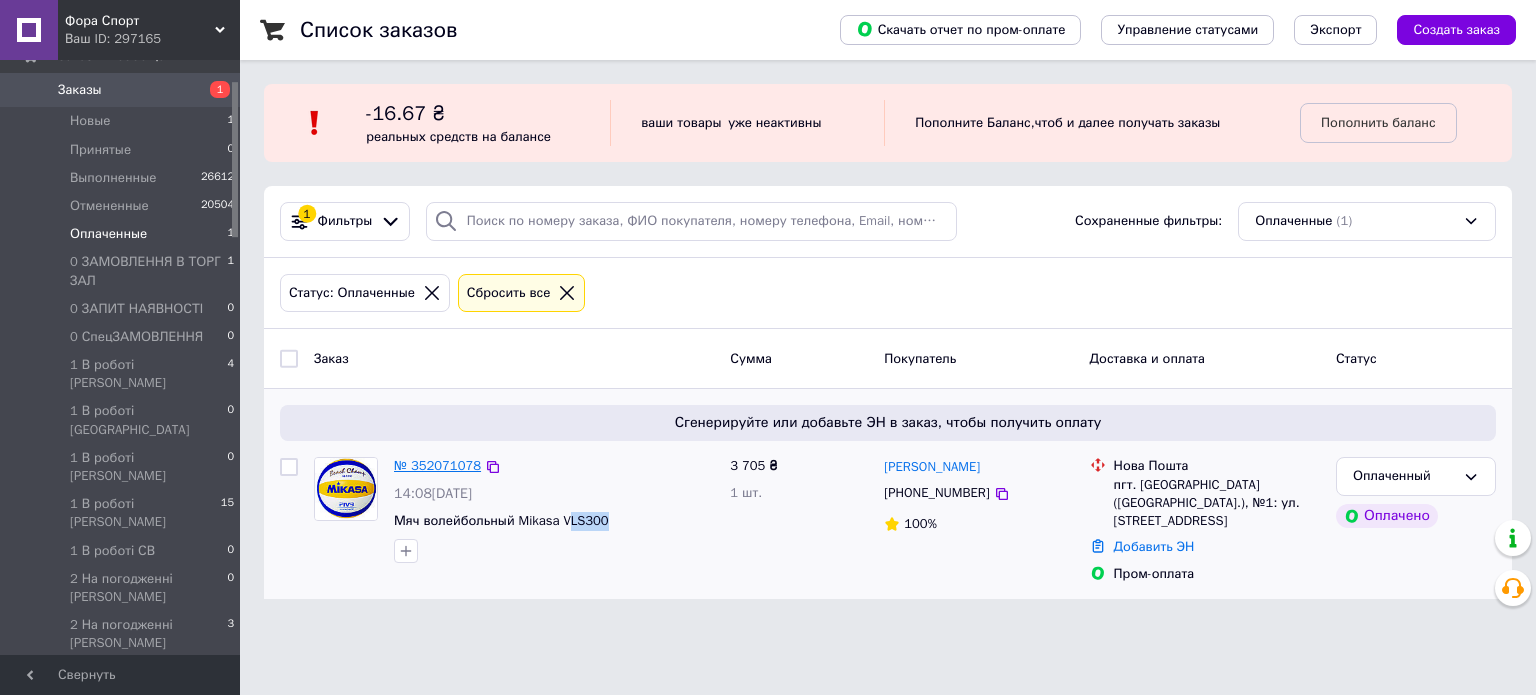 click on "№ 352071078" at bounding box center (437, 465) 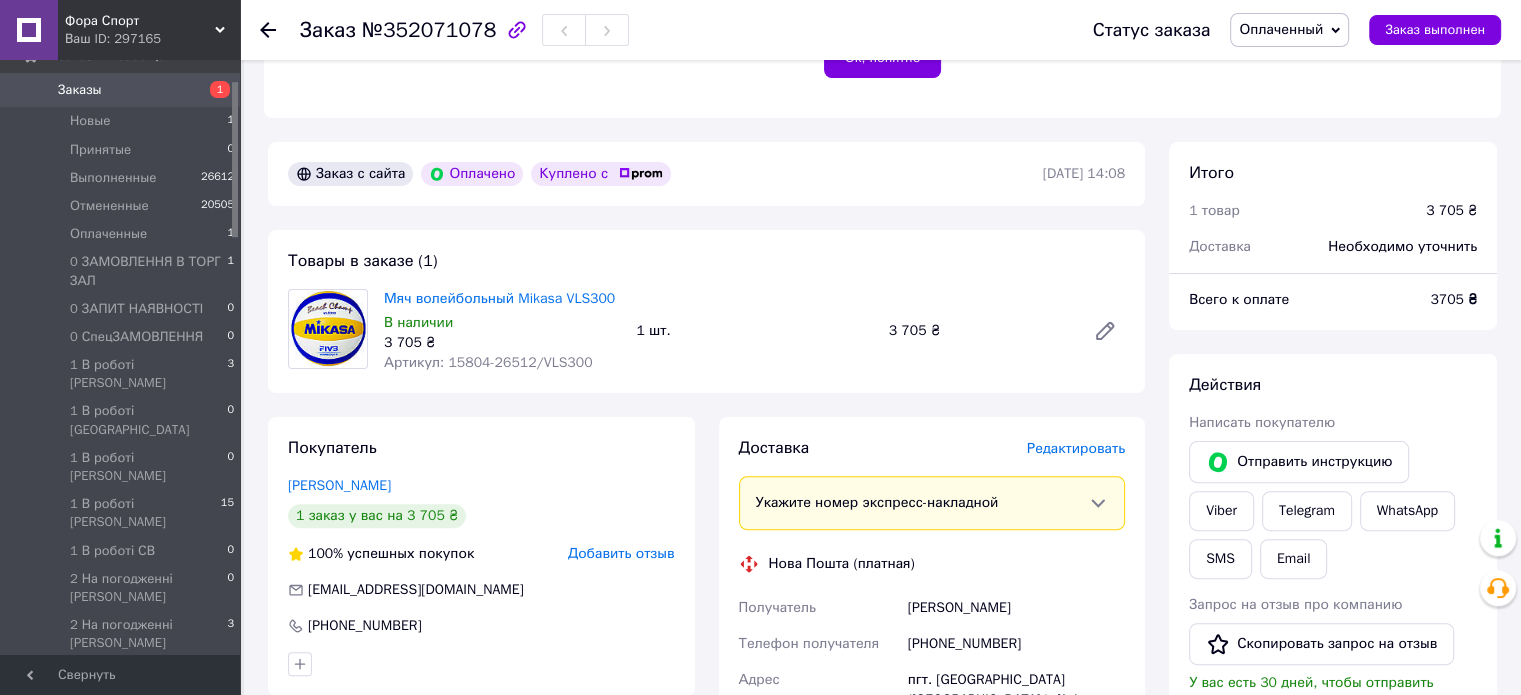 scroll, scrollTop: 500, scrollLeft: 0, axis: vertical 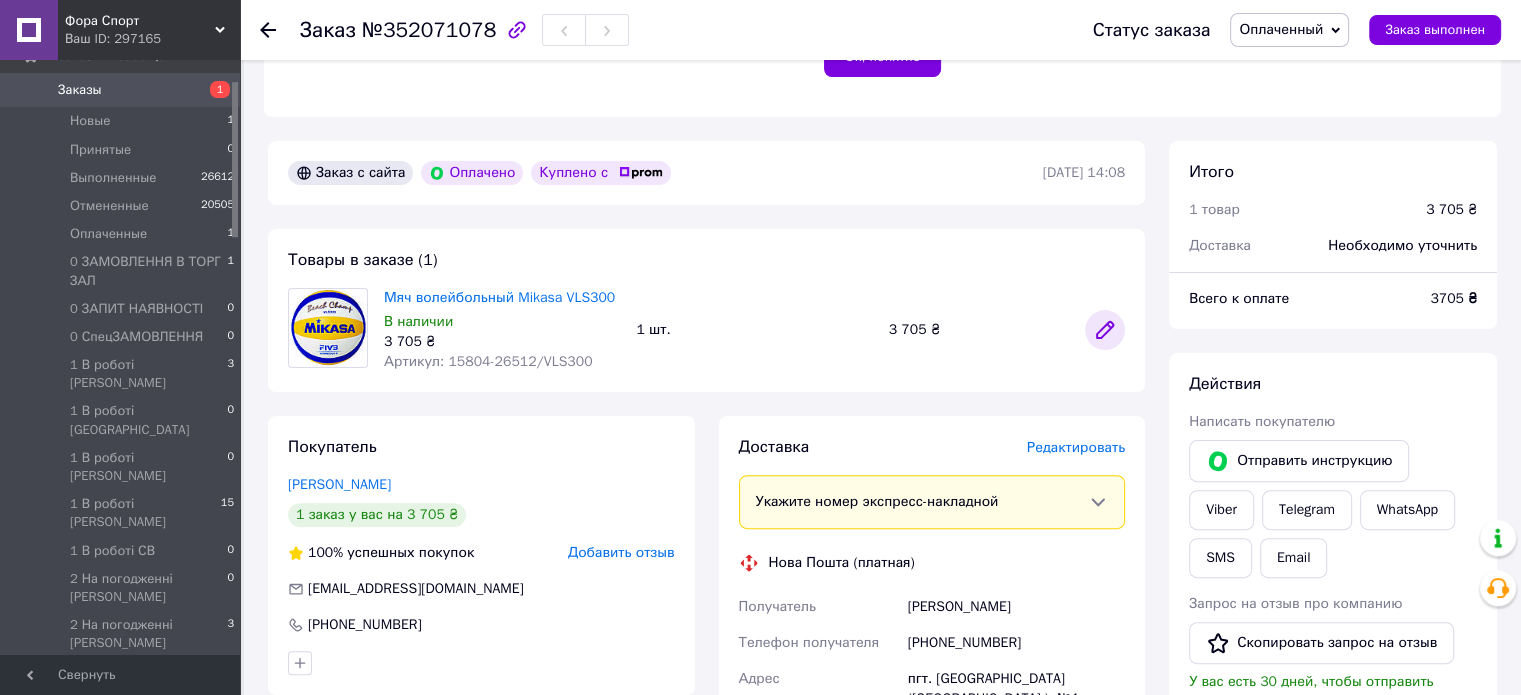 click 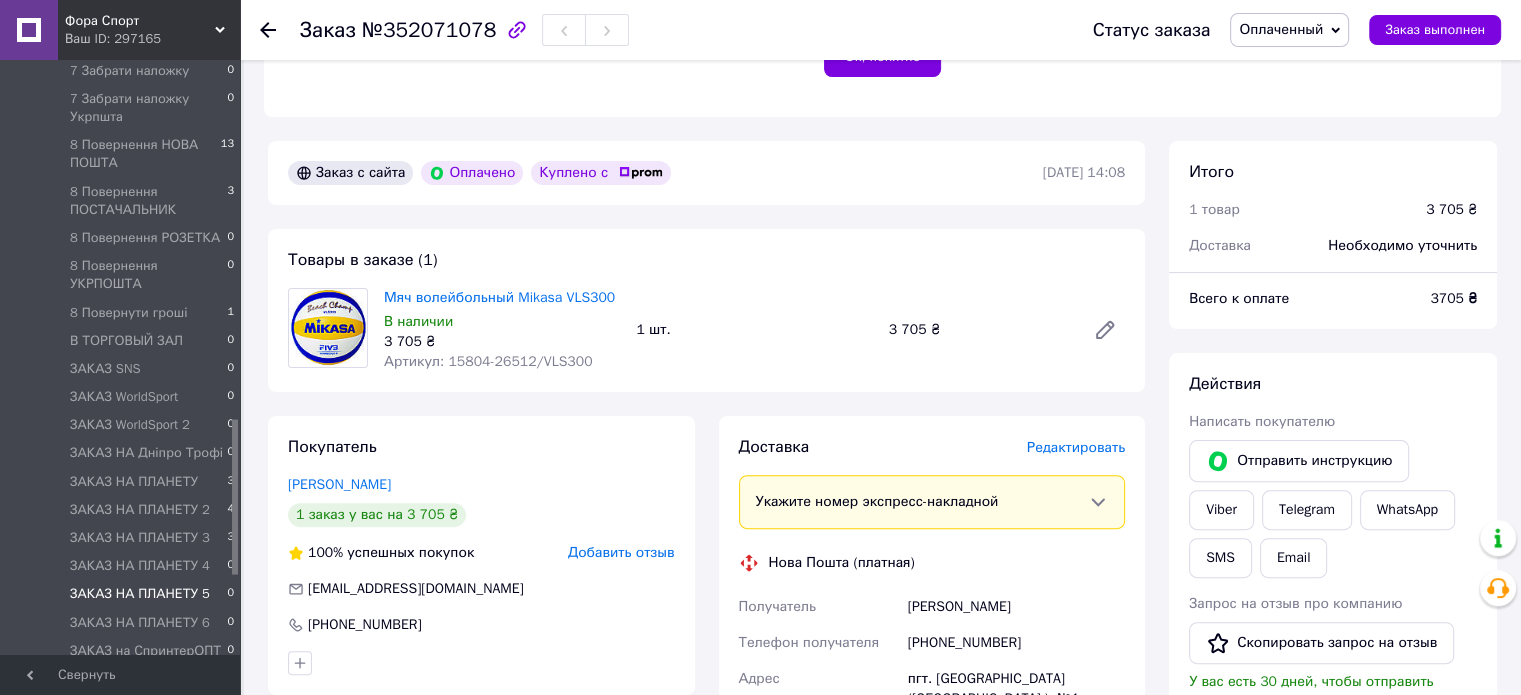 scroll, scrollTop: 1377, scrollLeft: 0, axis: vertical 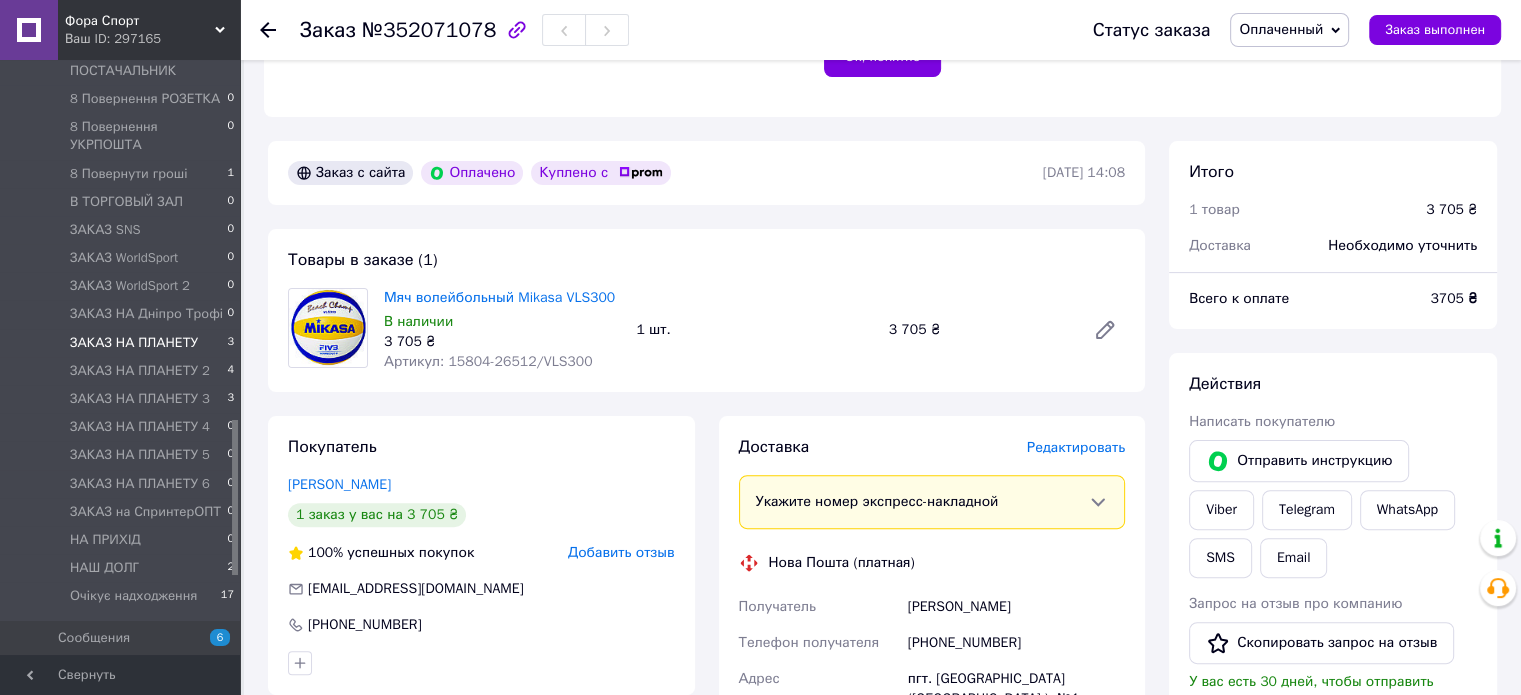 click on "ЗАКАЗ НА ПЛАНЕТУ" at bounding box center (134, 343) 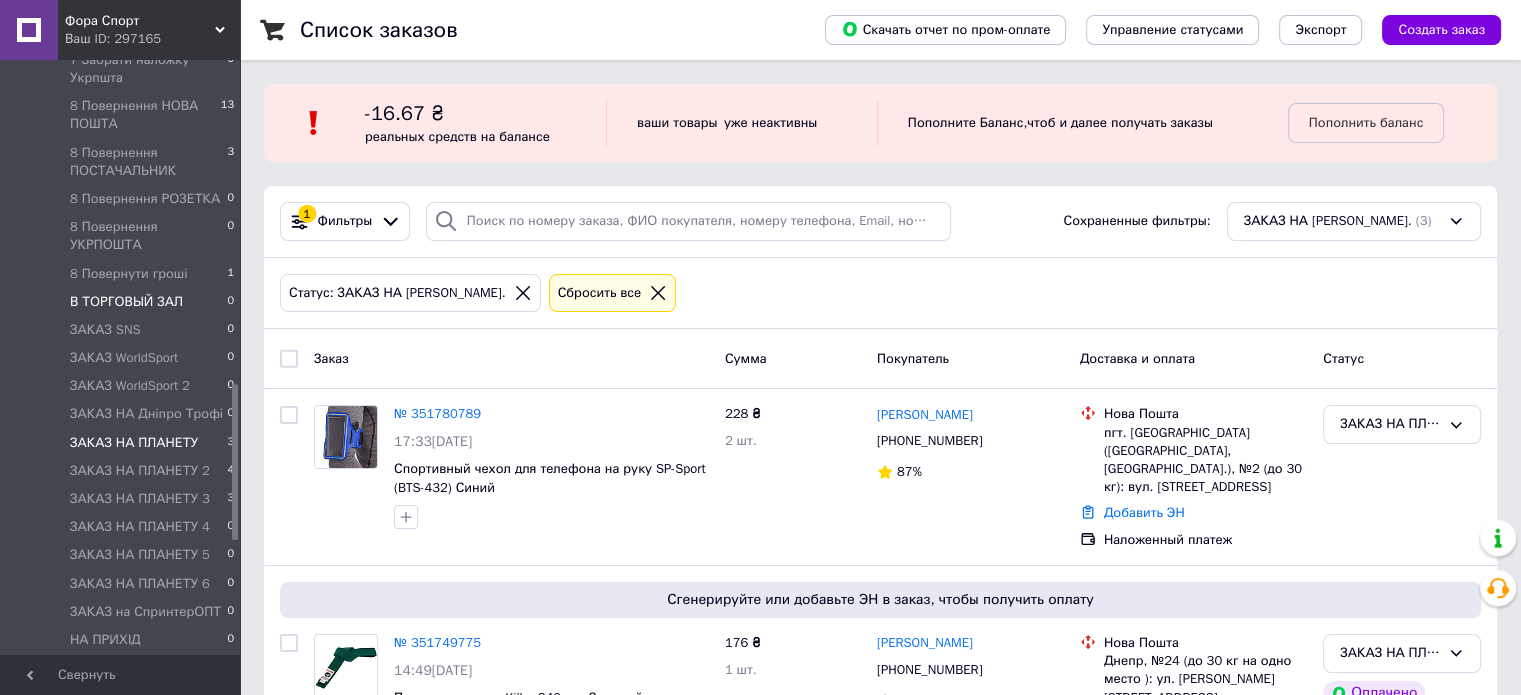 scroll, scrollTop: 1177, scrollLeft: 0, axis: vertical 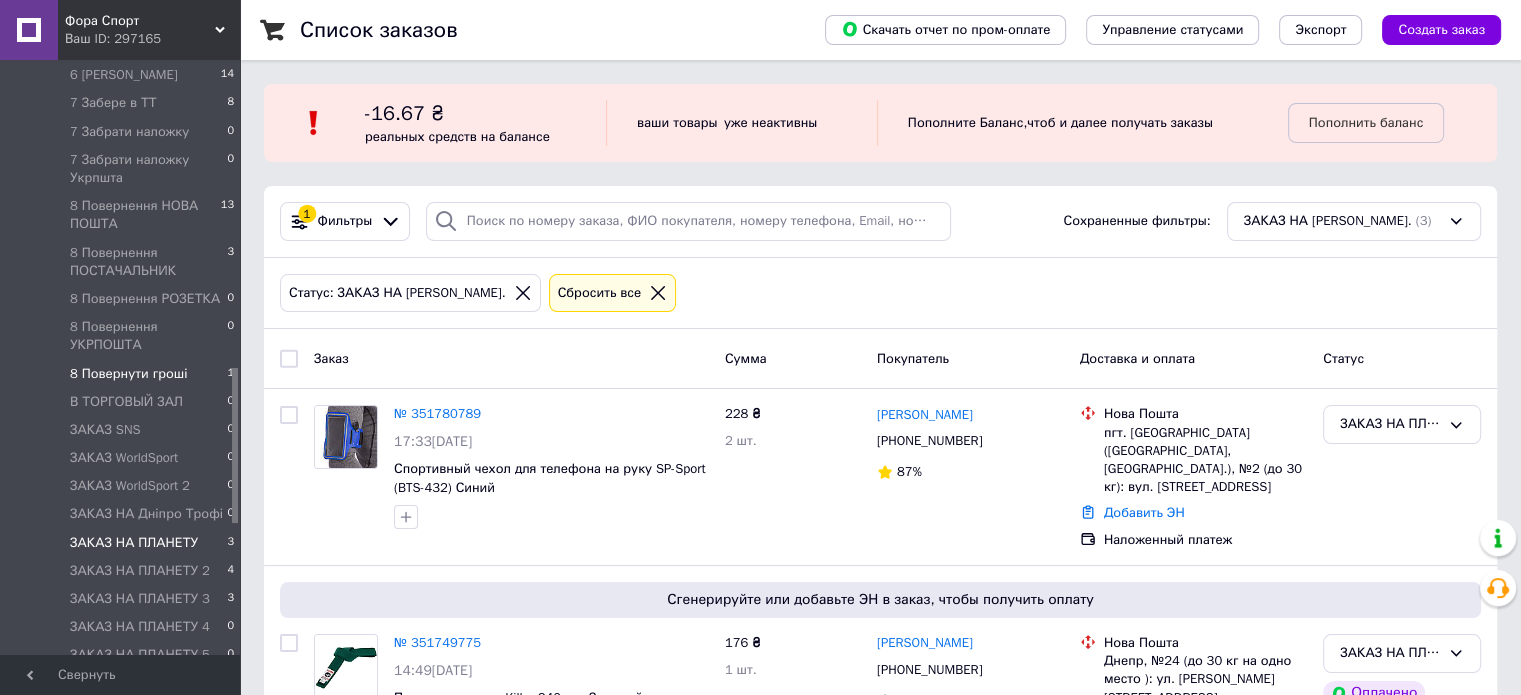 click on "8 Повернути гроші" at bounding box center [129, 374] 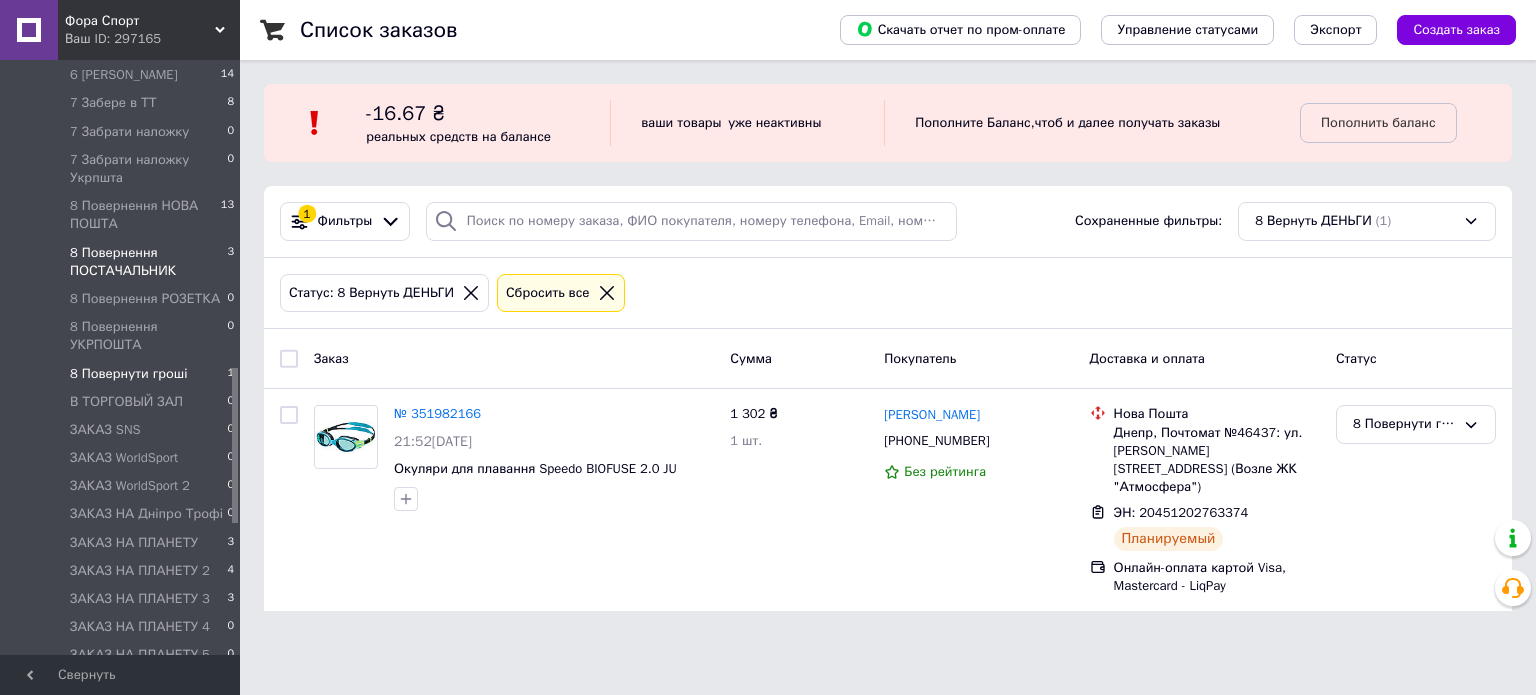 click on "8 Повернення ПОСТАЧАЛЬНИК" at bounding box center (148, 262) 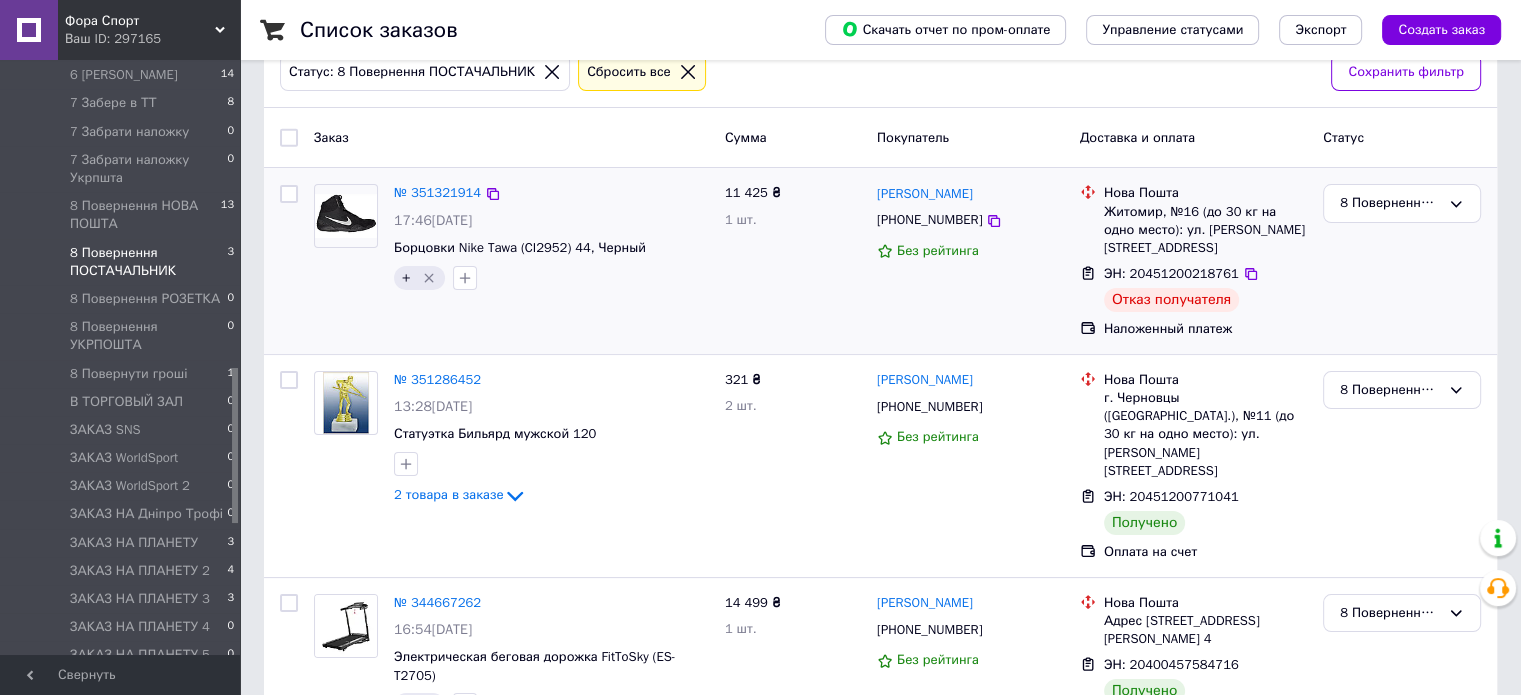 scroll, scrollTop: 239, scrollLeft: 0, axis: vertical 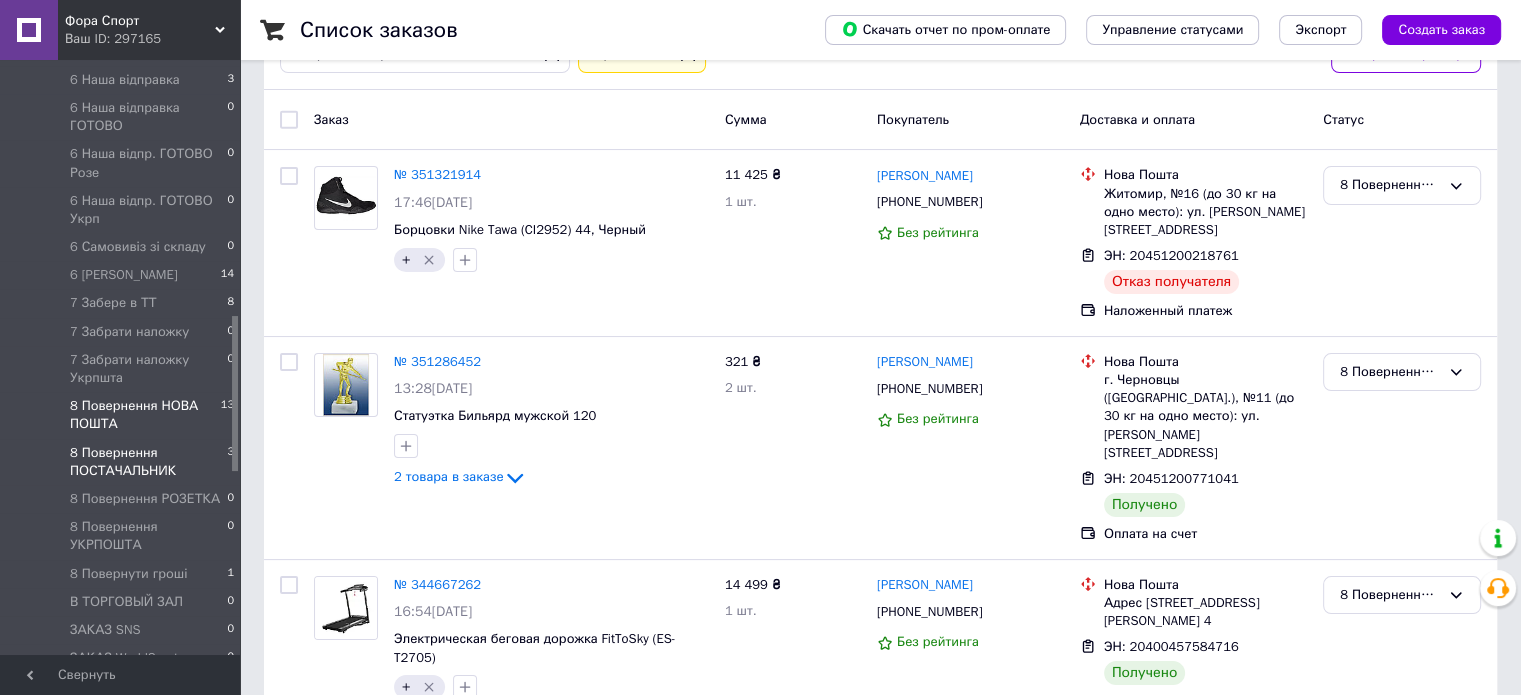 click on "8 Повернення НОВА ПОШТА" at bounding box center [145, 415] 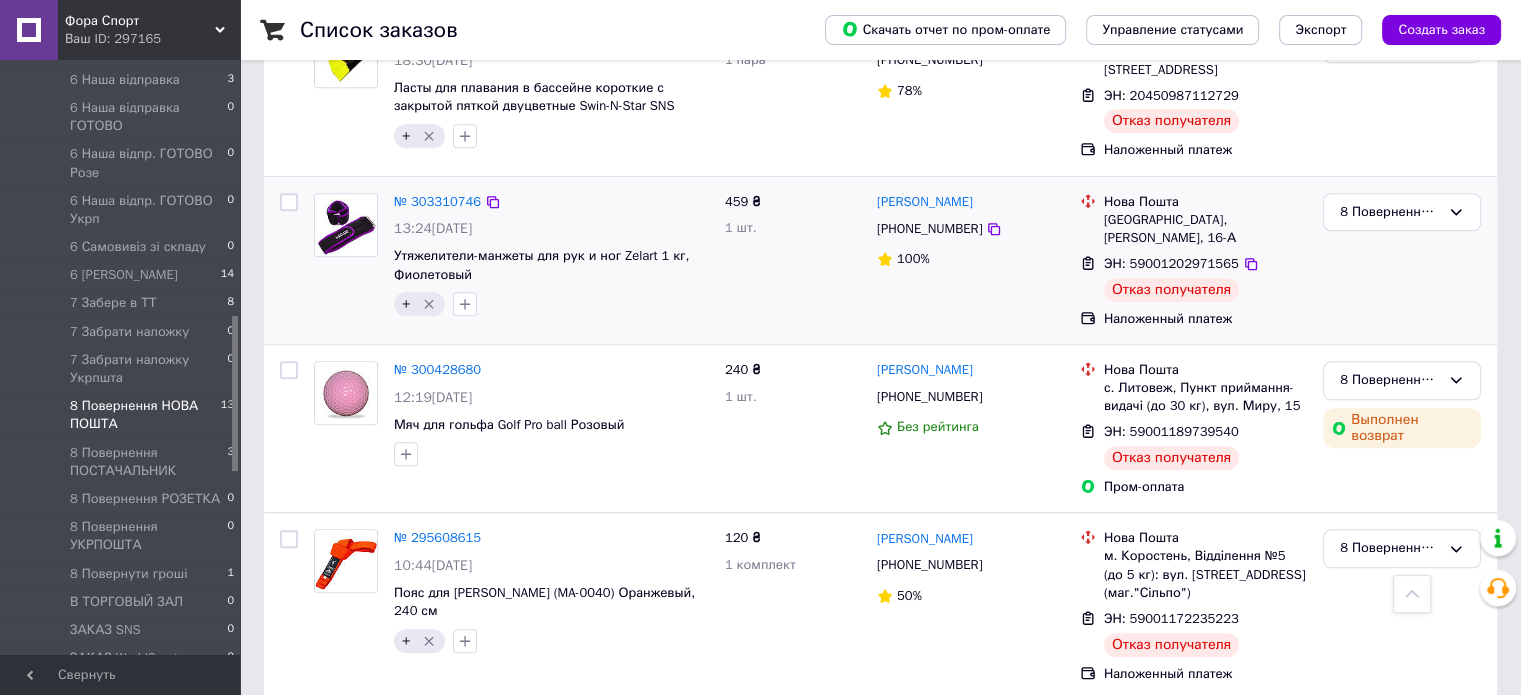 scroll, scrollTop: 1500, scrollLeft: 0, axis: vertical 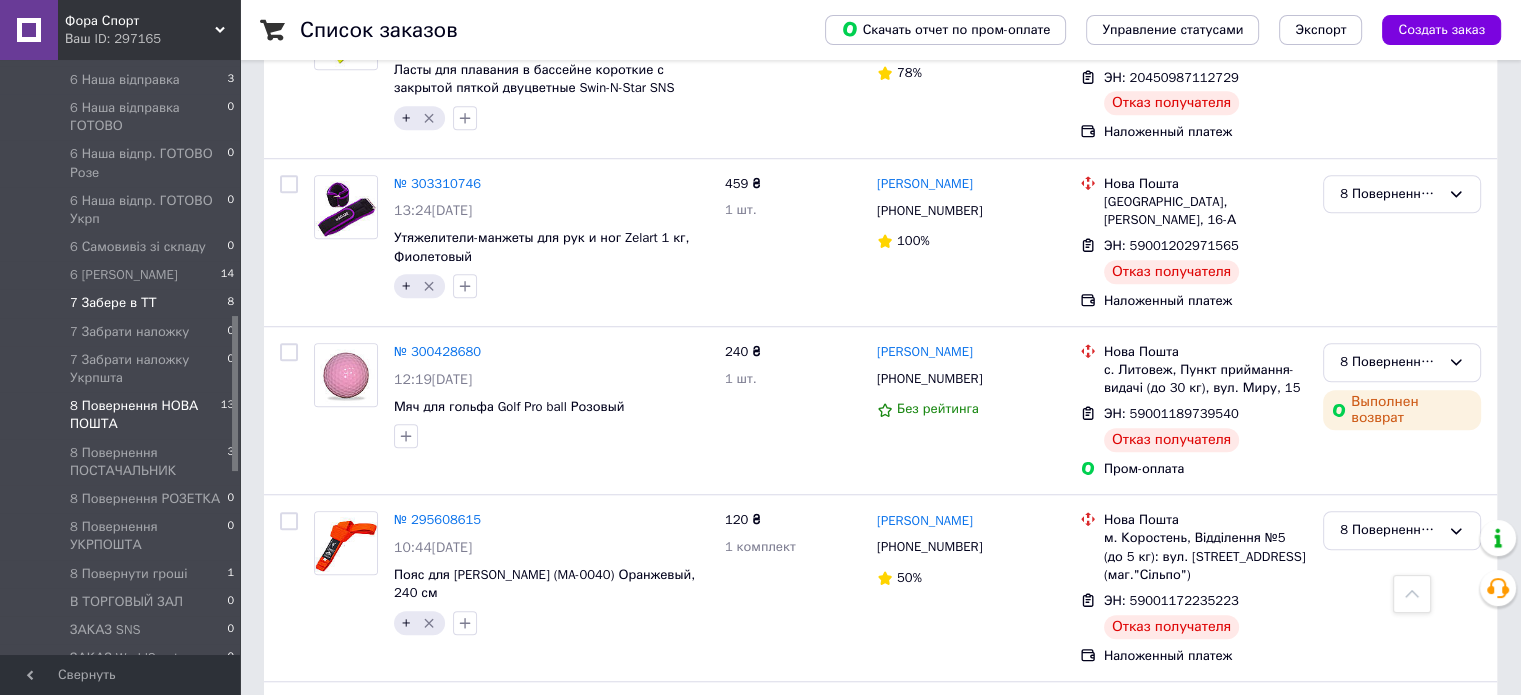 click on "7 Забере в ТТ 8" at bounding box center [123, 303] 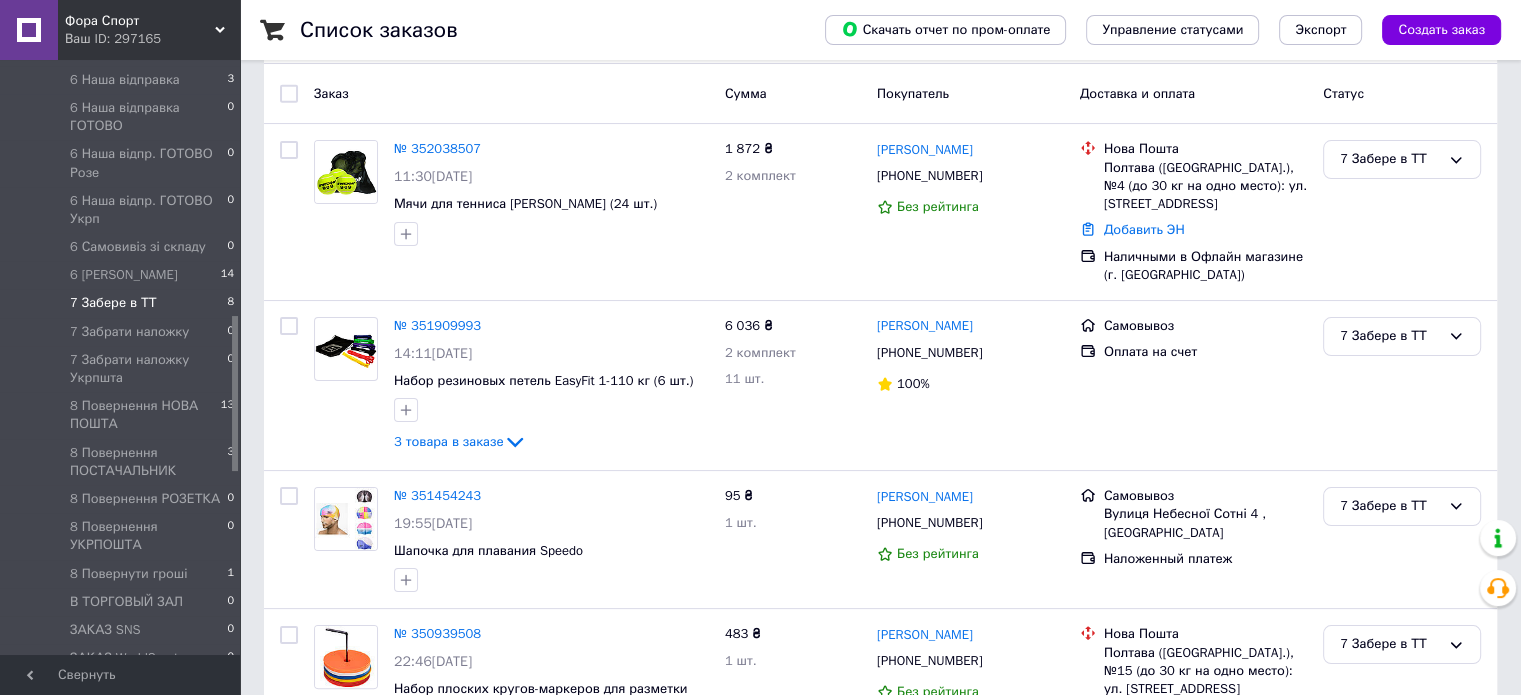 scroll, scrollTop: 300, scrollLeft: 0, axis: vertical 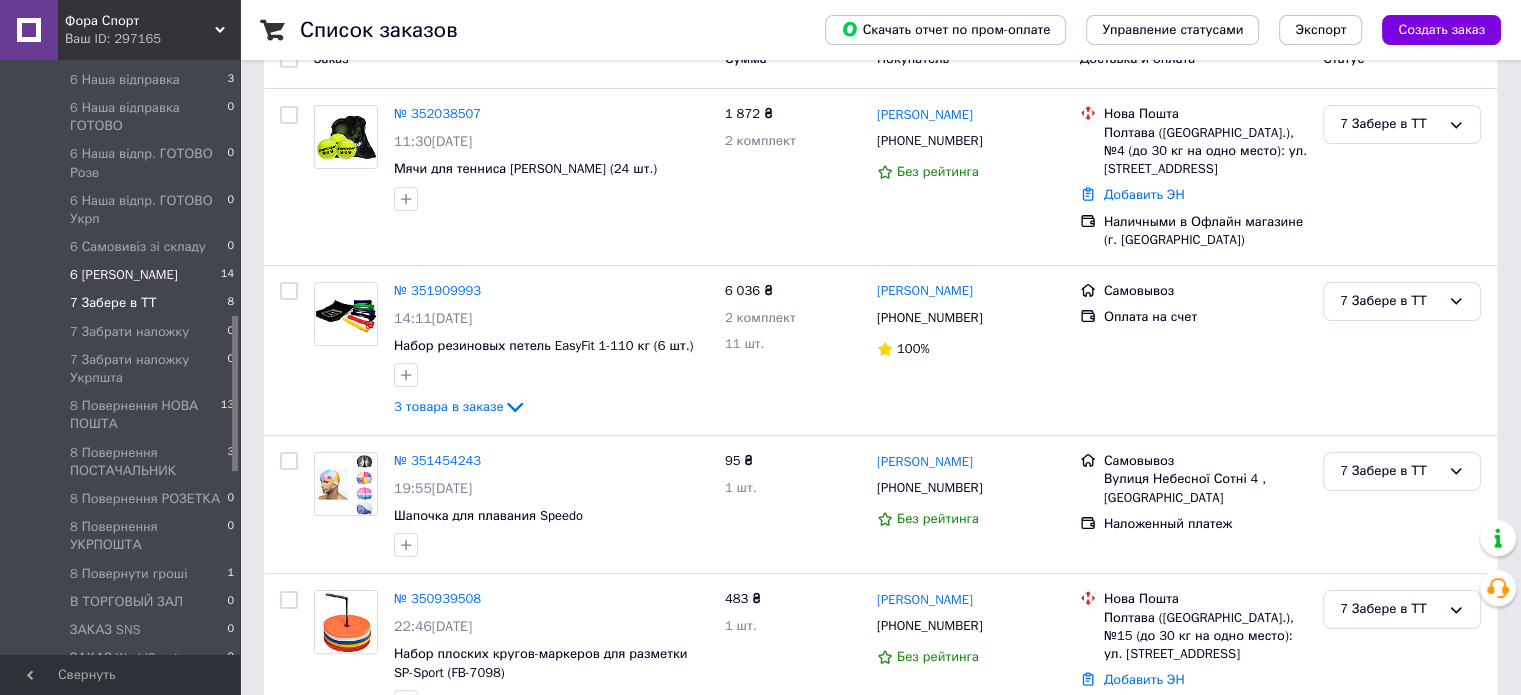 click on "6 Чекаємо ТТН 14" at bounding box center [123, 275] 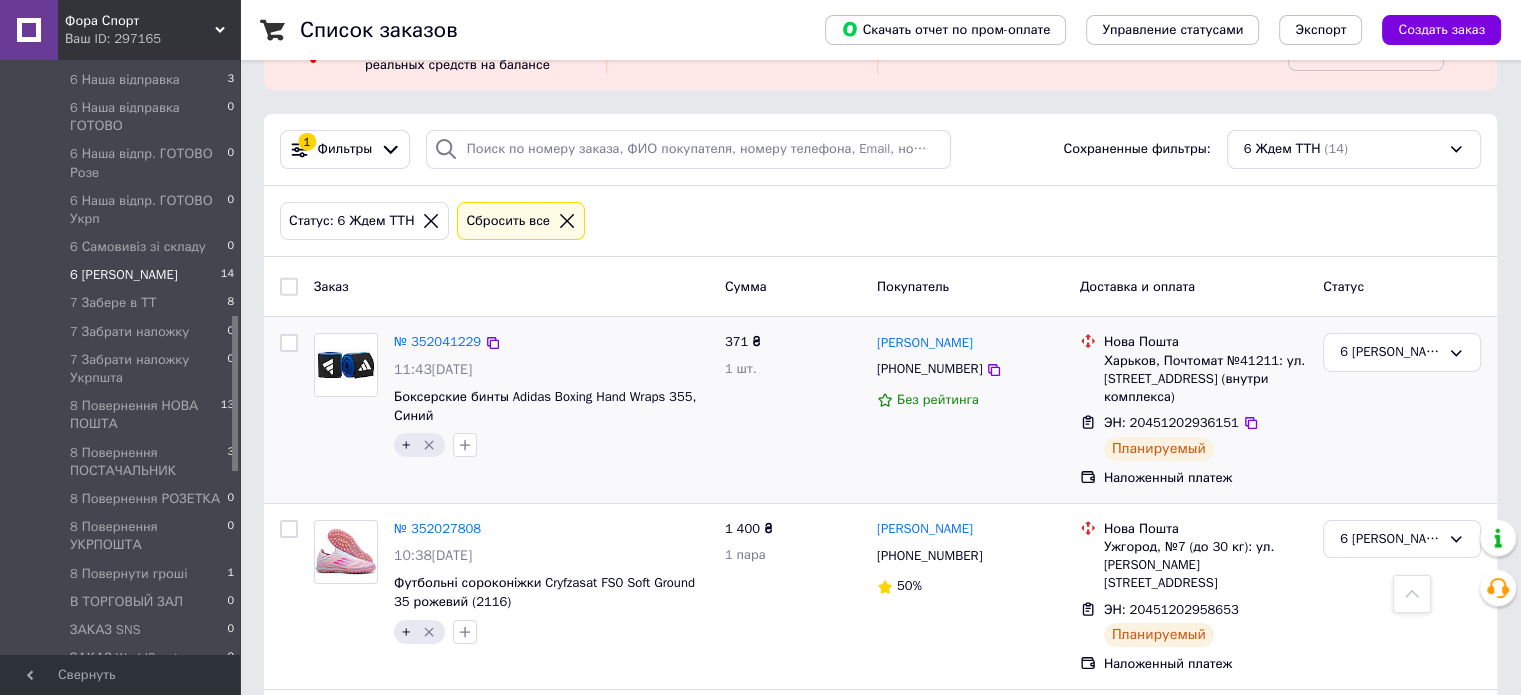 scroll, scrollTop: 0, scrollLeft: 0, axis: both 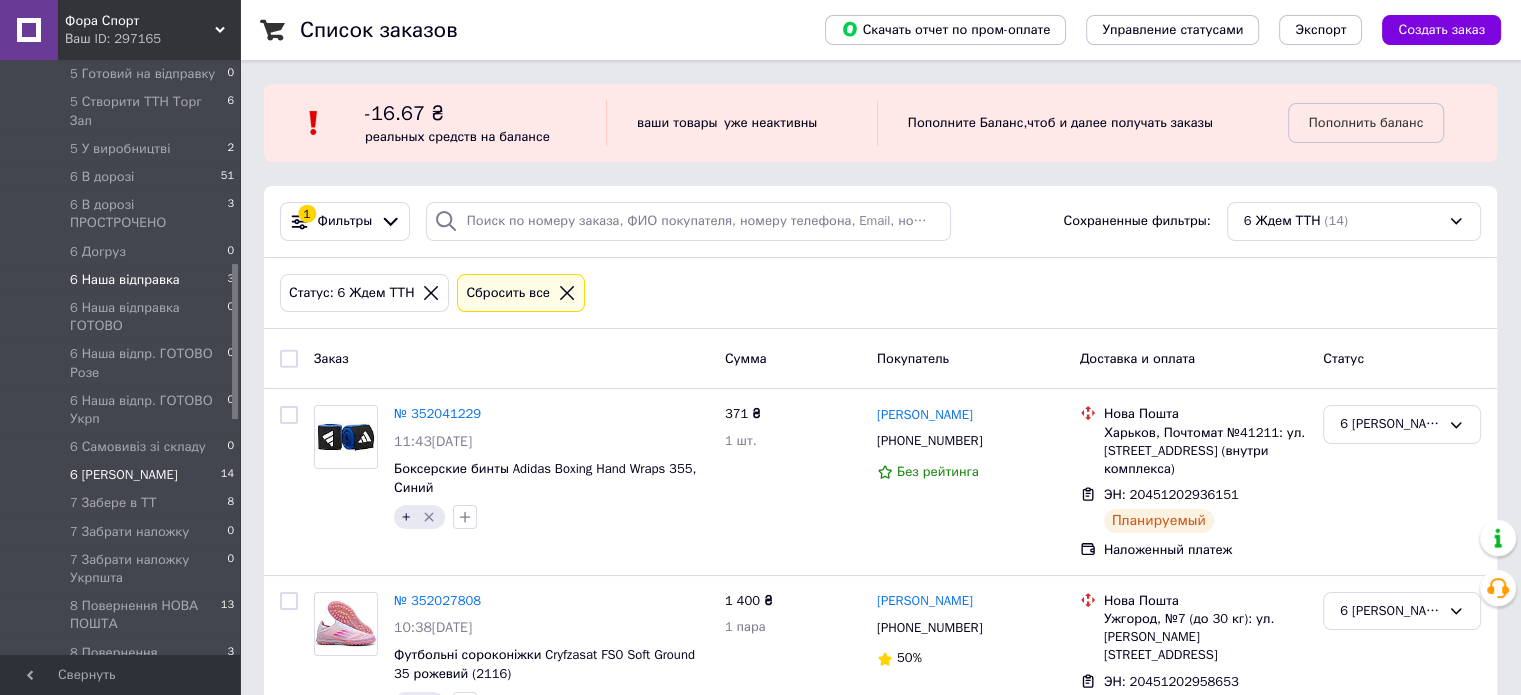 click on "6 Наша відправка" at bounding box center (125, 280) 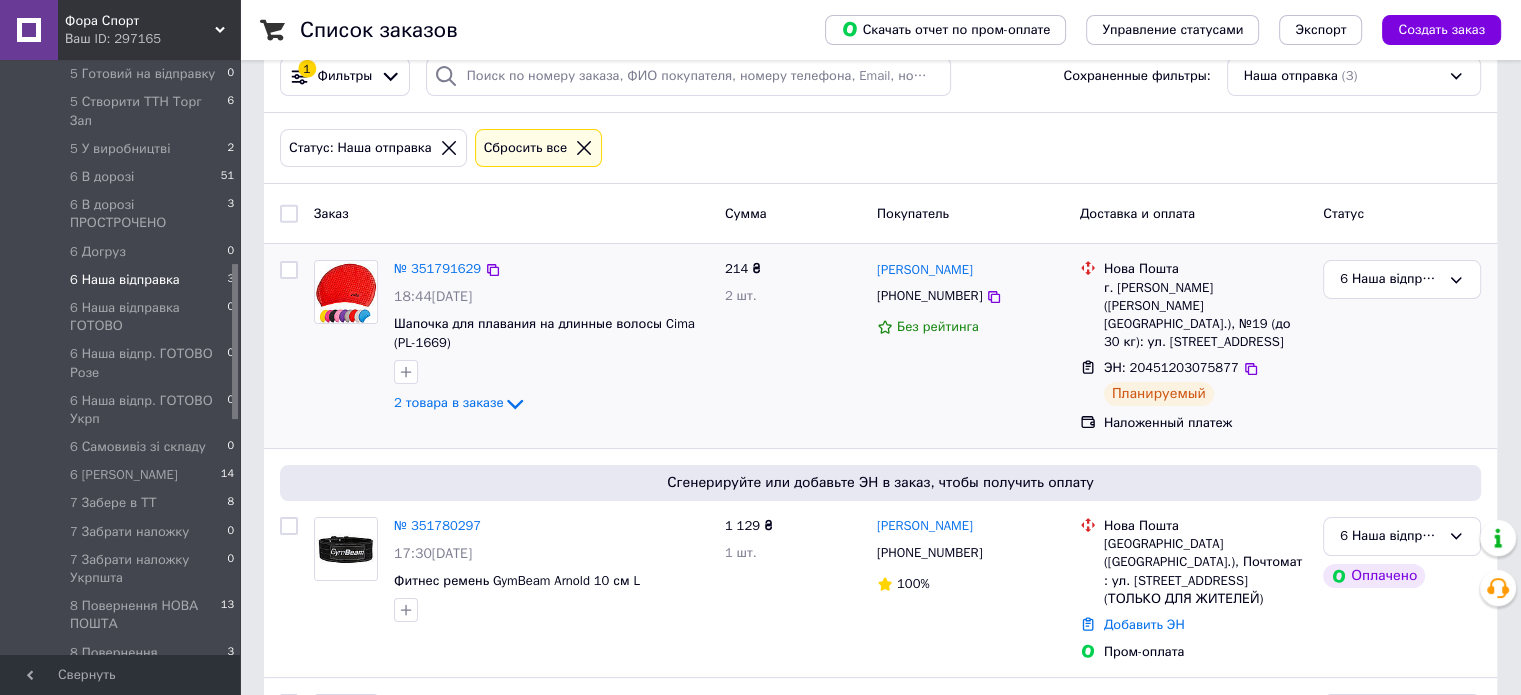 scroll, scrollTop: 255, scrollLeft: 0, axis: vertical 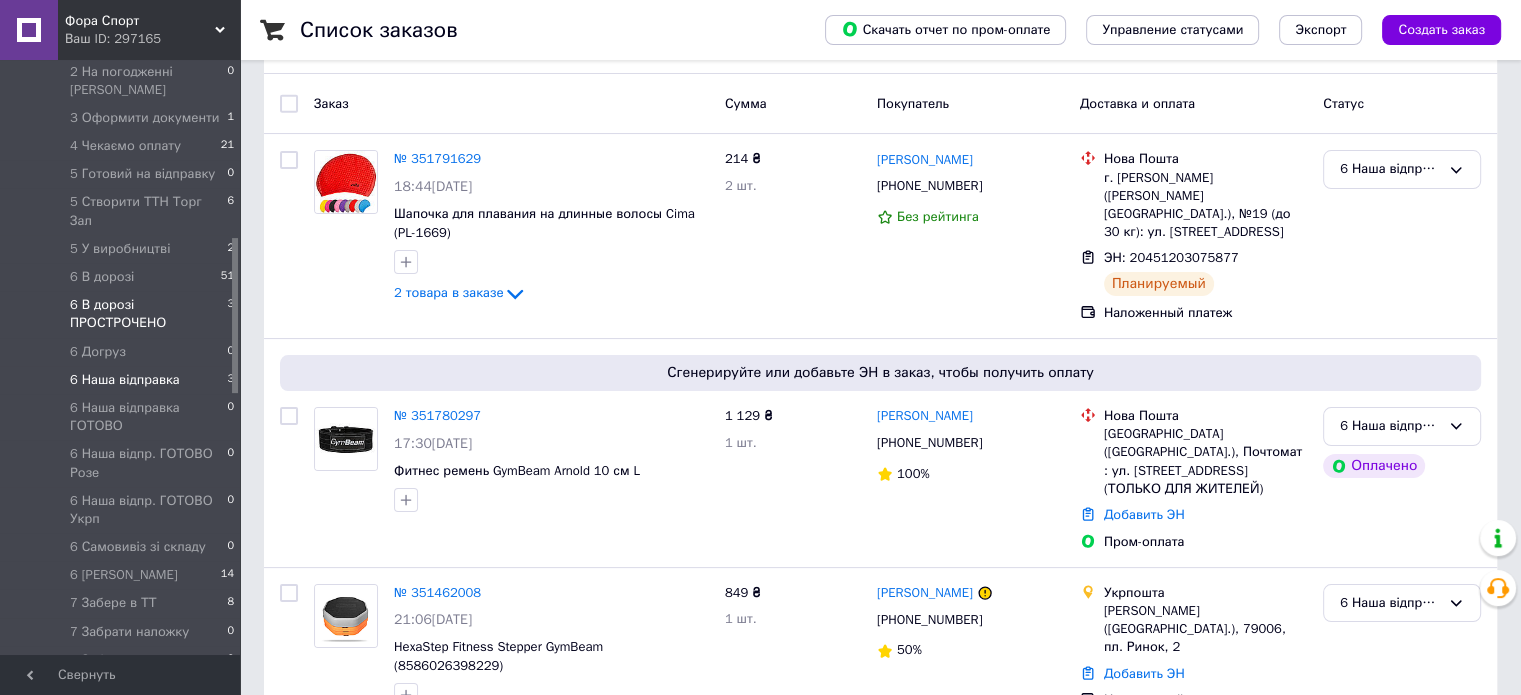 click on "6 В дорозі ПРОСТРОЧЕНО" at bounding box center (148, 314) 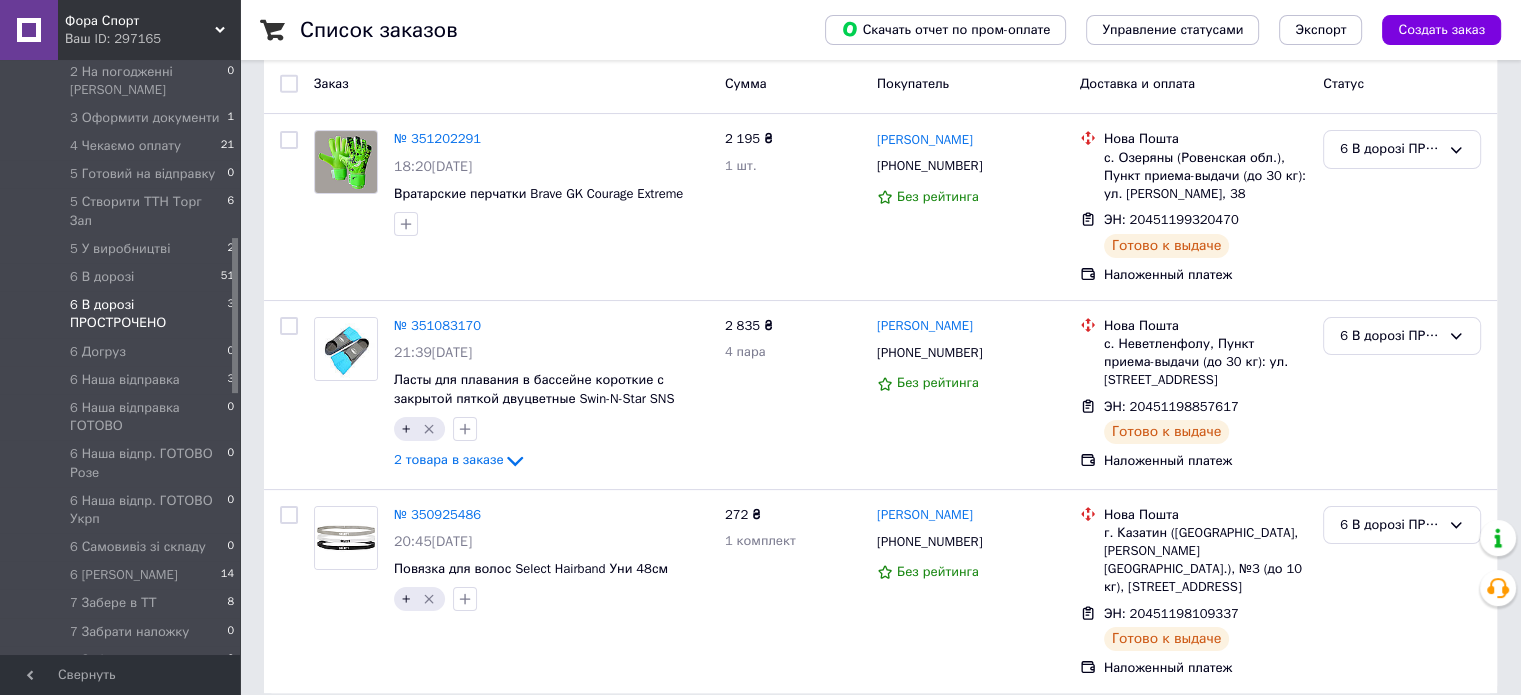 scroll, scrollTop: 277, scrollLeft: 0, axis: vertical 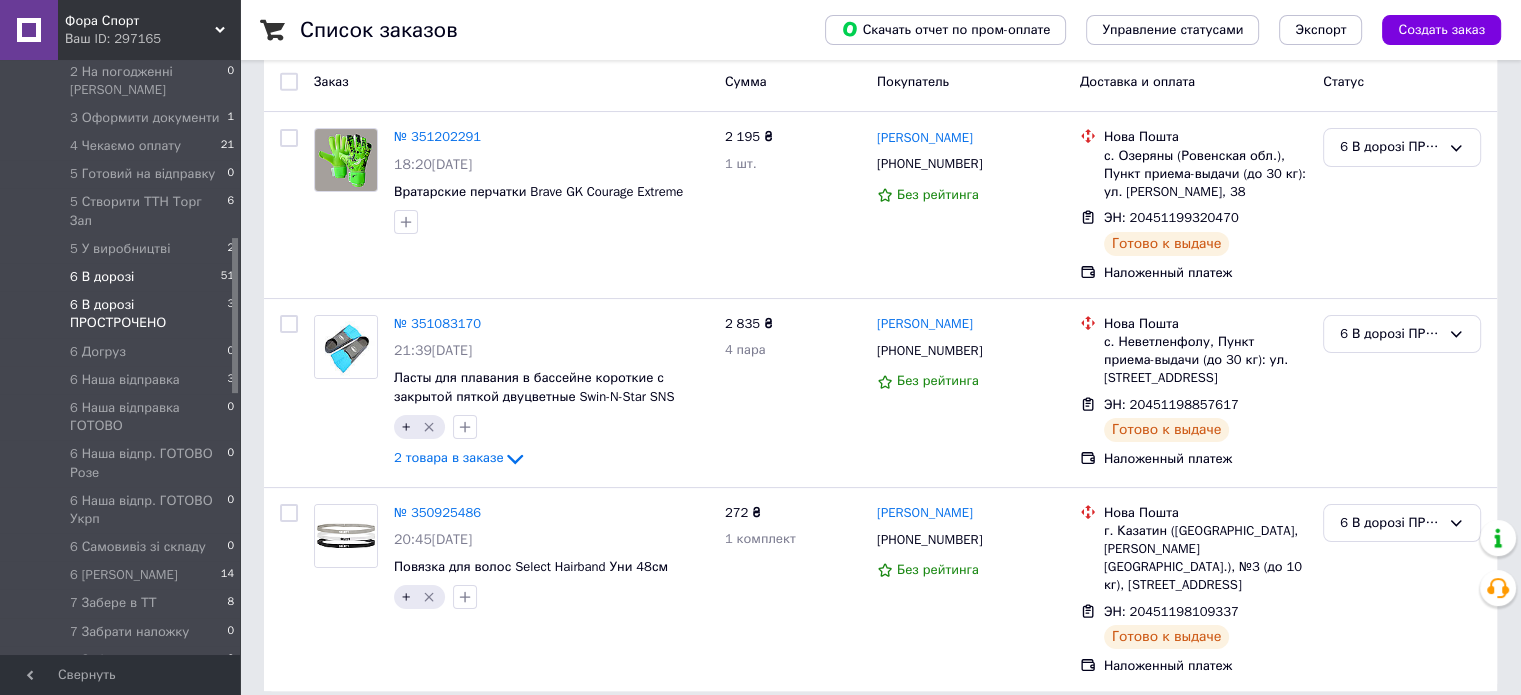 click on "6 В дорозі 51" at bounding box center (123, 277) 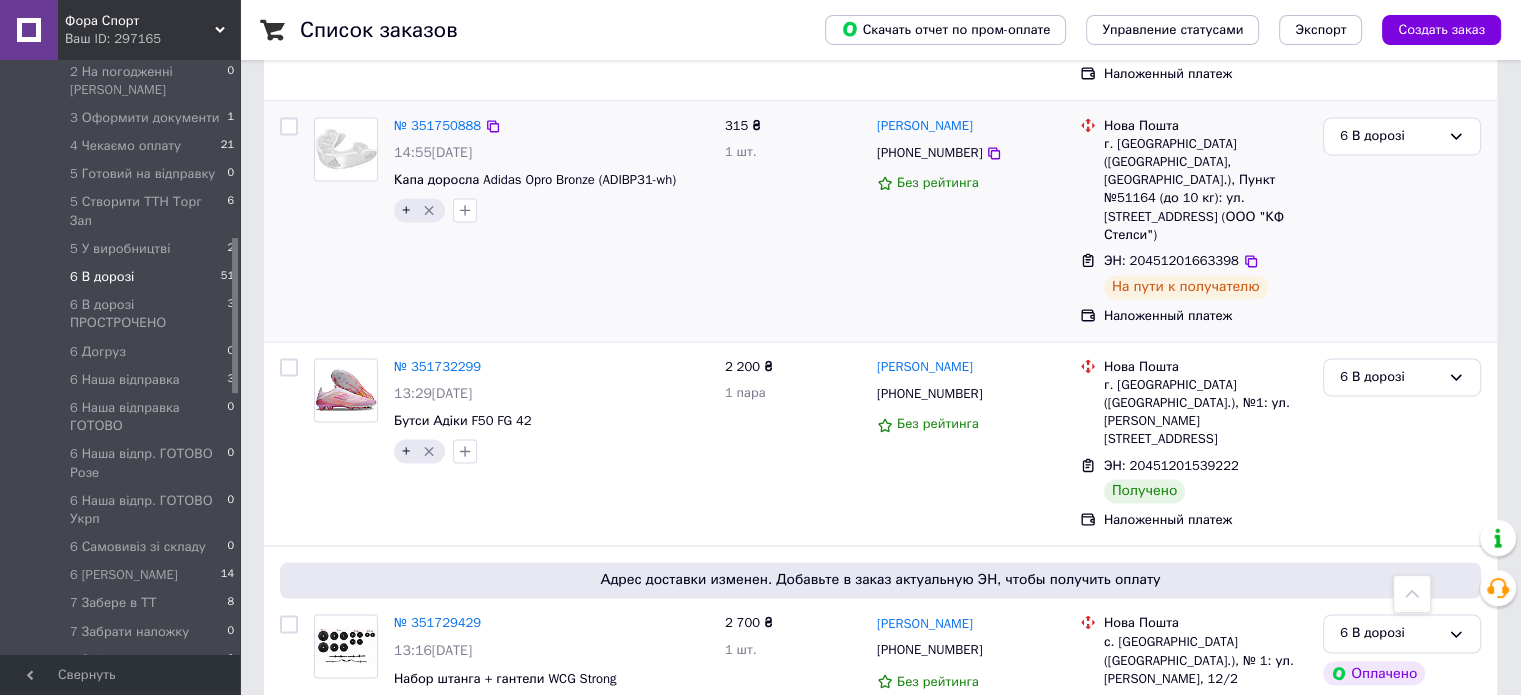 scroll, scrollTop: 3200, scrollLeft: 0, axis: vertical 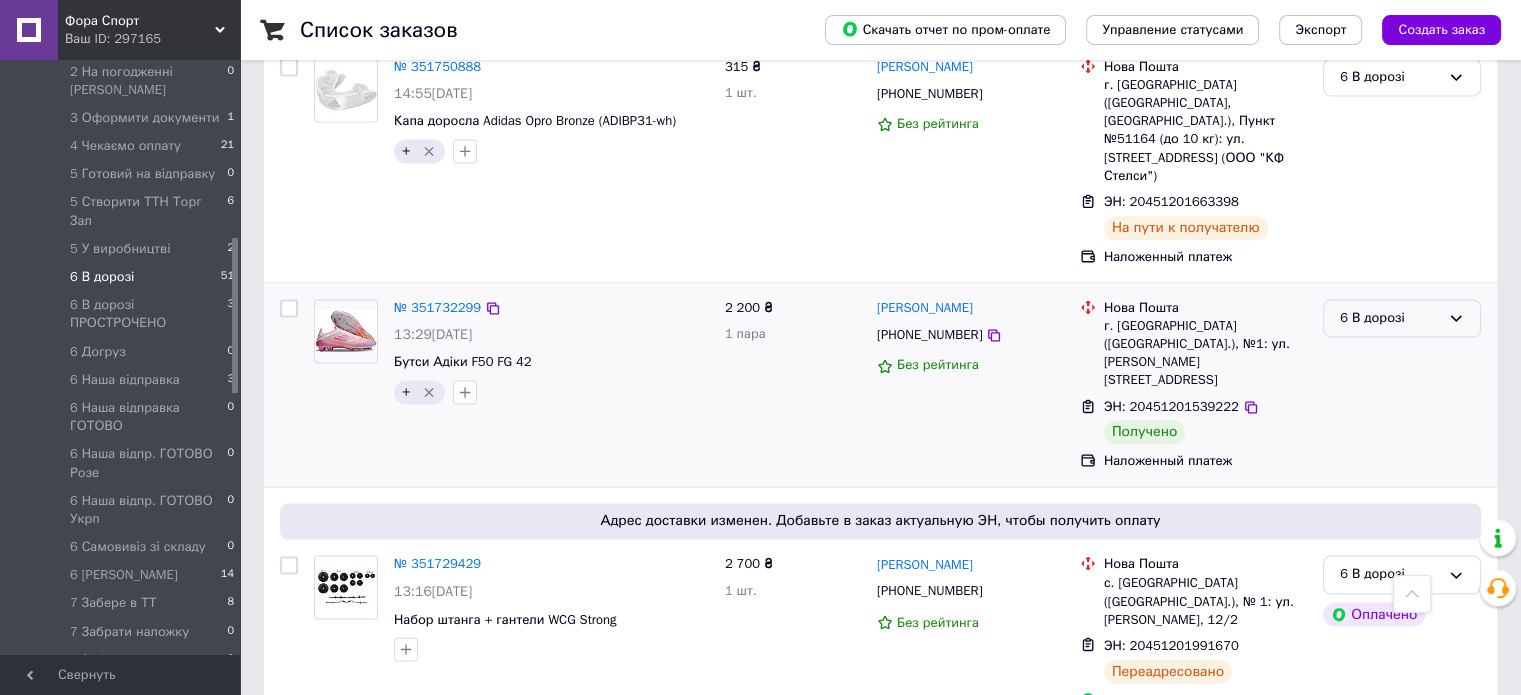 click on "6 В дорозі" at bounding box center [1390, 318] 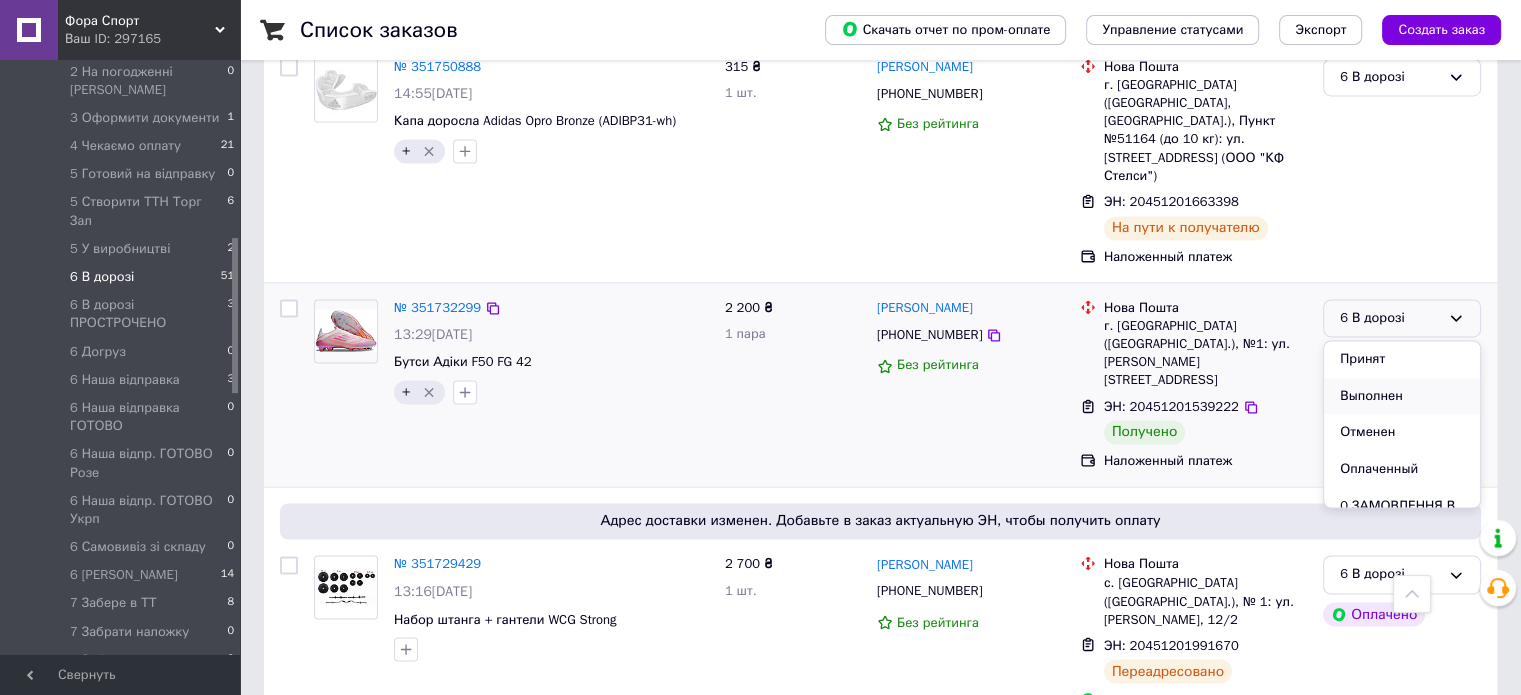 click on "Выполнен" at bounding box center (1402, 396) 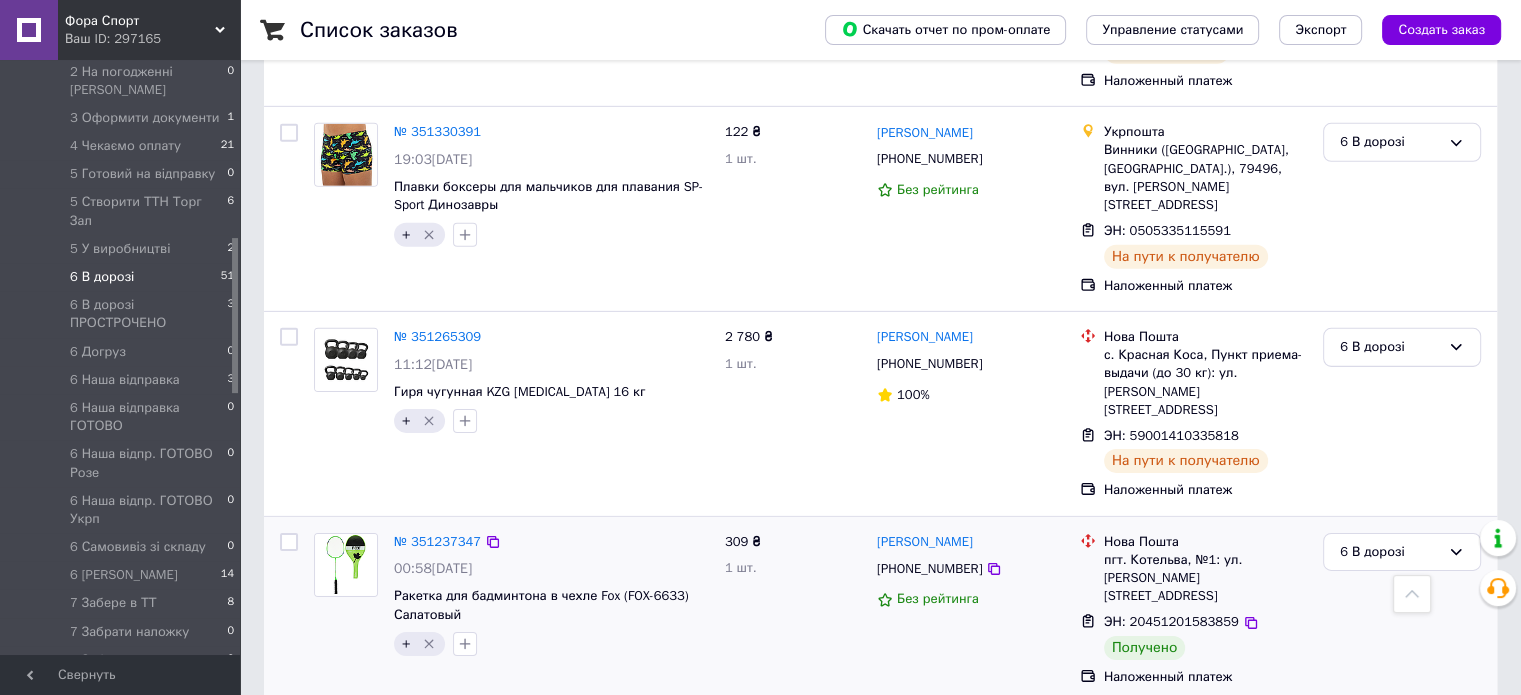 scroll, scrollTop: 6300, scrollLeft: 0, axis: vertical 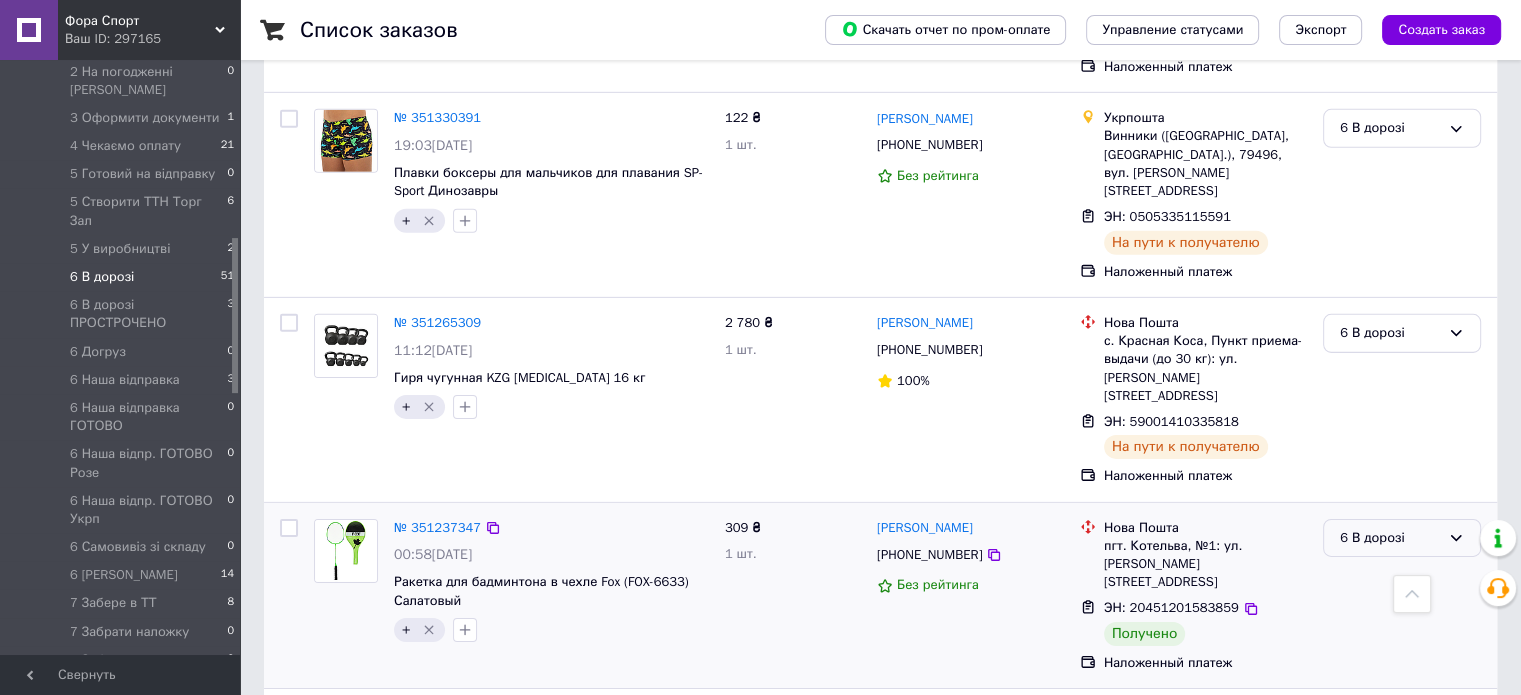 click on "6 В дорозі" at bounding box center [1390, 538] 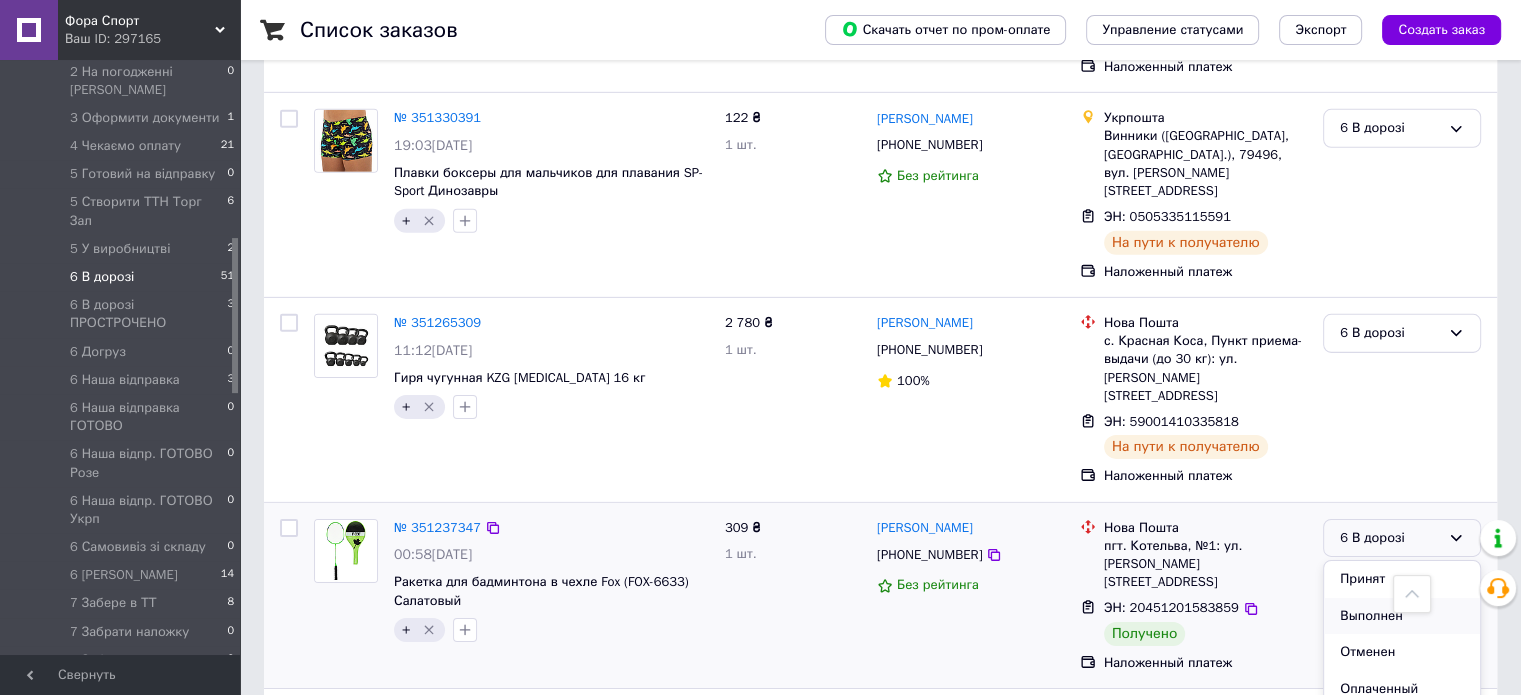 click on "Выполнен" at bounding box center (1402, 616) 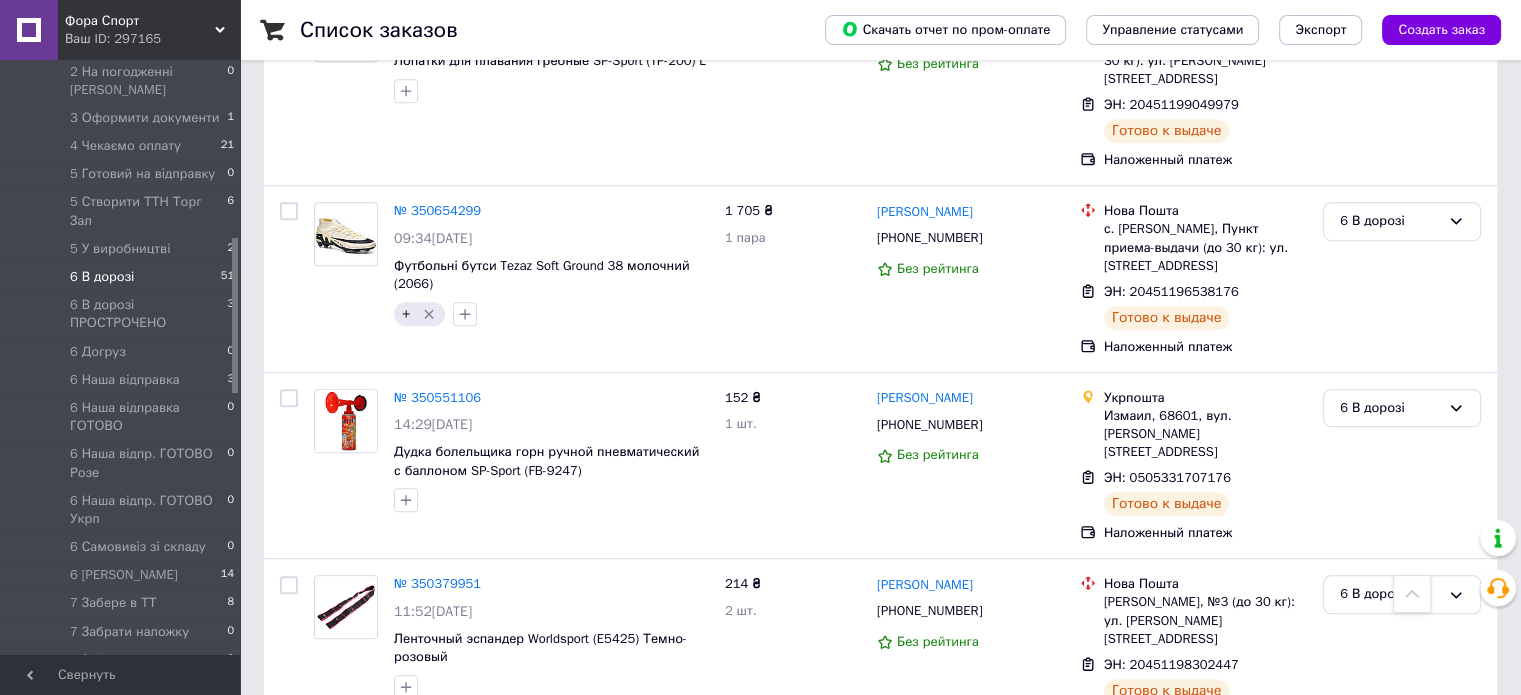 scroll, scrollTop: 9003, scrollLeft: 0, axis: vertical 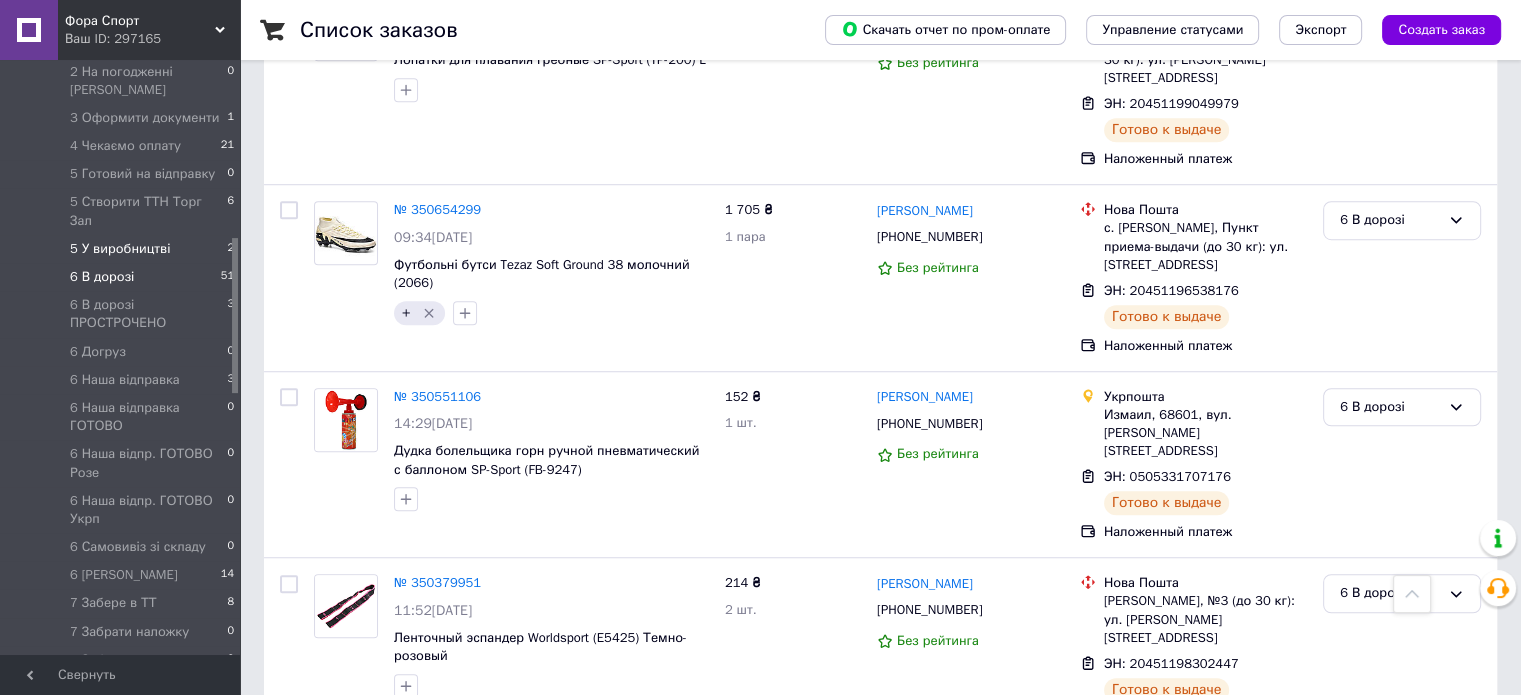 click on "5 У виробництві 2" at bounding box center [123, 249] 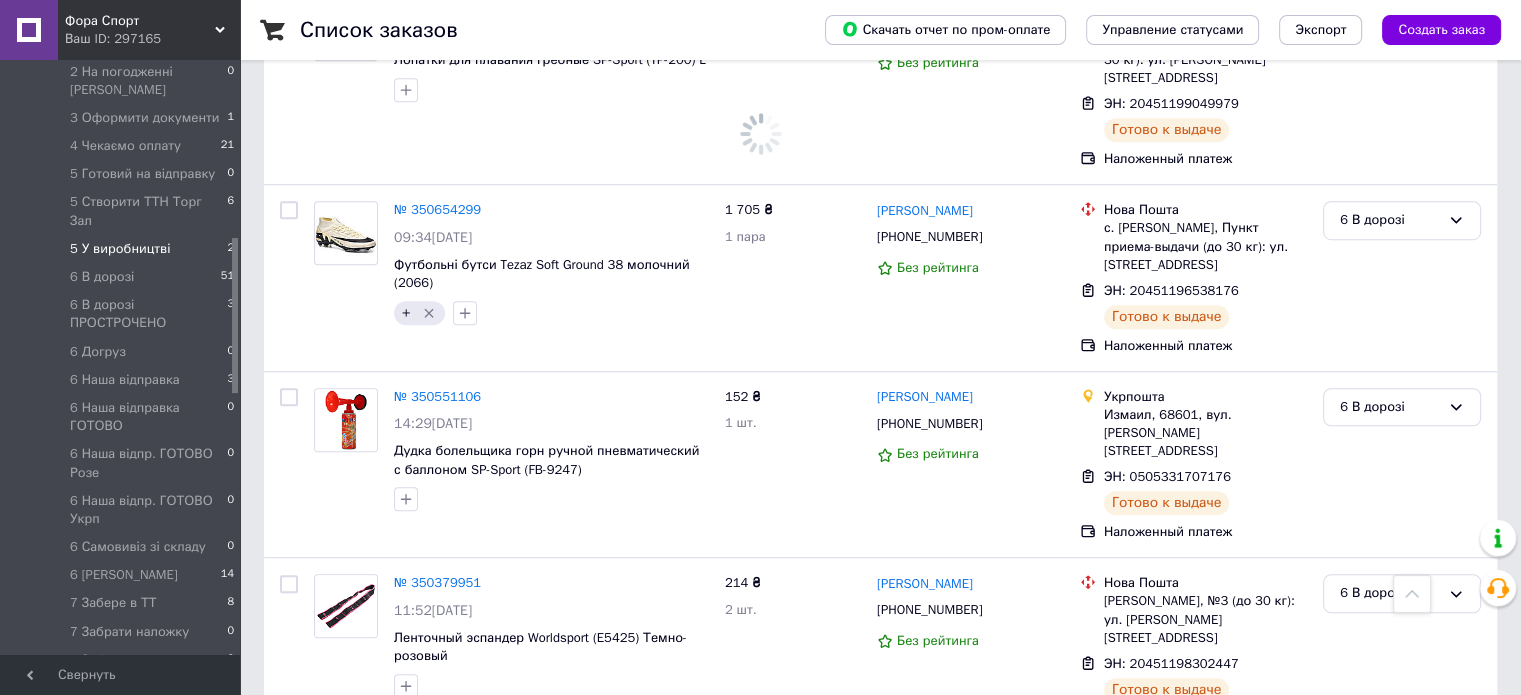 scroll, scrollTop: 0, scrollLeft: 0, axis: both 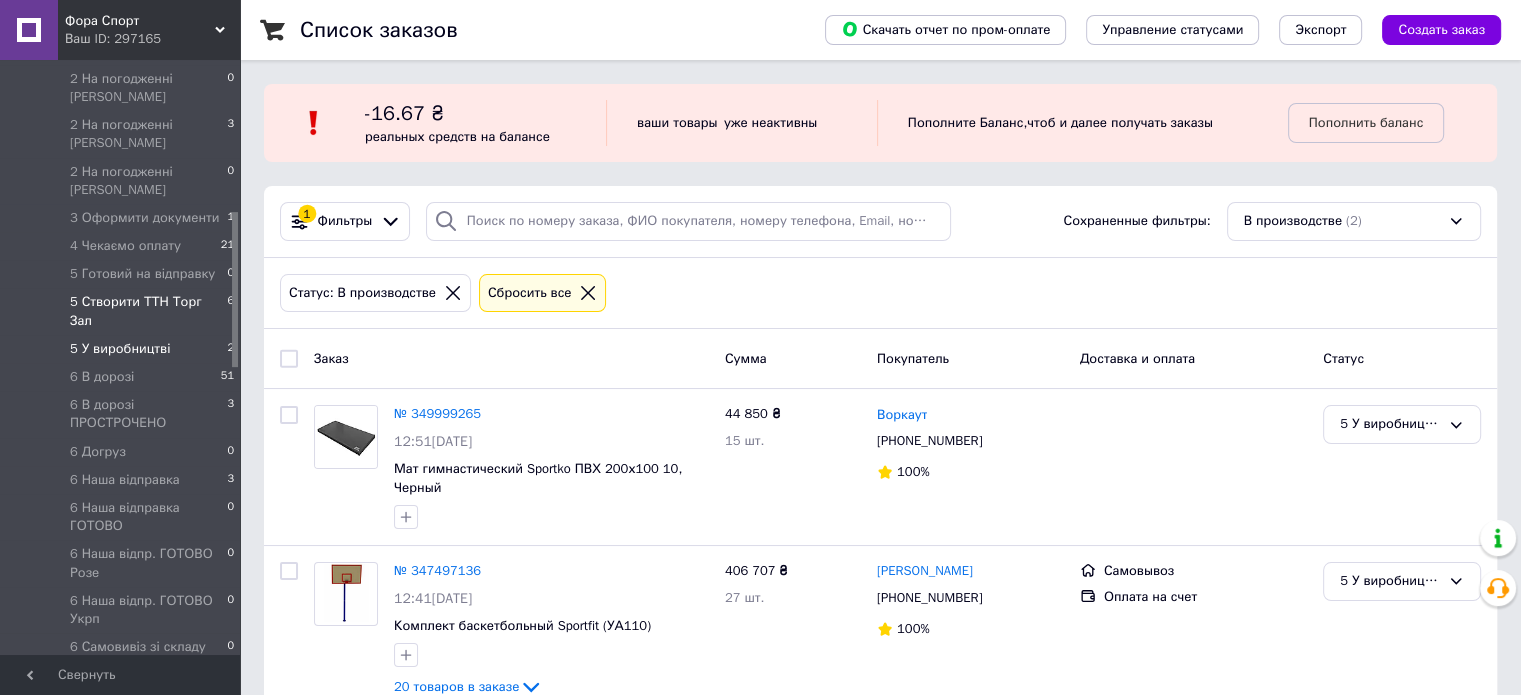 click on "5 Створити ТТН Торг Зал" at bounding box center [148, 311] 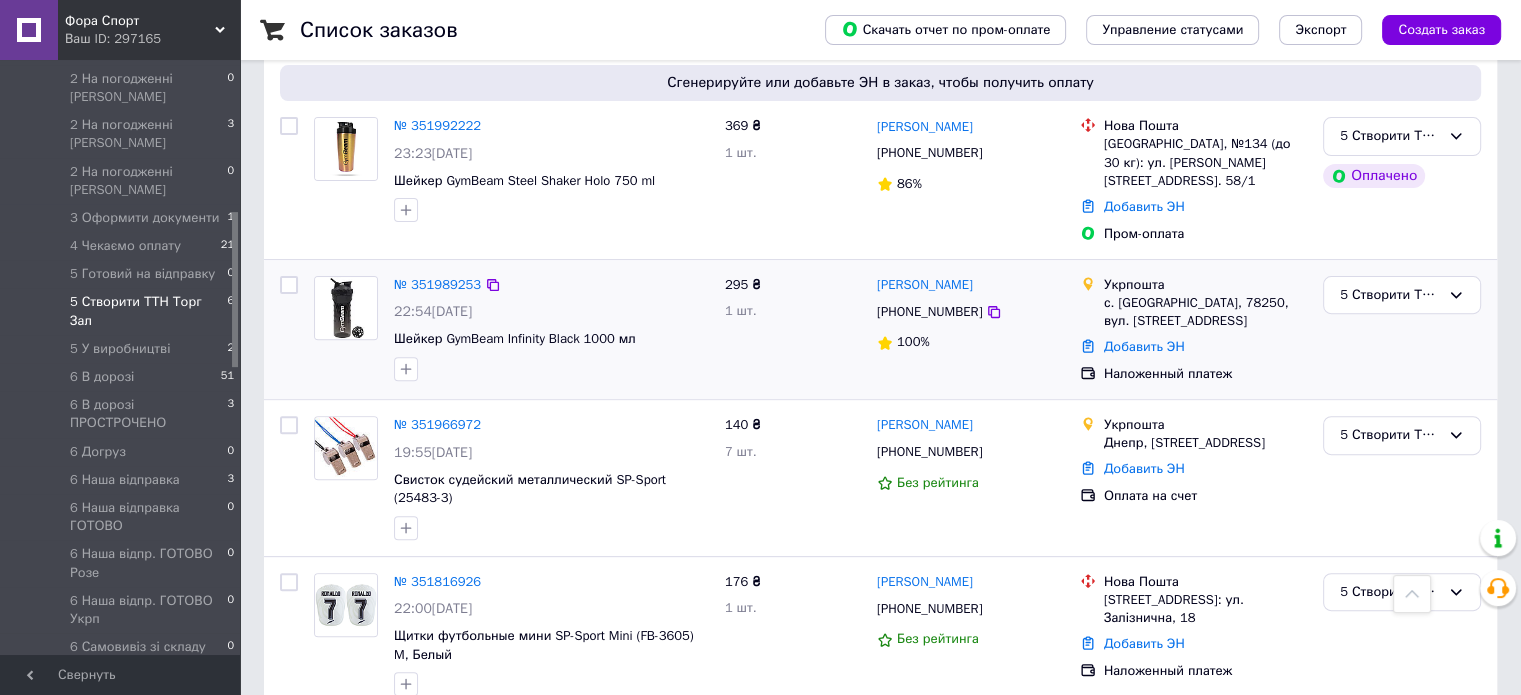 scroll, scrollTop: 657, scrollLeft: 0, axis: vertical 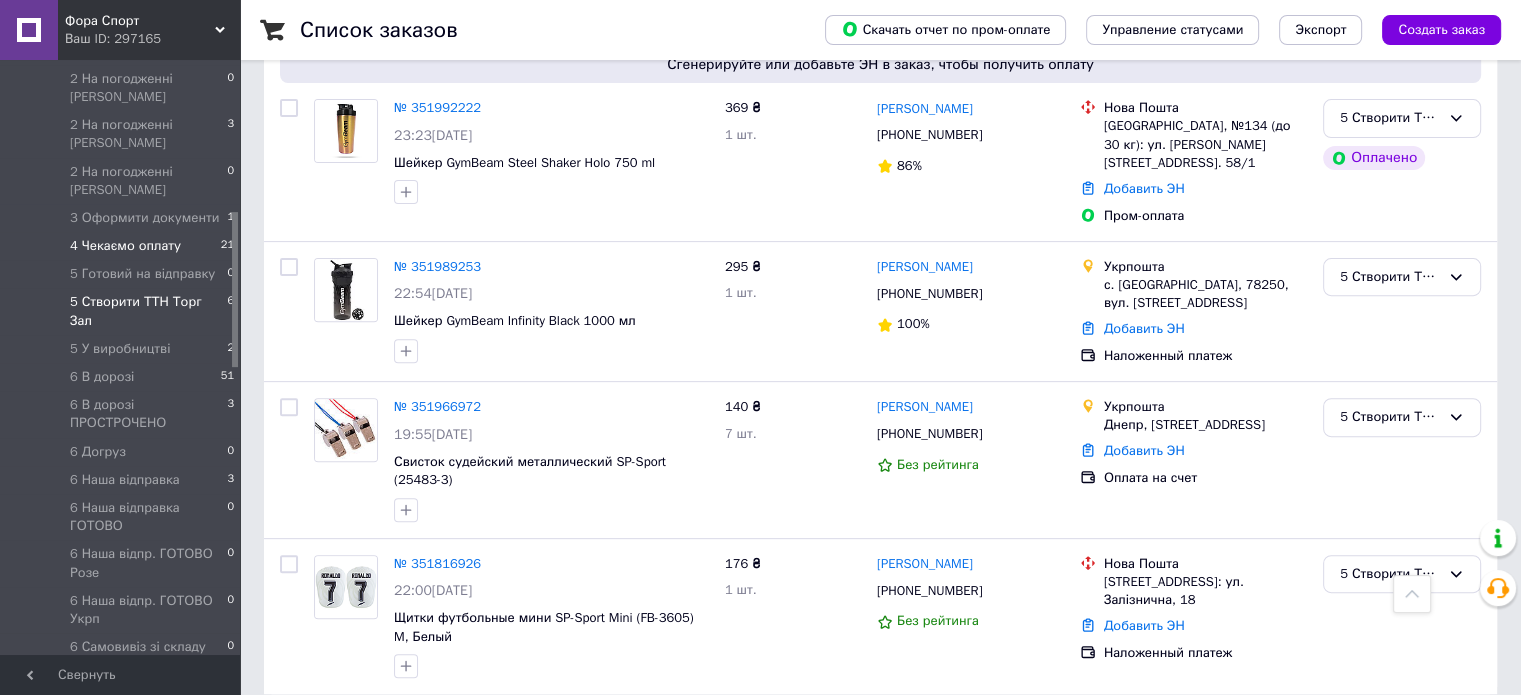 click on "4  Чекаємо оплату" at bounding box center (125, 246) 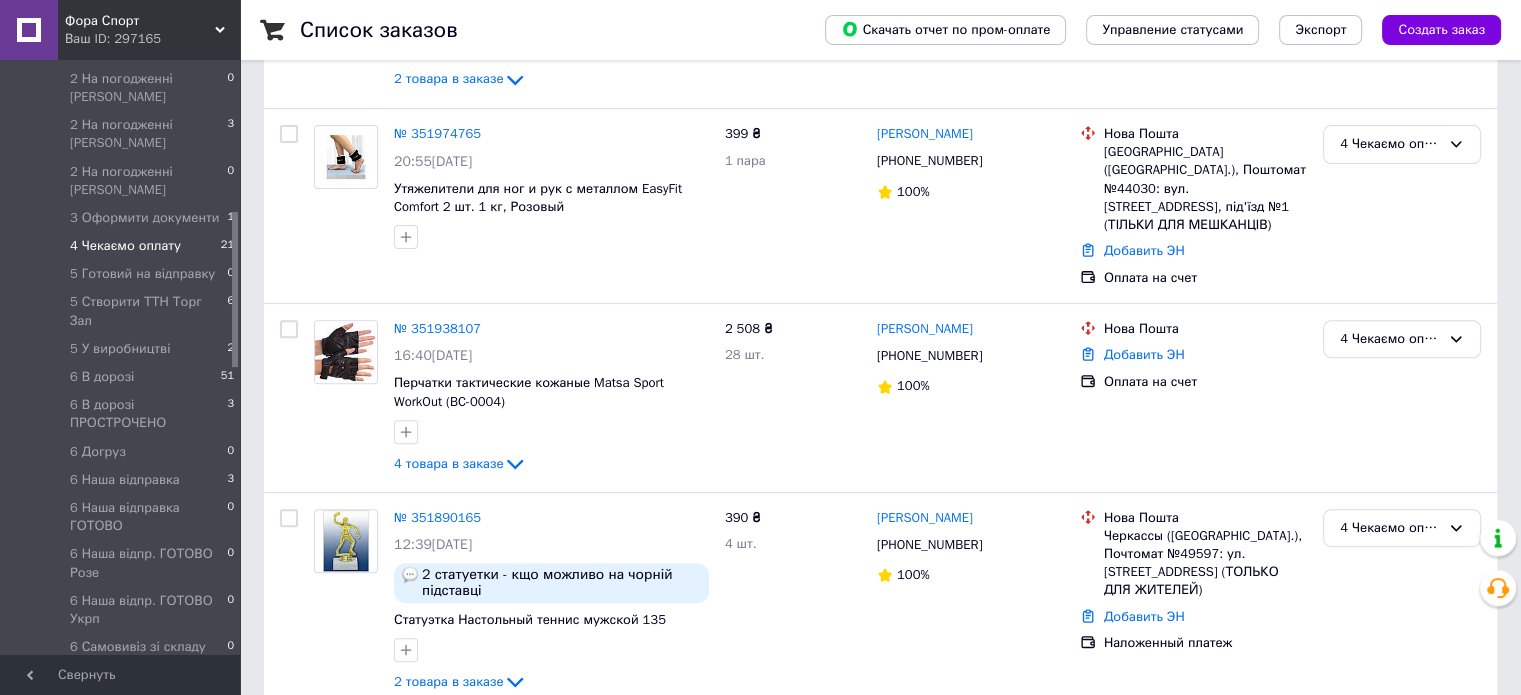 scroll, scrollTop: 0, scrollLeft: 0, axis: both 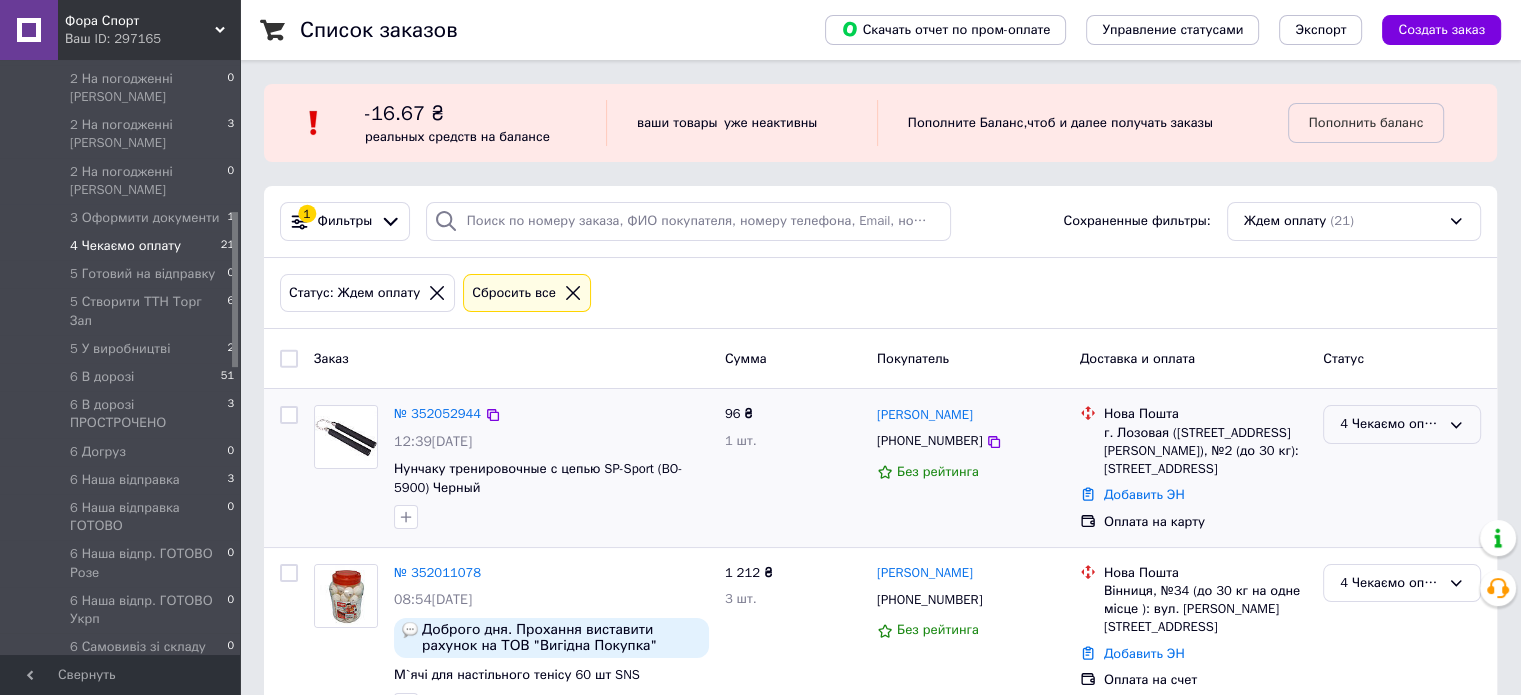 click on "4  Чекаємо оплату" at bounding box center [1390, 424] 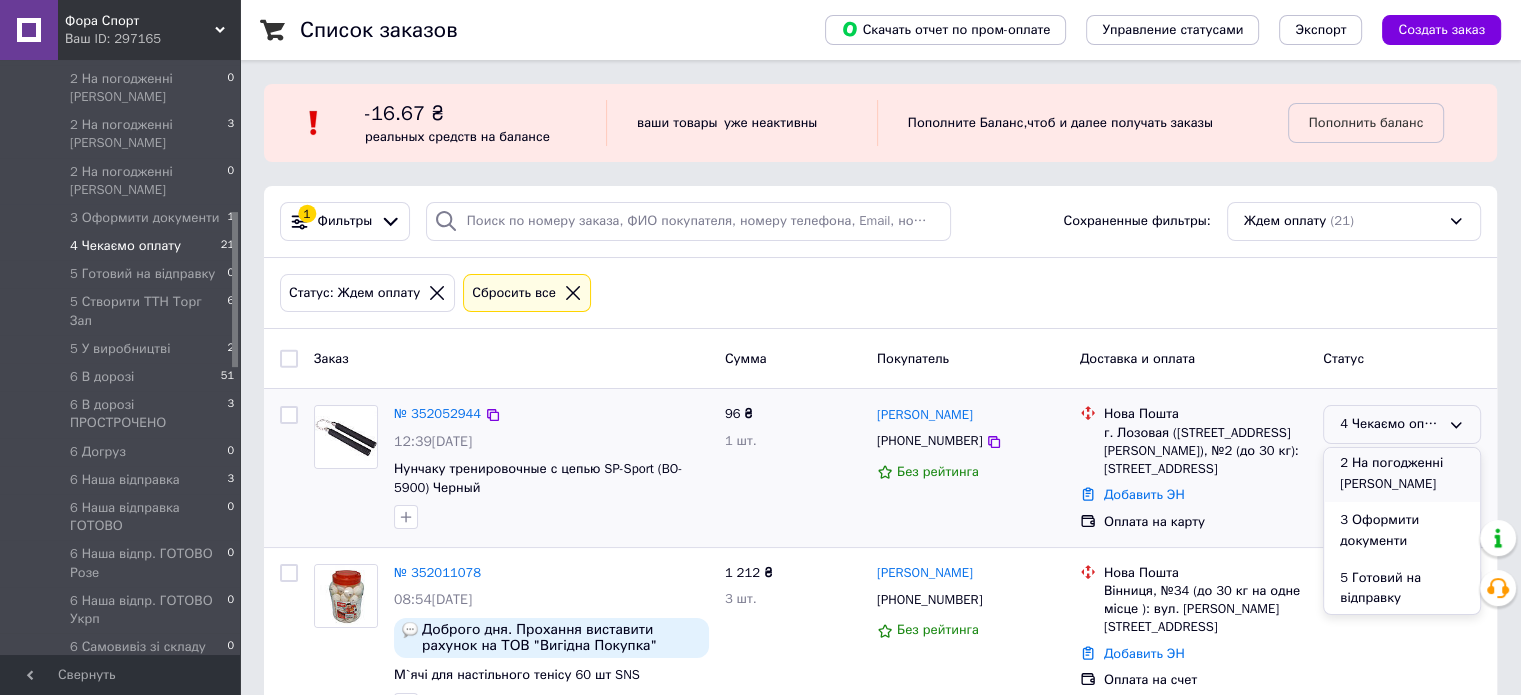 scroll, scrollTop: 800, scrollLeft: 0, axis: vertical 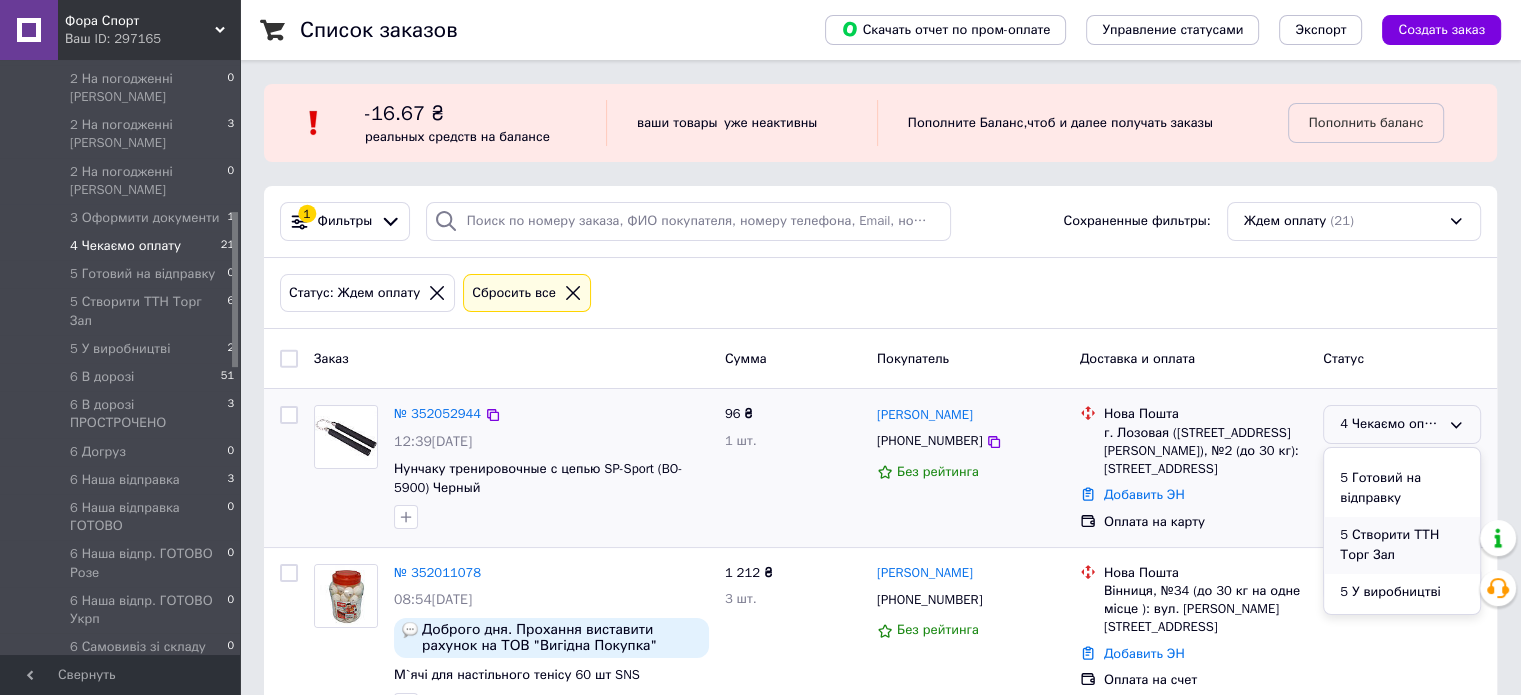 click on "5 Створити ТТН Торг Зал" at bounding box center (1402, 545) 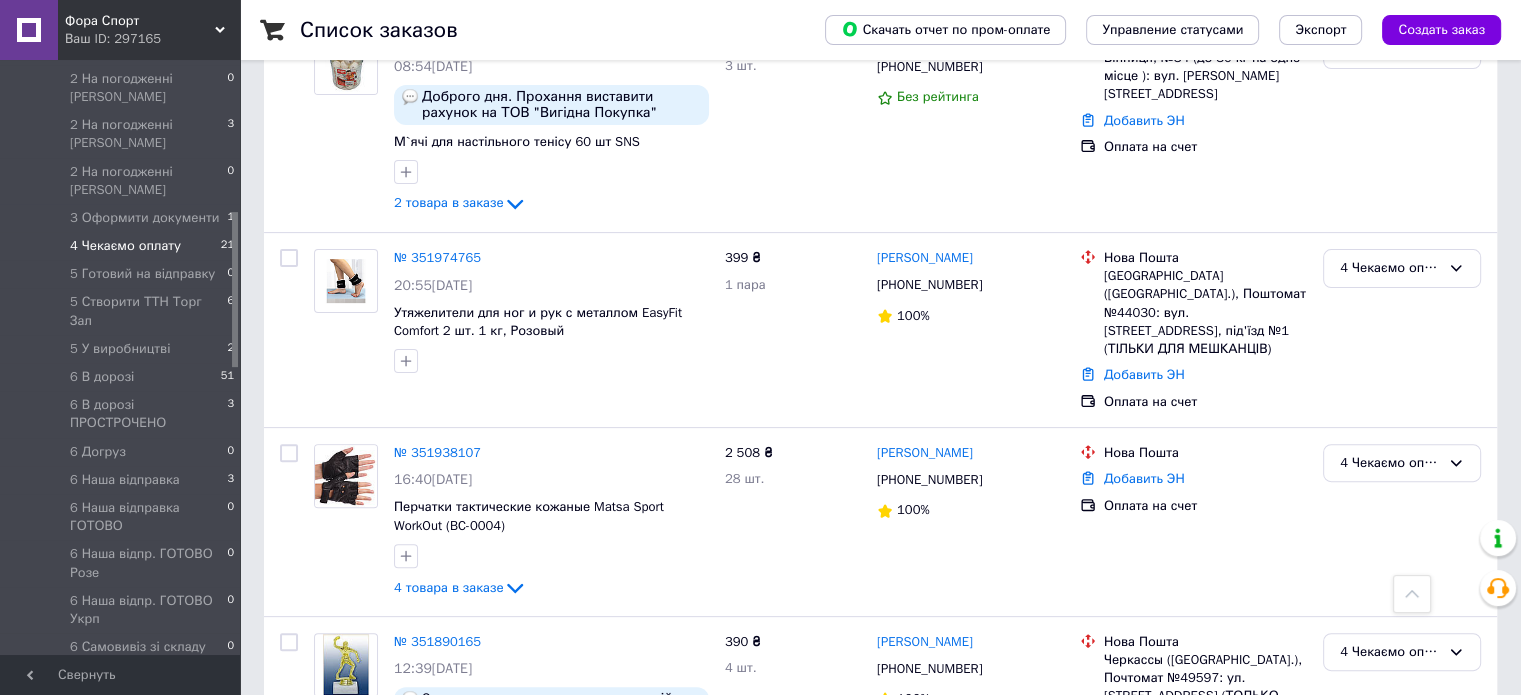 scroll, scrollTop: 500, scrollLeft: 0, axis: vertical 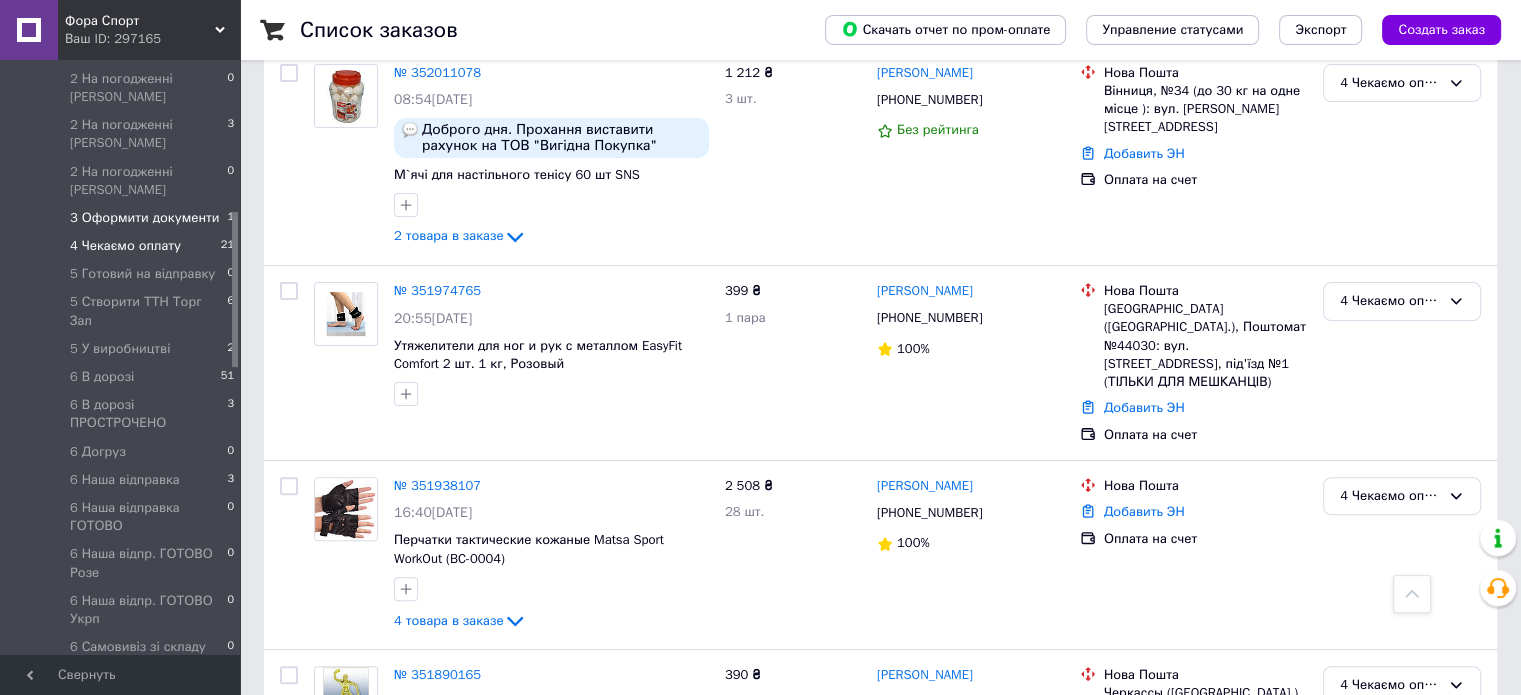 click on "3 Оформити документи 1" at bounding box center (123, 218) 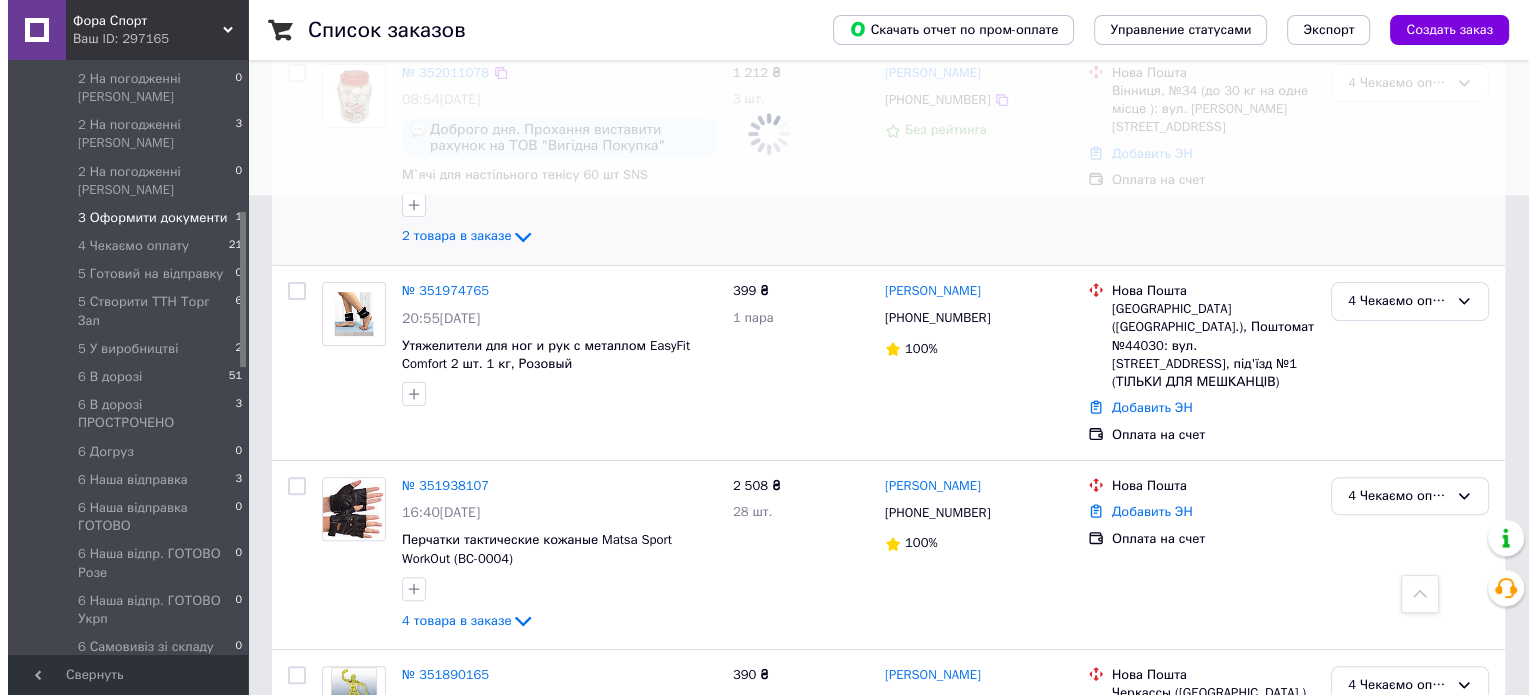 scroll, scrollTop: 0, scrollLeft: 0, axis: both 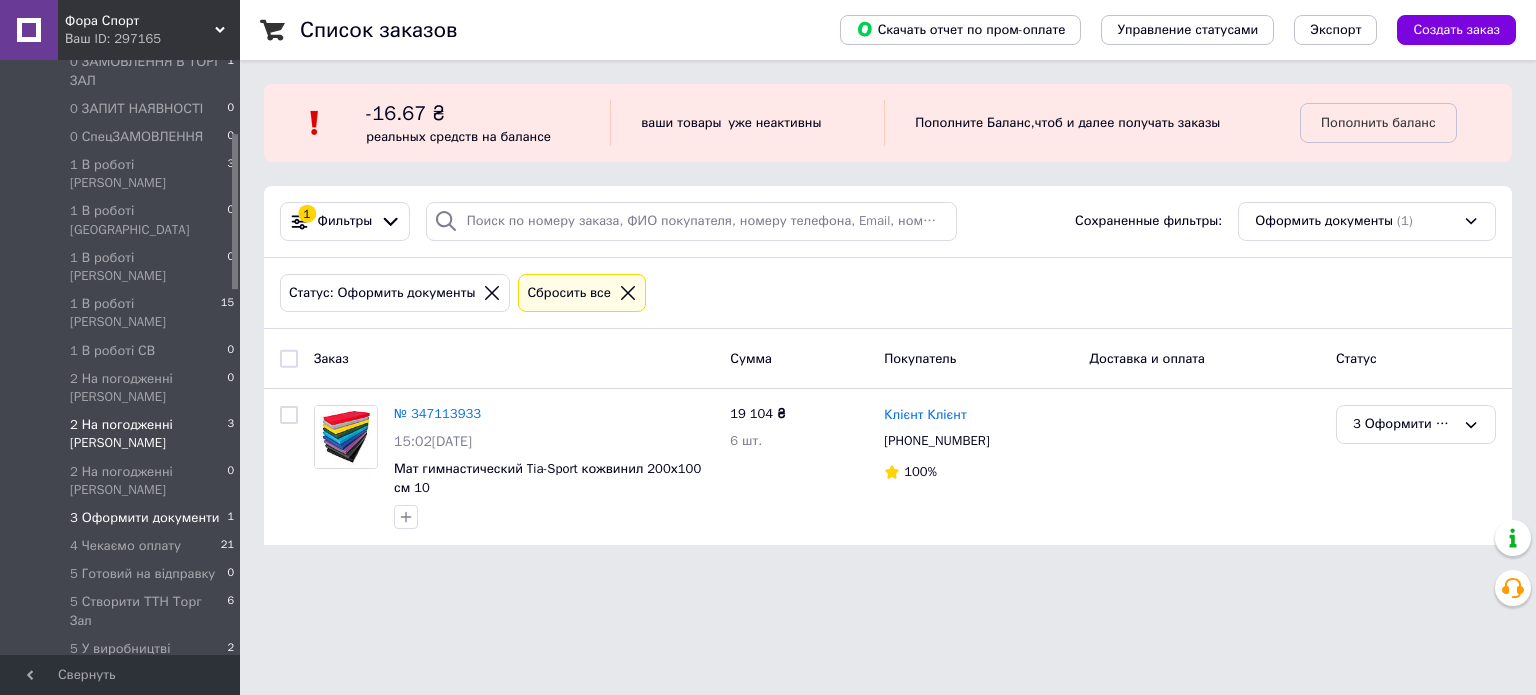 click on "2 На погодженні Катя 3" at bounding box center [123, 434] 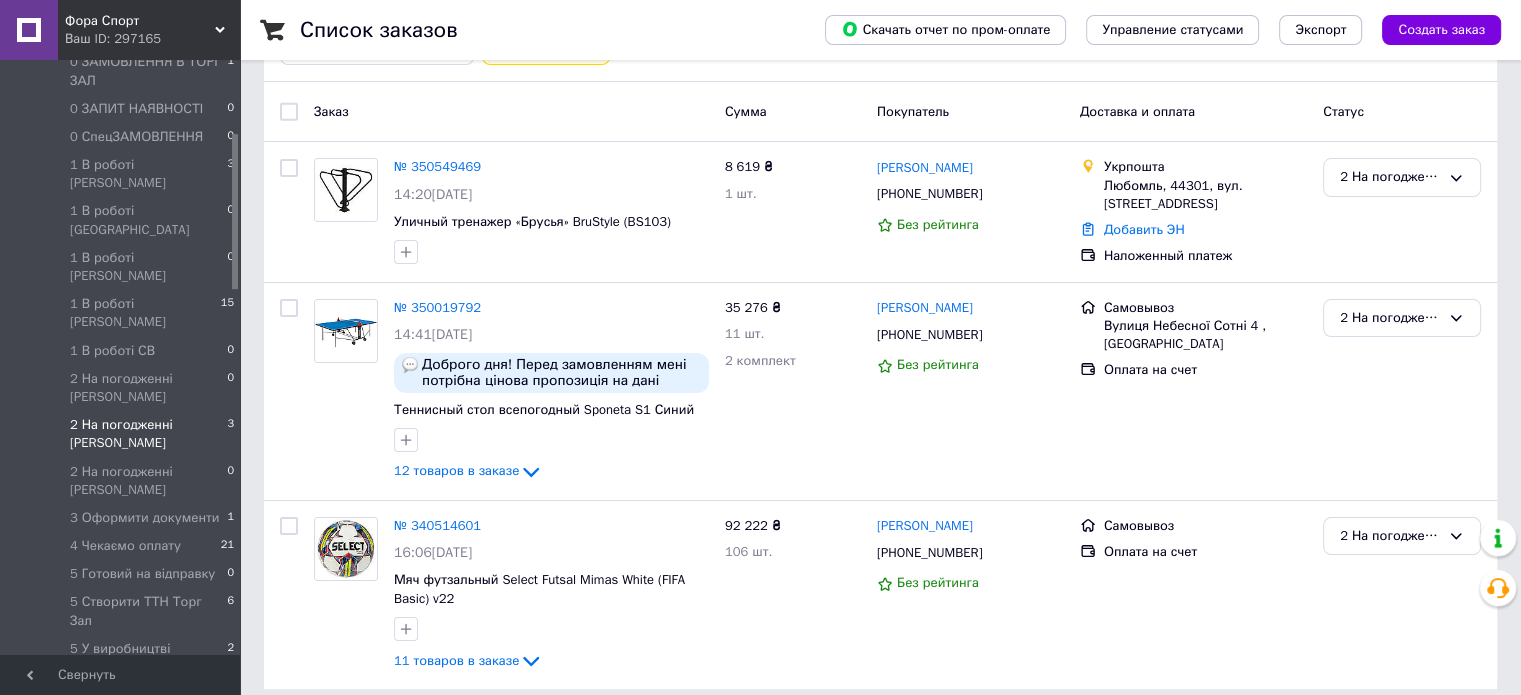 scroll, scrollTop: 260, scrollLeft: 0, axis: vertical 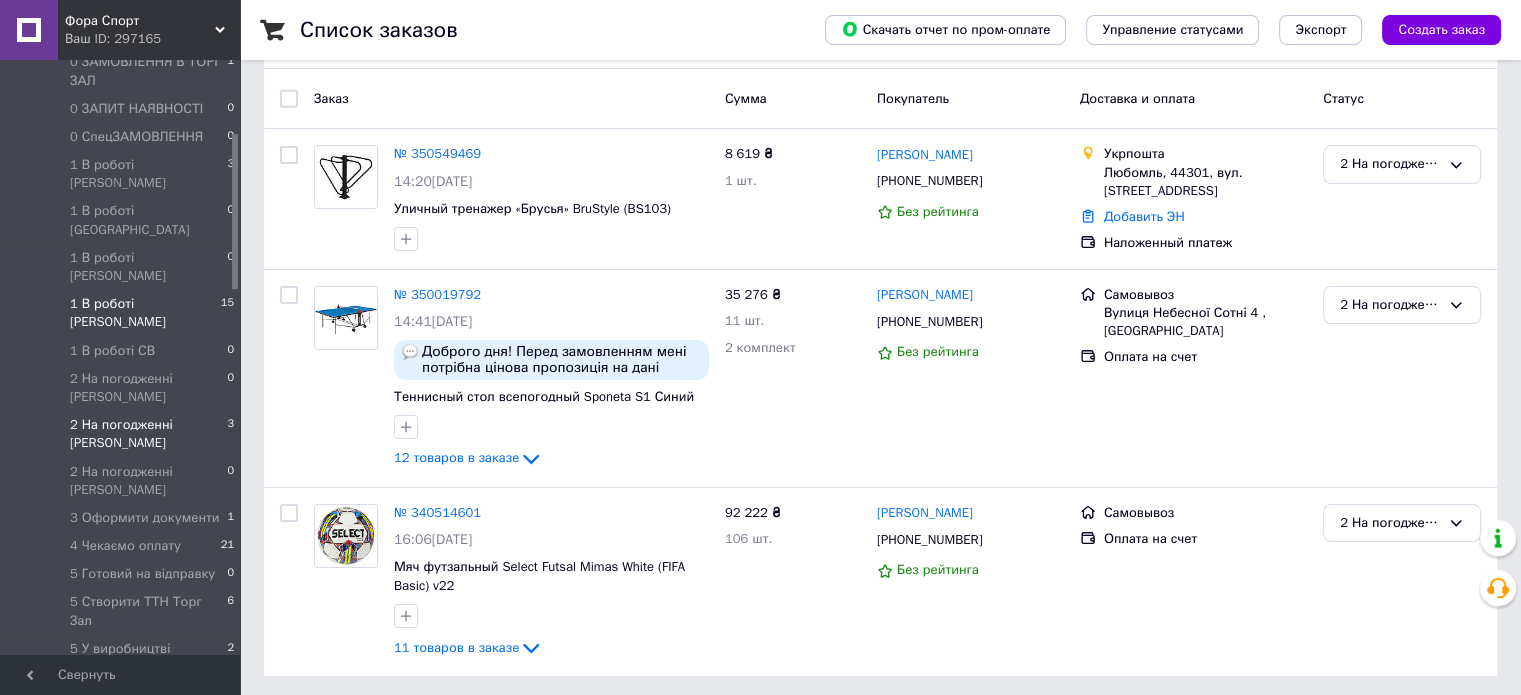 click on "1 В роботі [PERSON_NAME]" at bounding box center [145, 313] 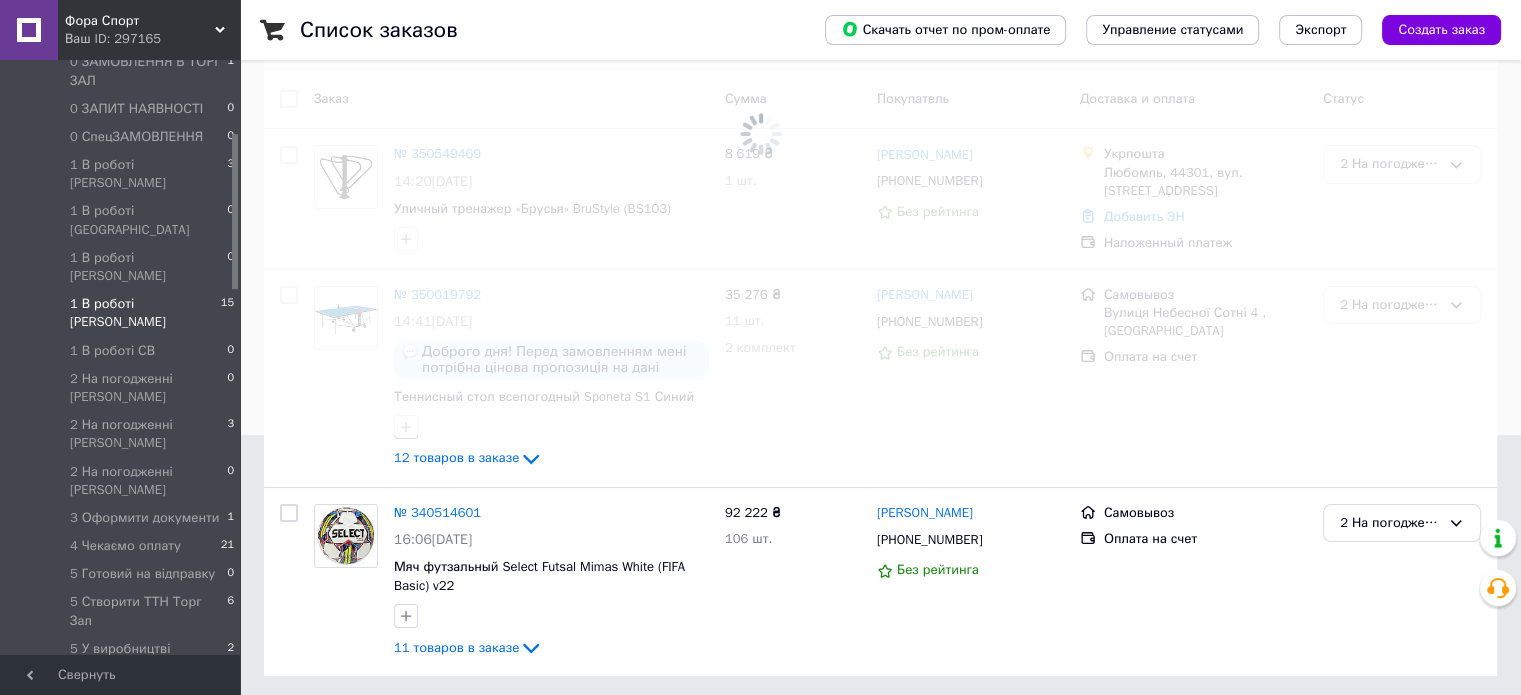 scroll, scrollTop: 0, scrollLeft: 0, axis: both 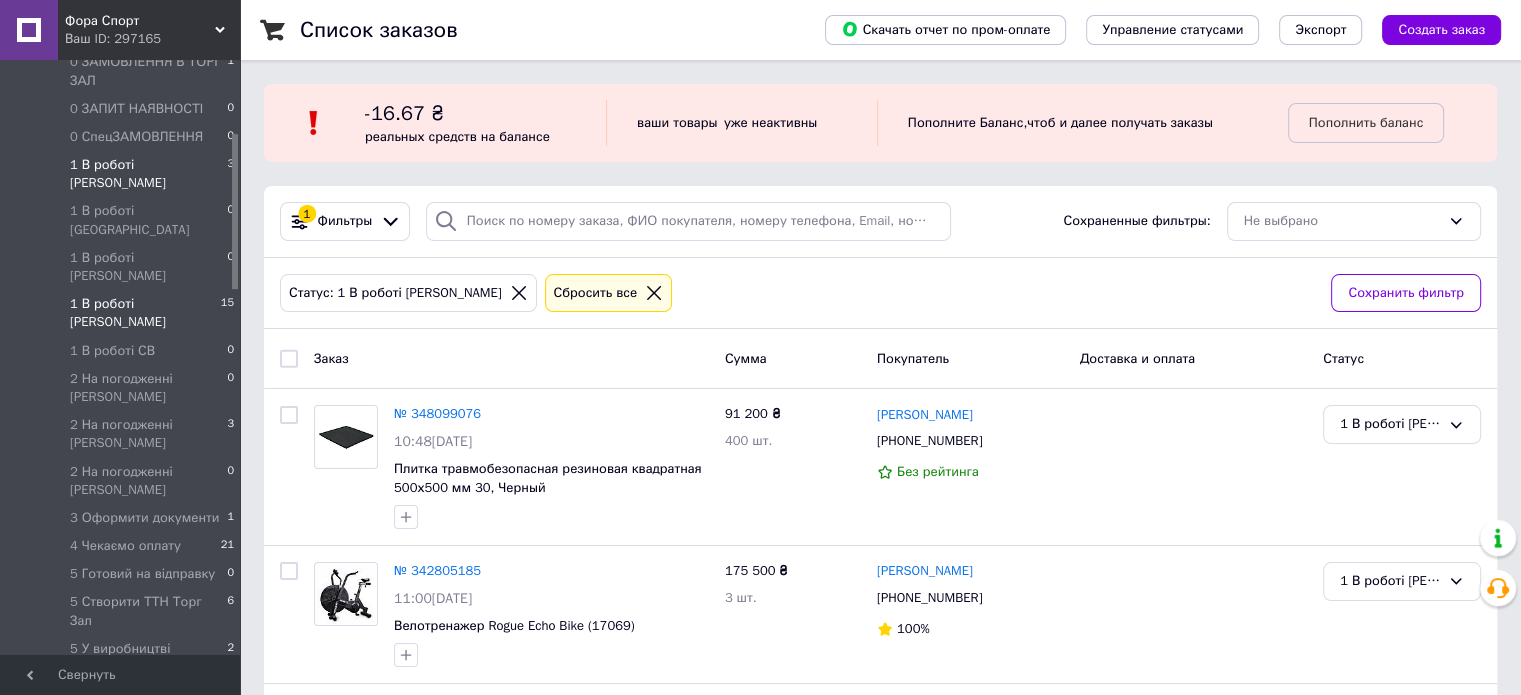 click on "1 В роботі [PERSON_NAME] 3" at bounding box center [123, 174] 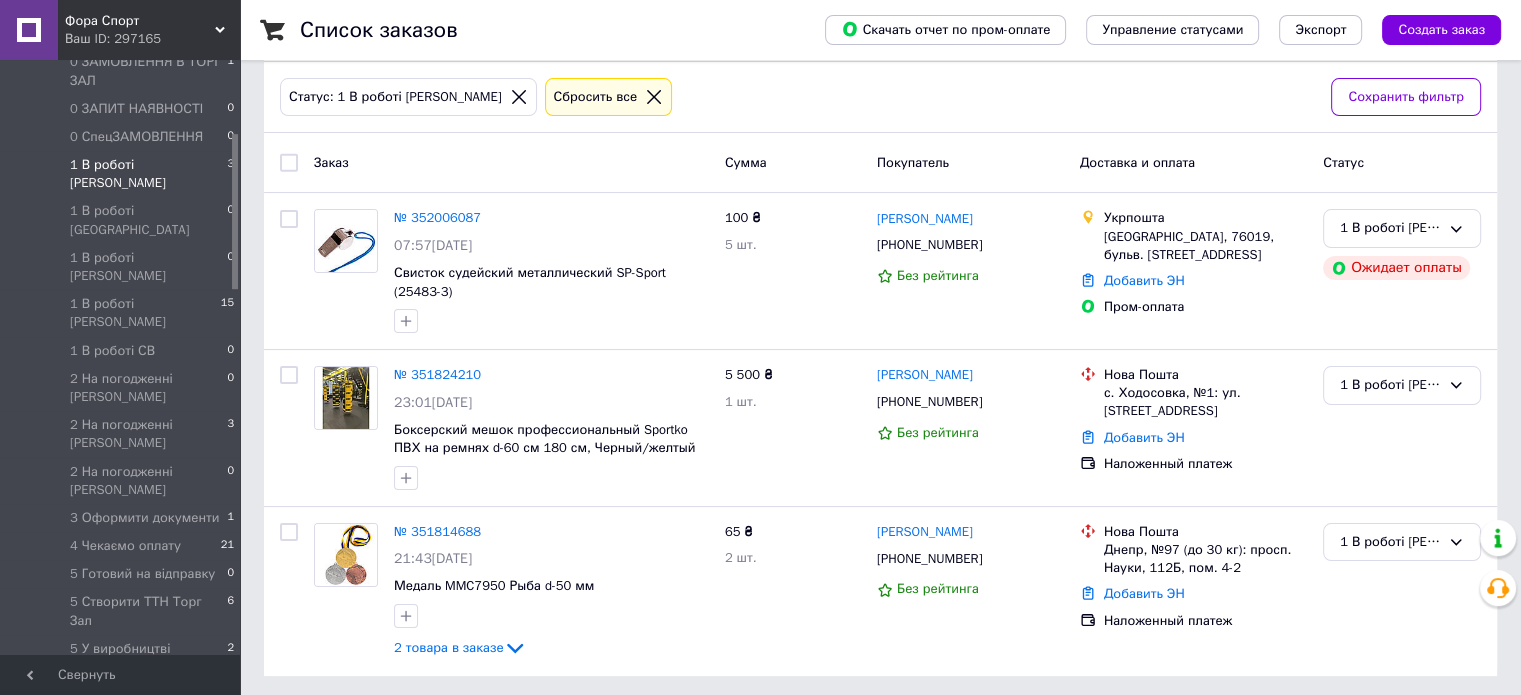 scroll, scrollTop: 199, scrollLeft: 0, axis: vertical 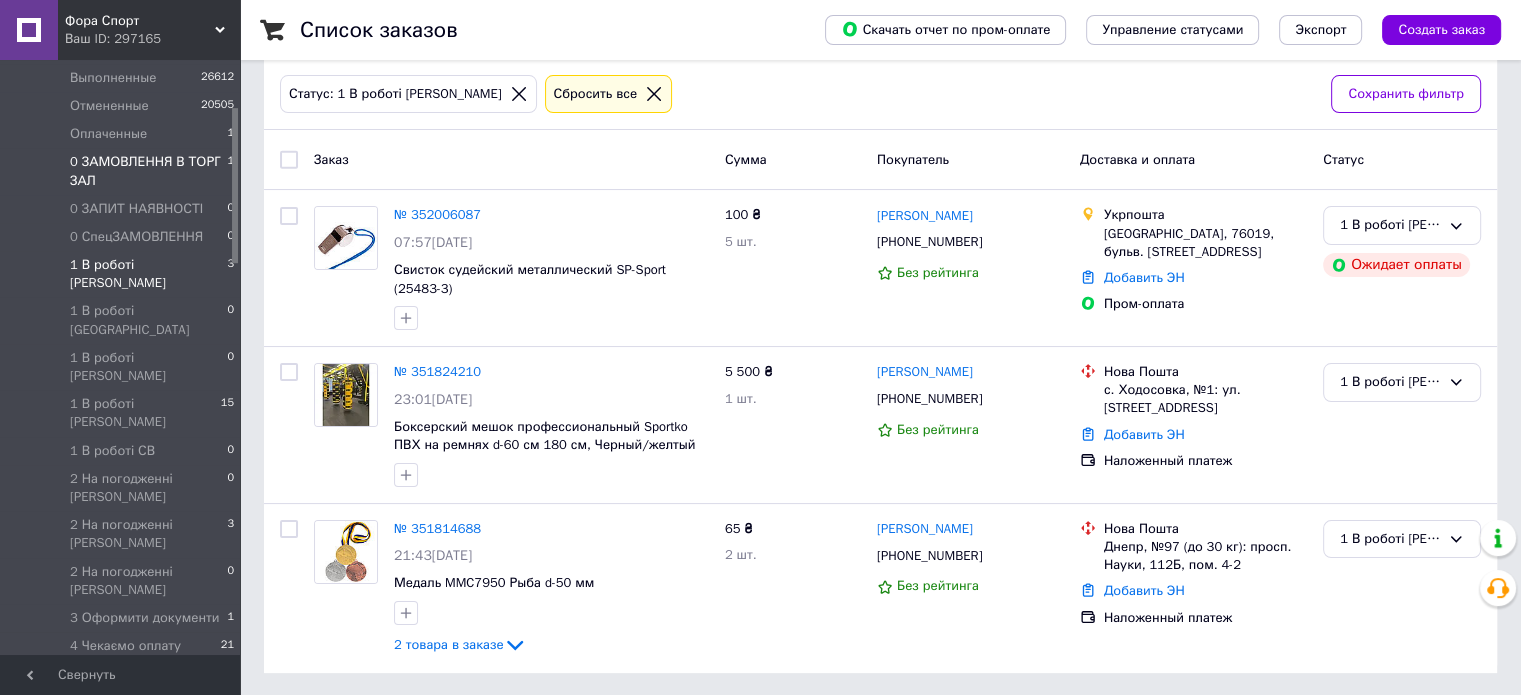 click on "0 ЗАМОВЛЕННЯ В ТОРГ ЗАЛ" at bounding box center (148, 171) 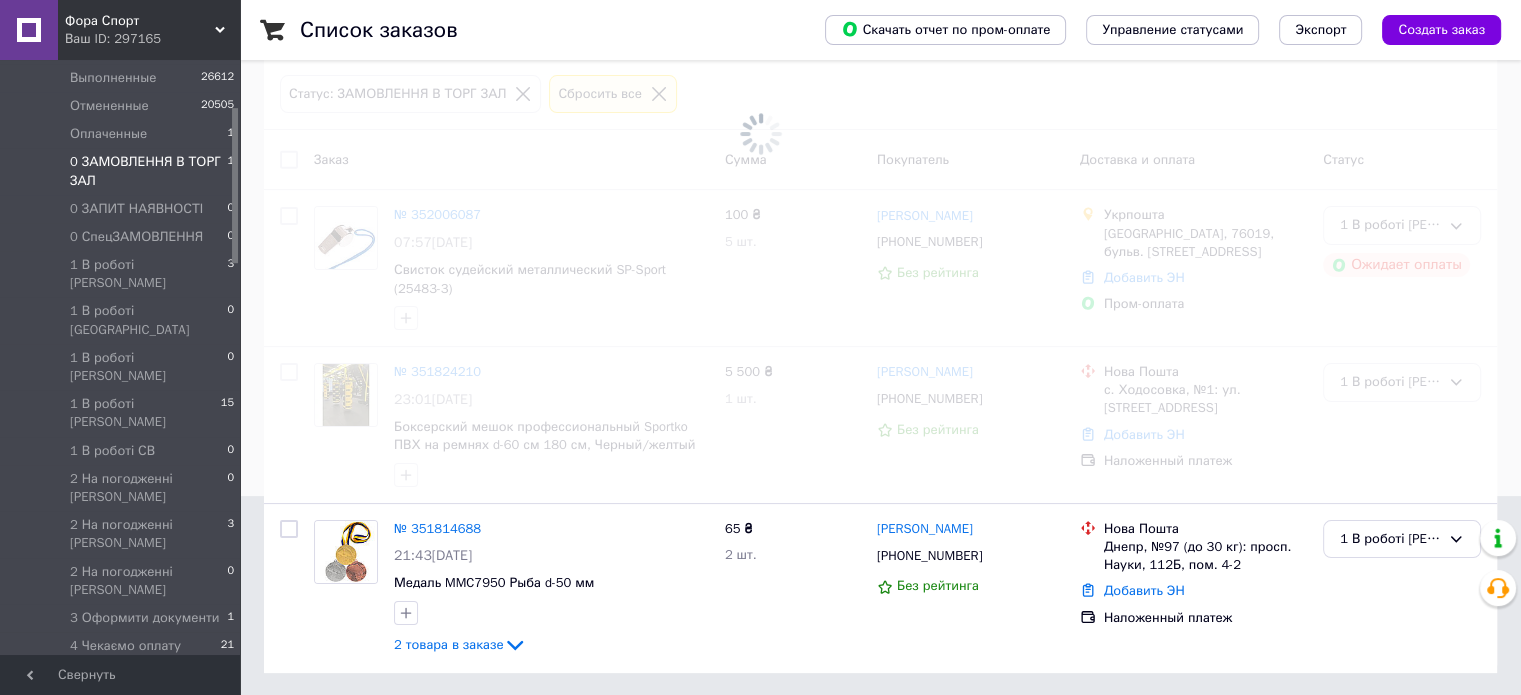 scroll, scrollTop: 0, scrollLeft: 0, axis: both 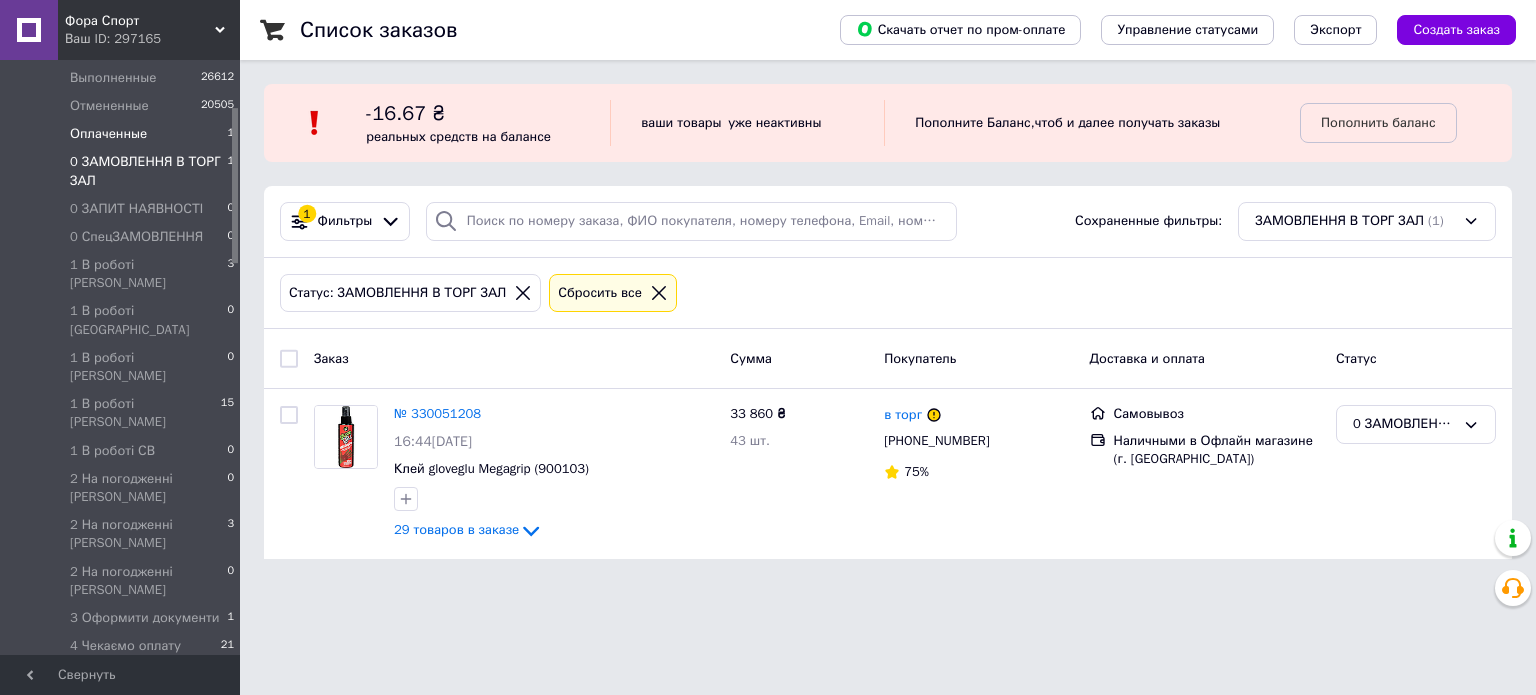 click on "Оплаченные" at bounding box center [108, 134] 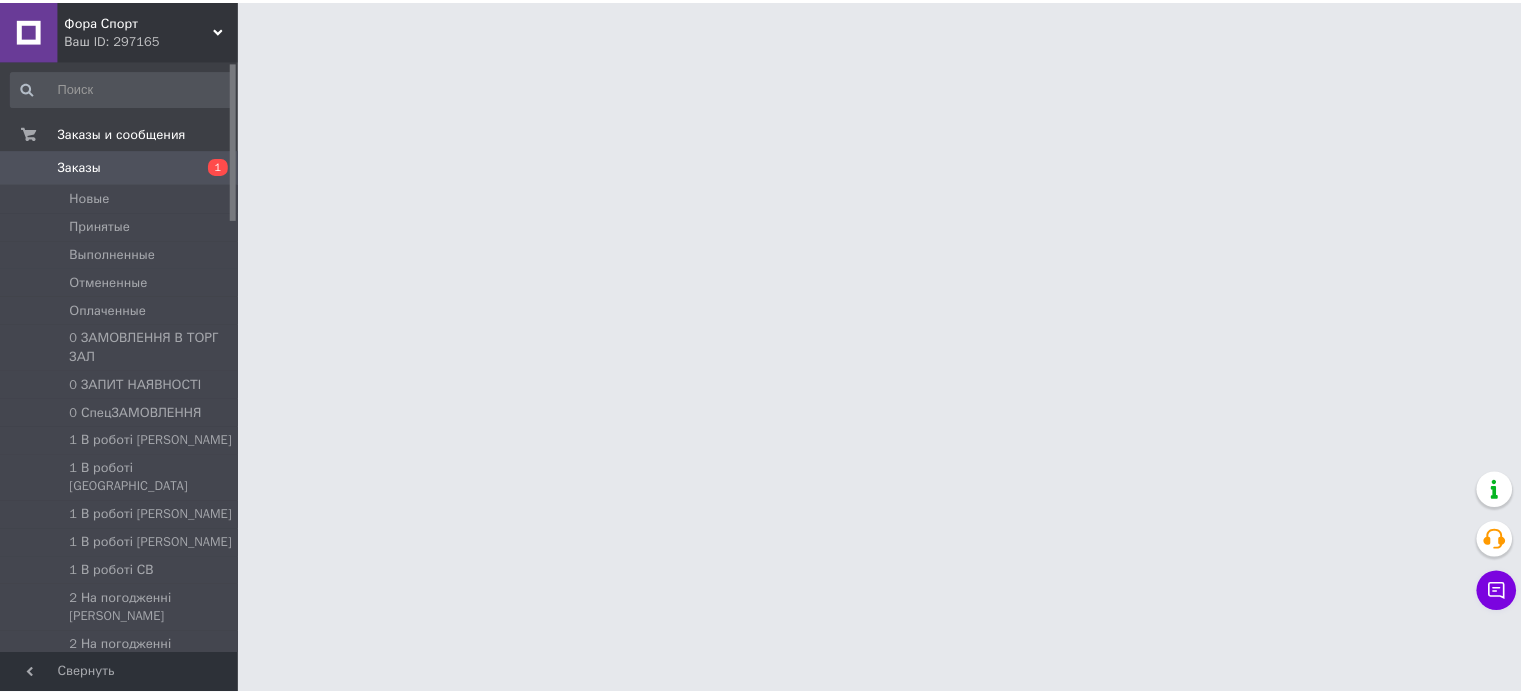 scroll, scrollTop: 0, scrollLeft: 0, axis: both 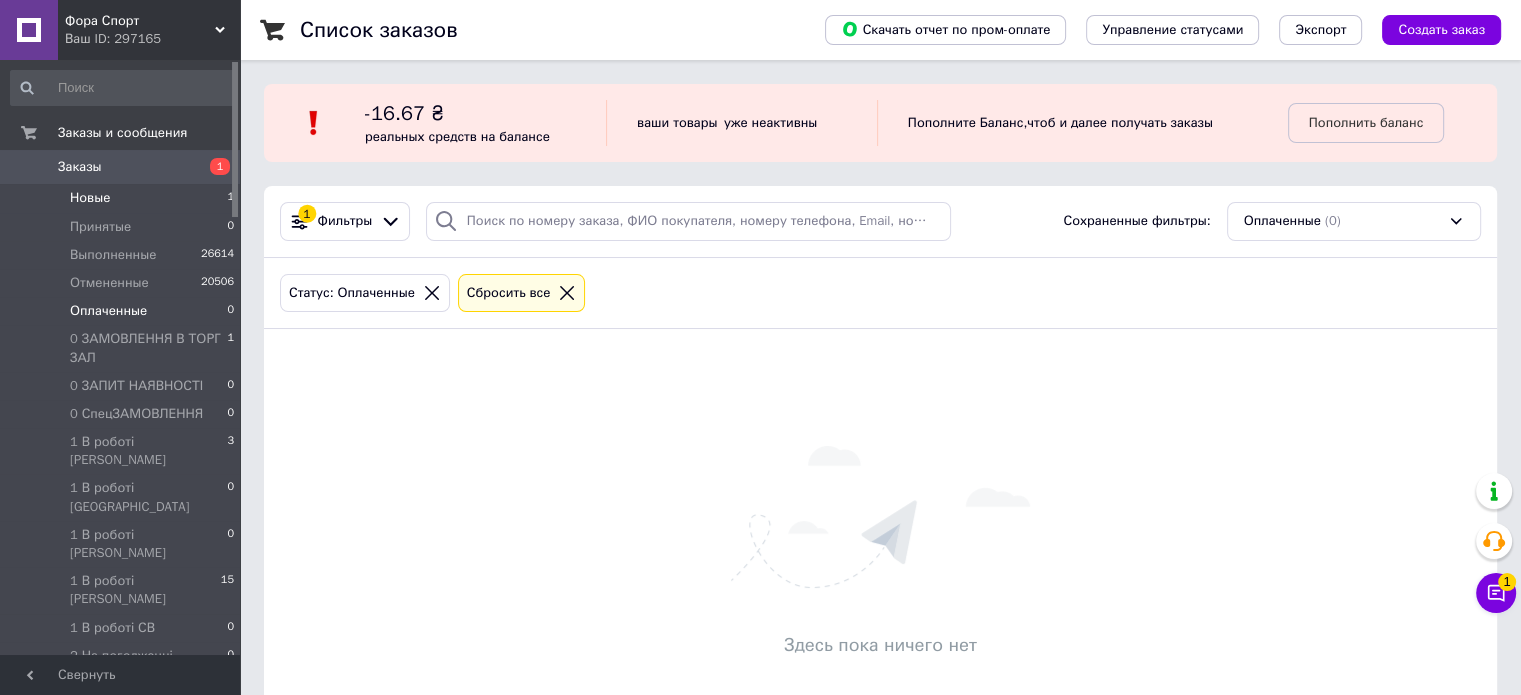 click on "Новые 1" at bounding box center (123, 198) 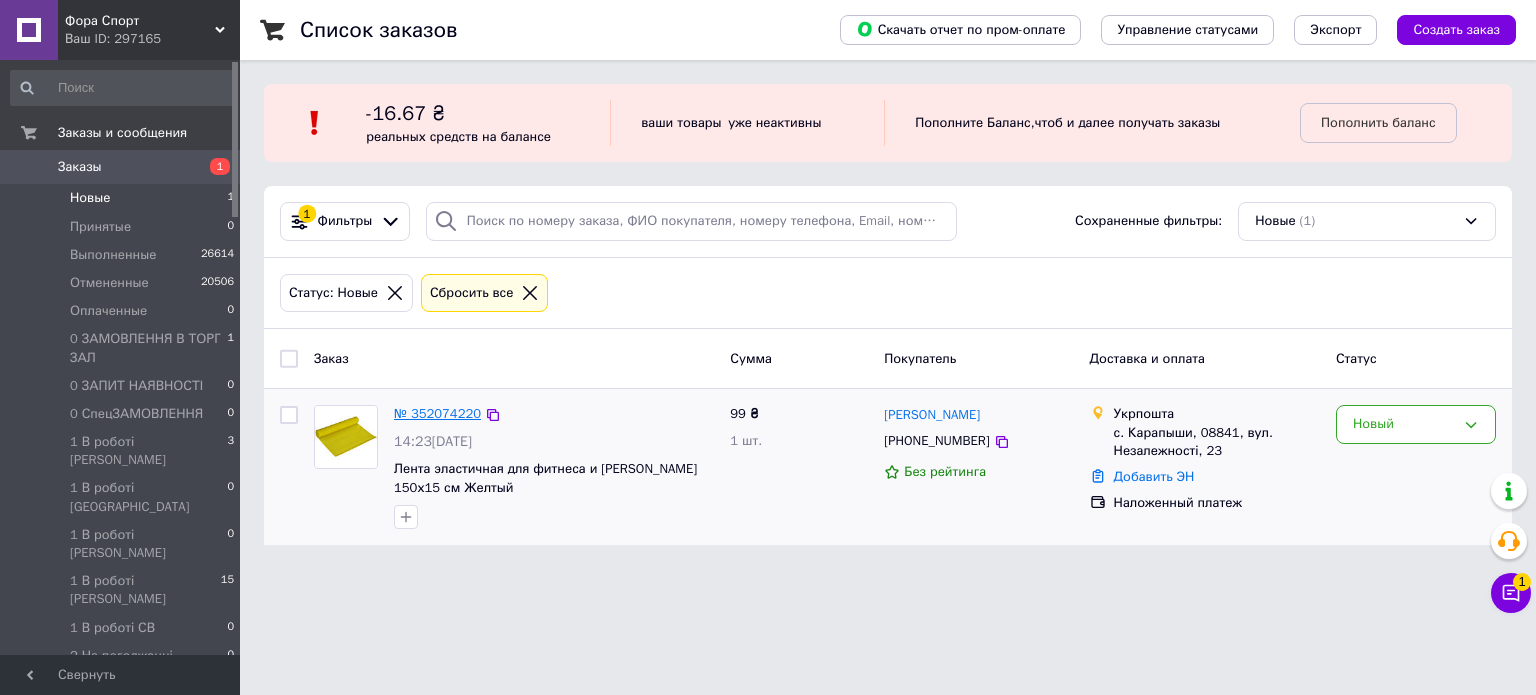 click on "№ 352074220" at bounding box center [437, 413] 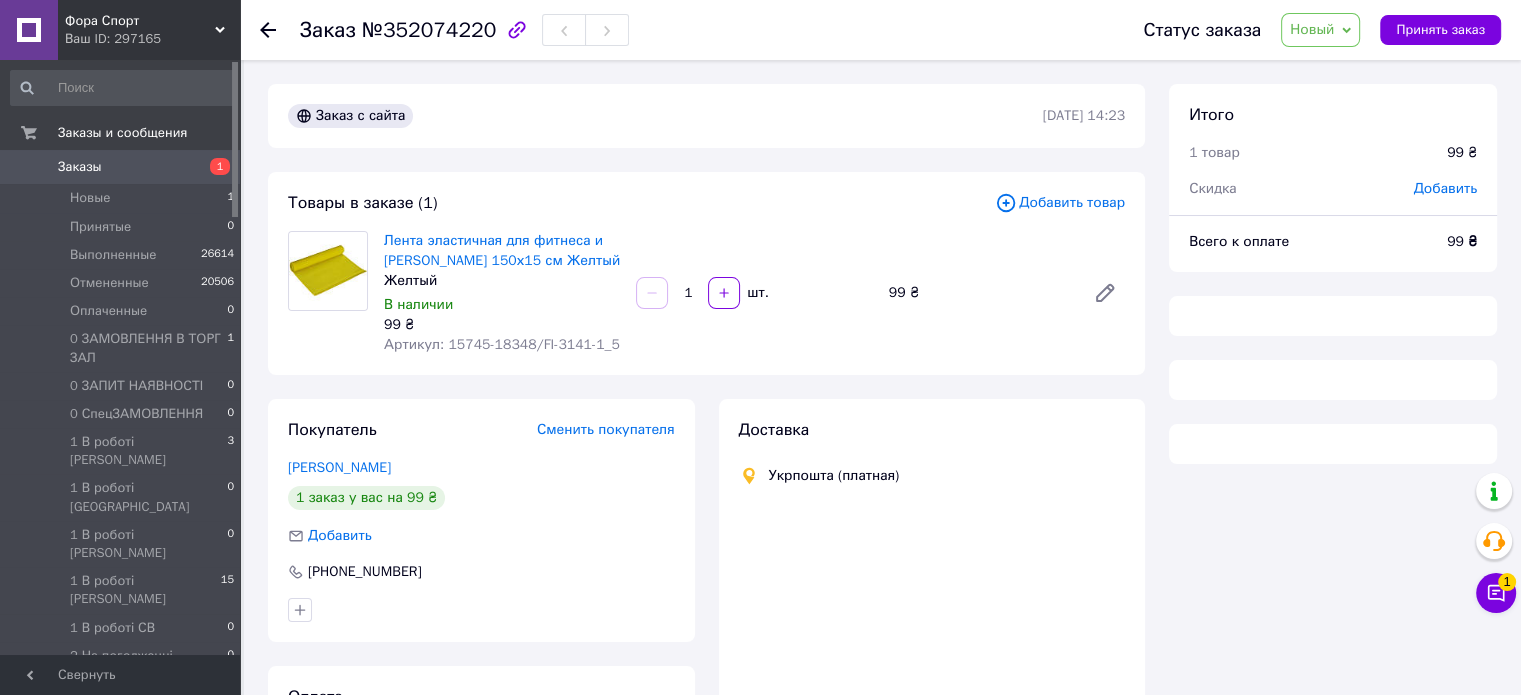 drag, startPoint x: 1342, startPoint y: 32, endPoint x: 1358, endPoint y: 60, distance: 32.24903 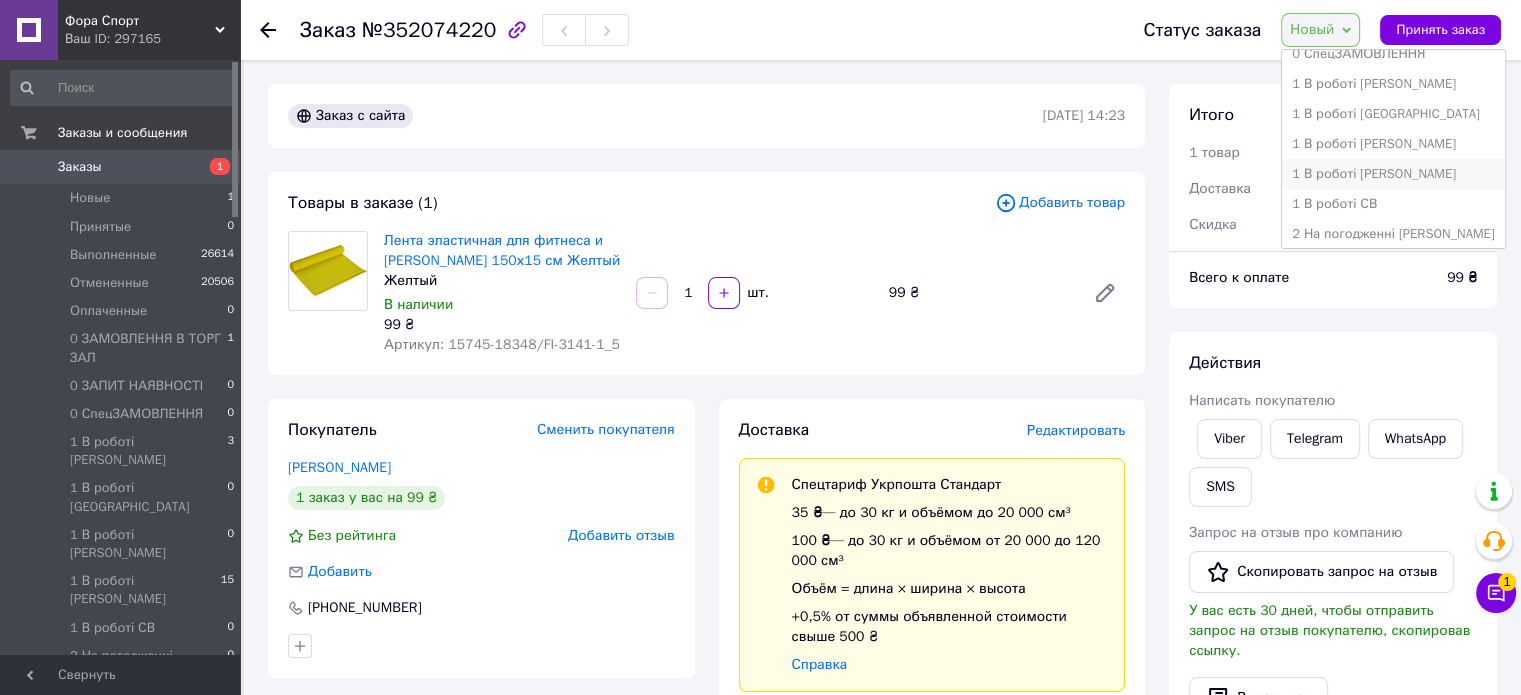 scroll, scrollTop: 200, scrollLeft: 0, axis: vertical 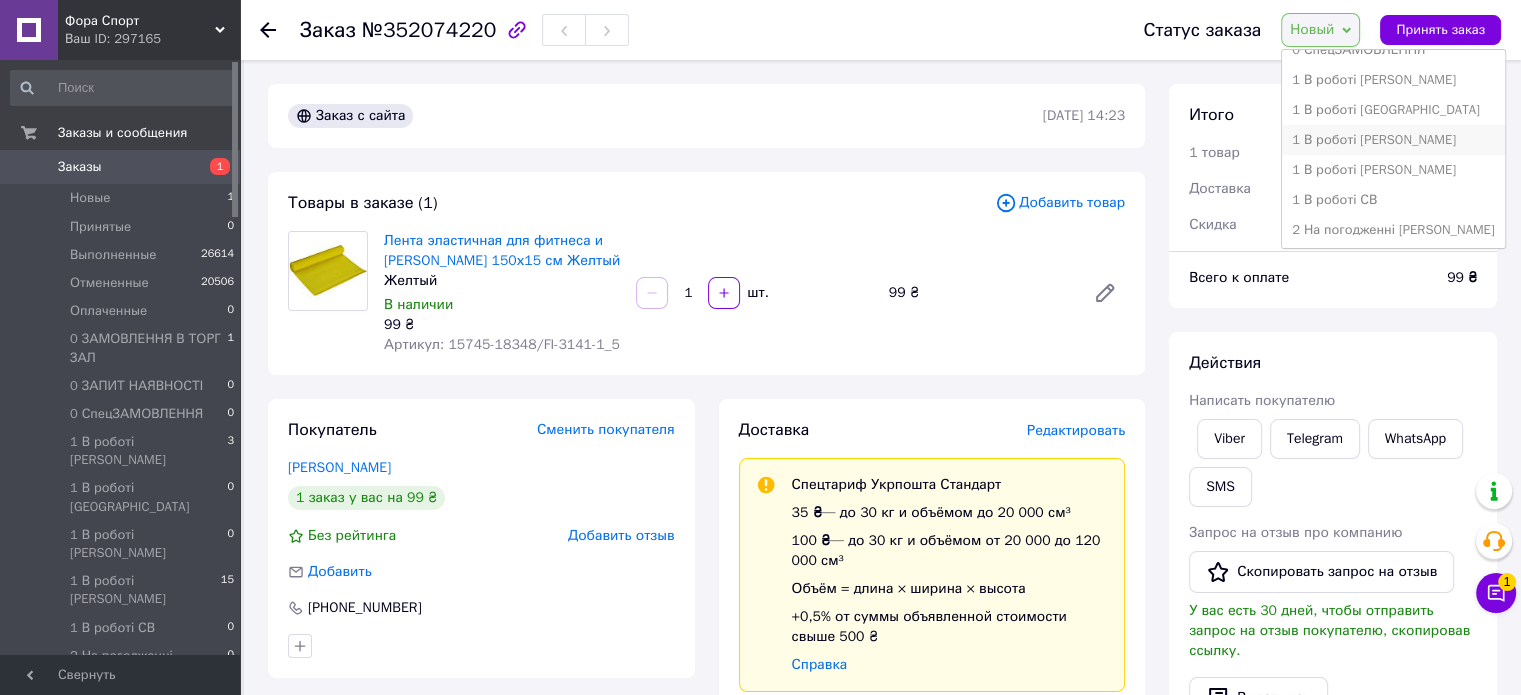 click on "1 В роботі [PERSON_NAME]" at bounding box center [1393, 140] 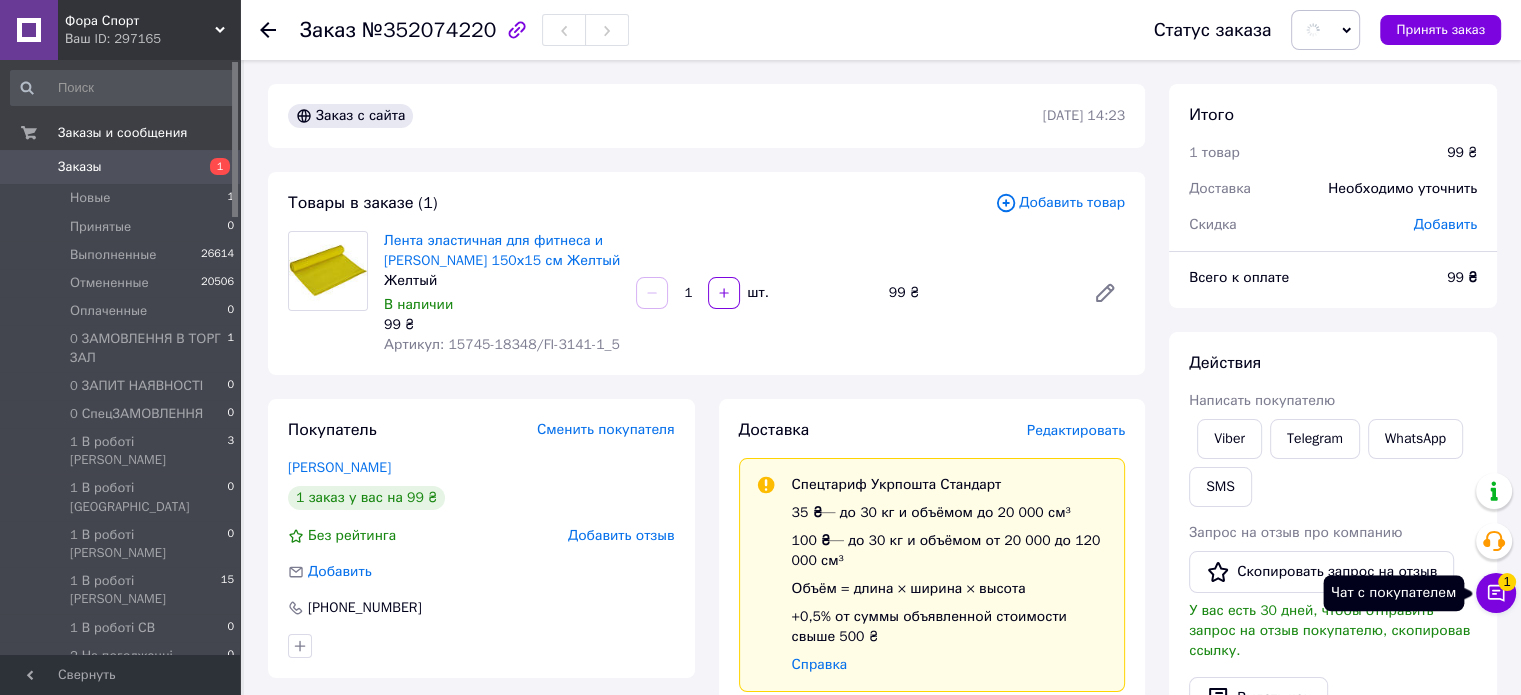 click on "Чат с покупателем 1" at bounding box center (1496, 593) 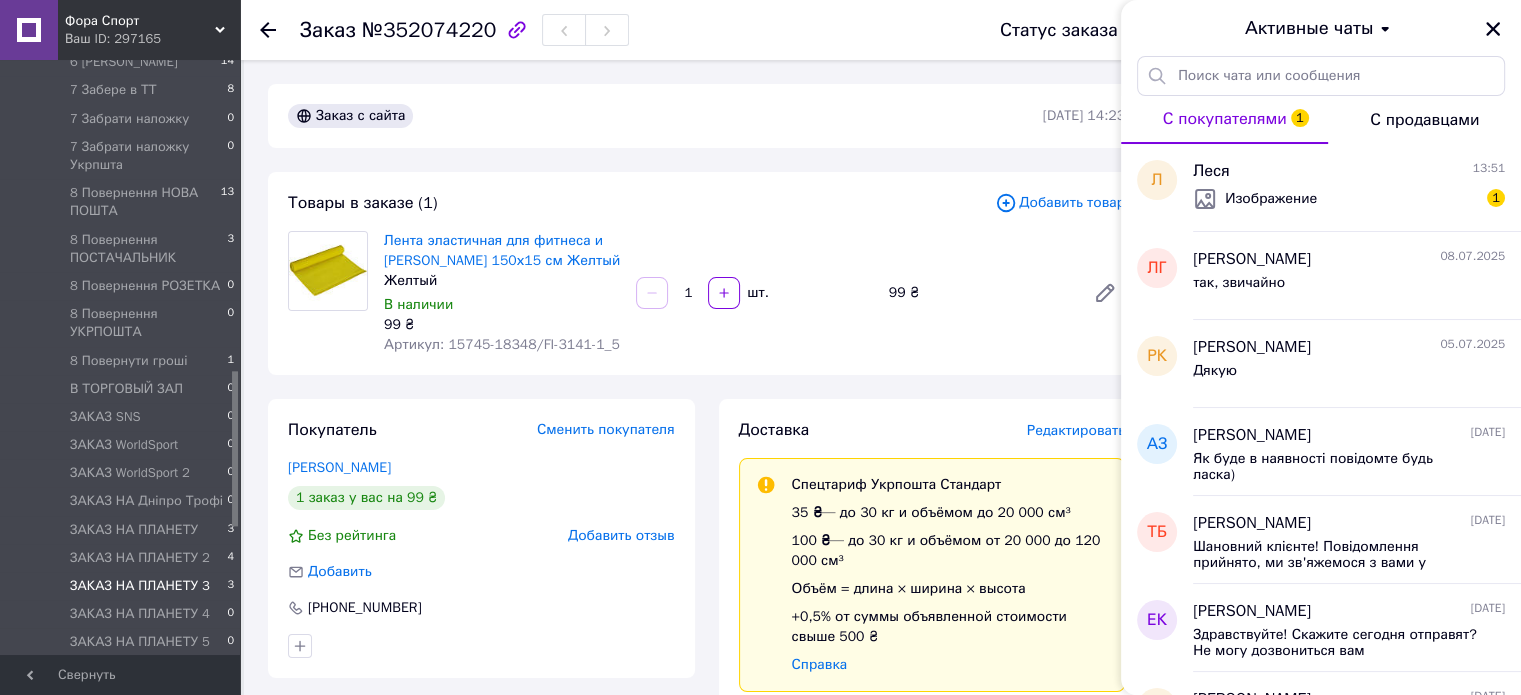 scroll, scrollTop: 1200, scrollLeft: 0, axis: vertical 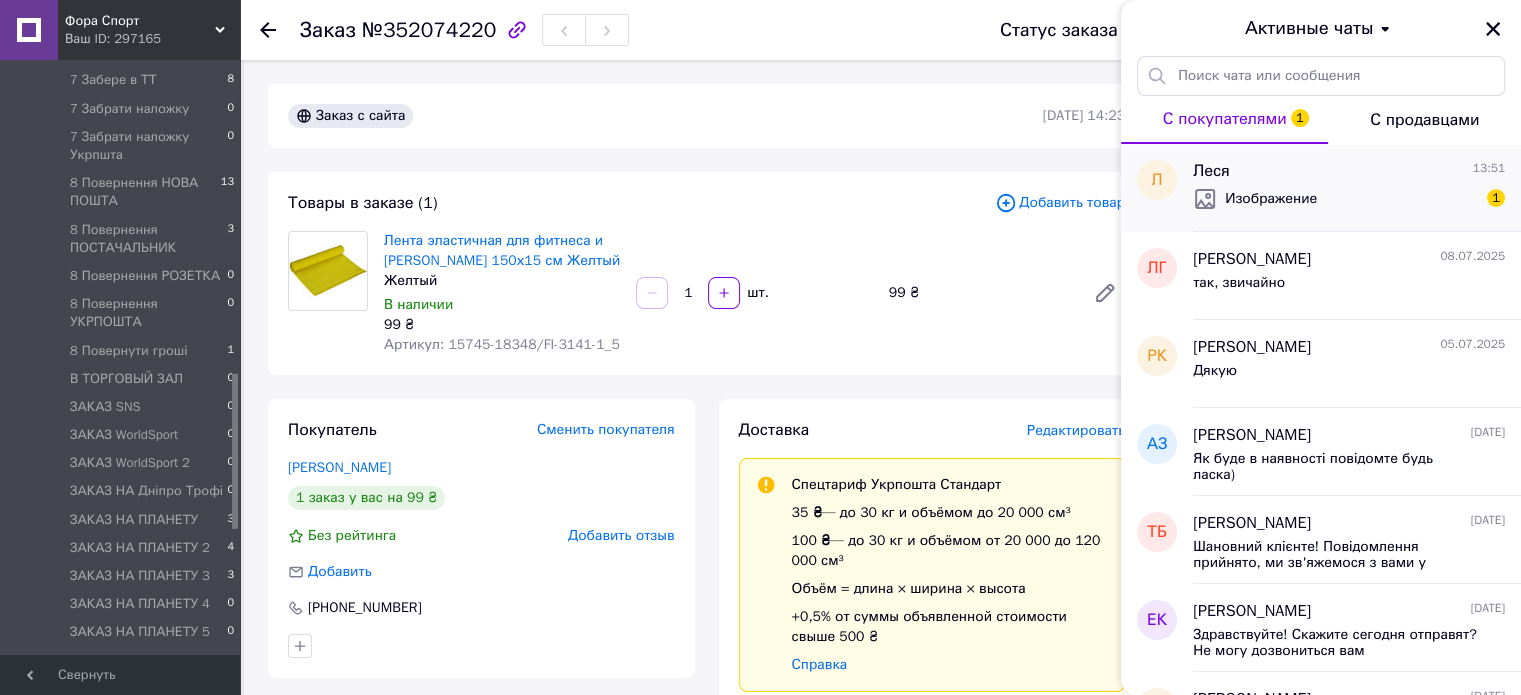 click on "Изображение 1" at bounding box center [1349, 199] 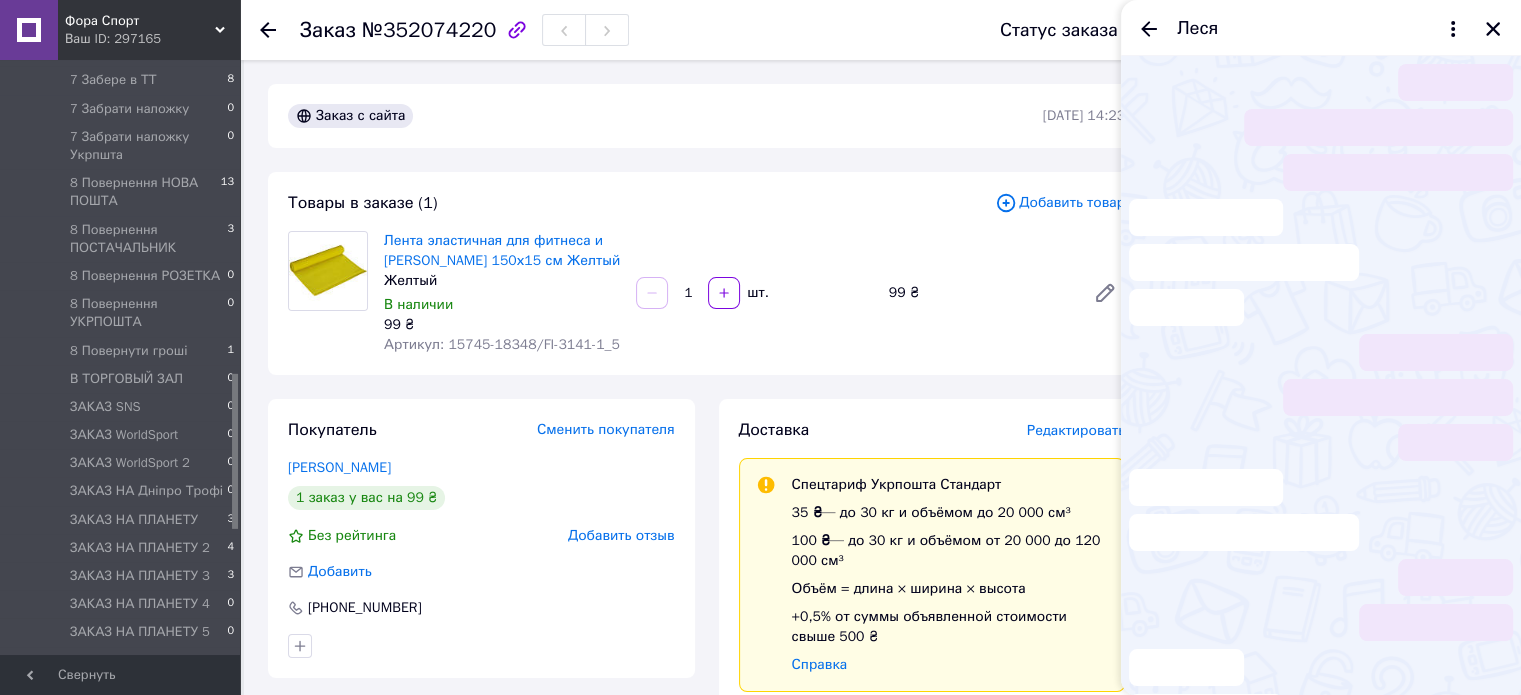 scroll, scrollTop: 2148, scrollLeft: 0, axis: vertical 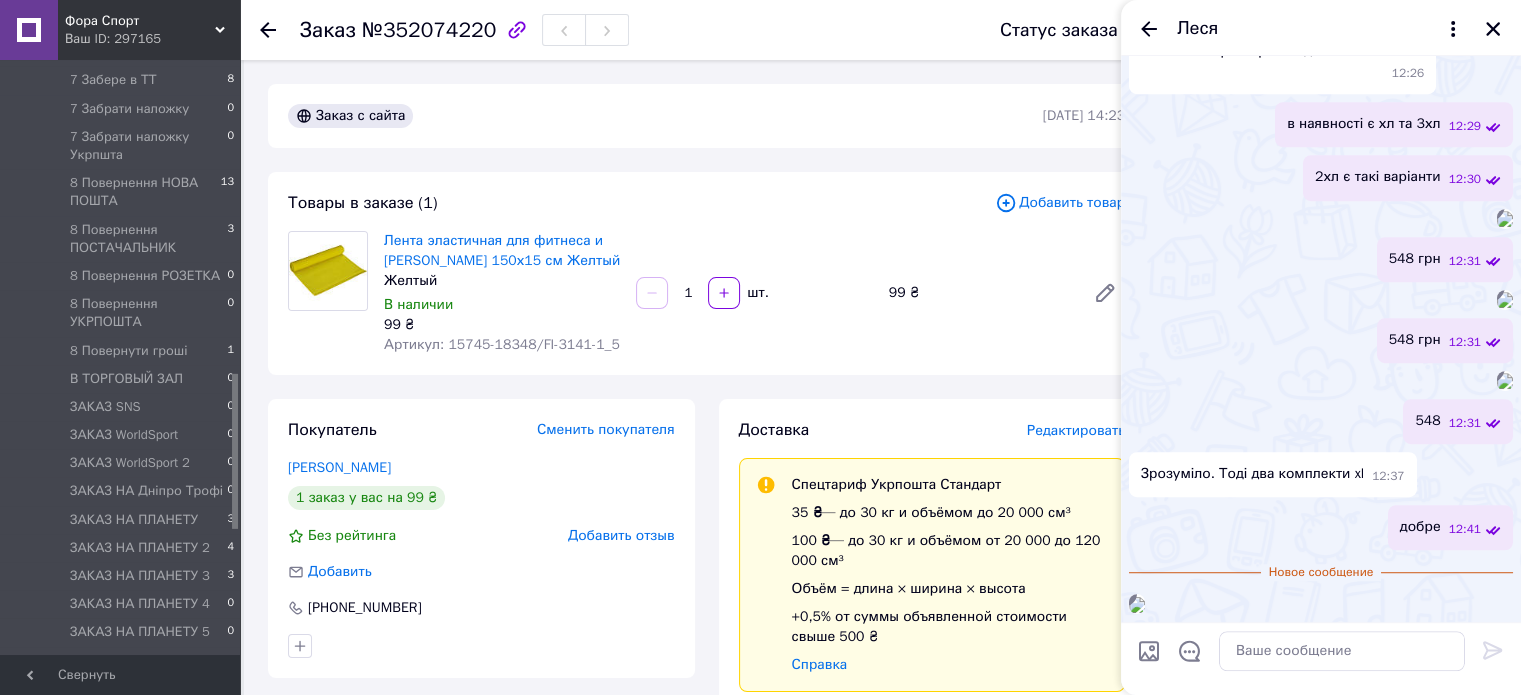 click at bounding box center [1137, 605] 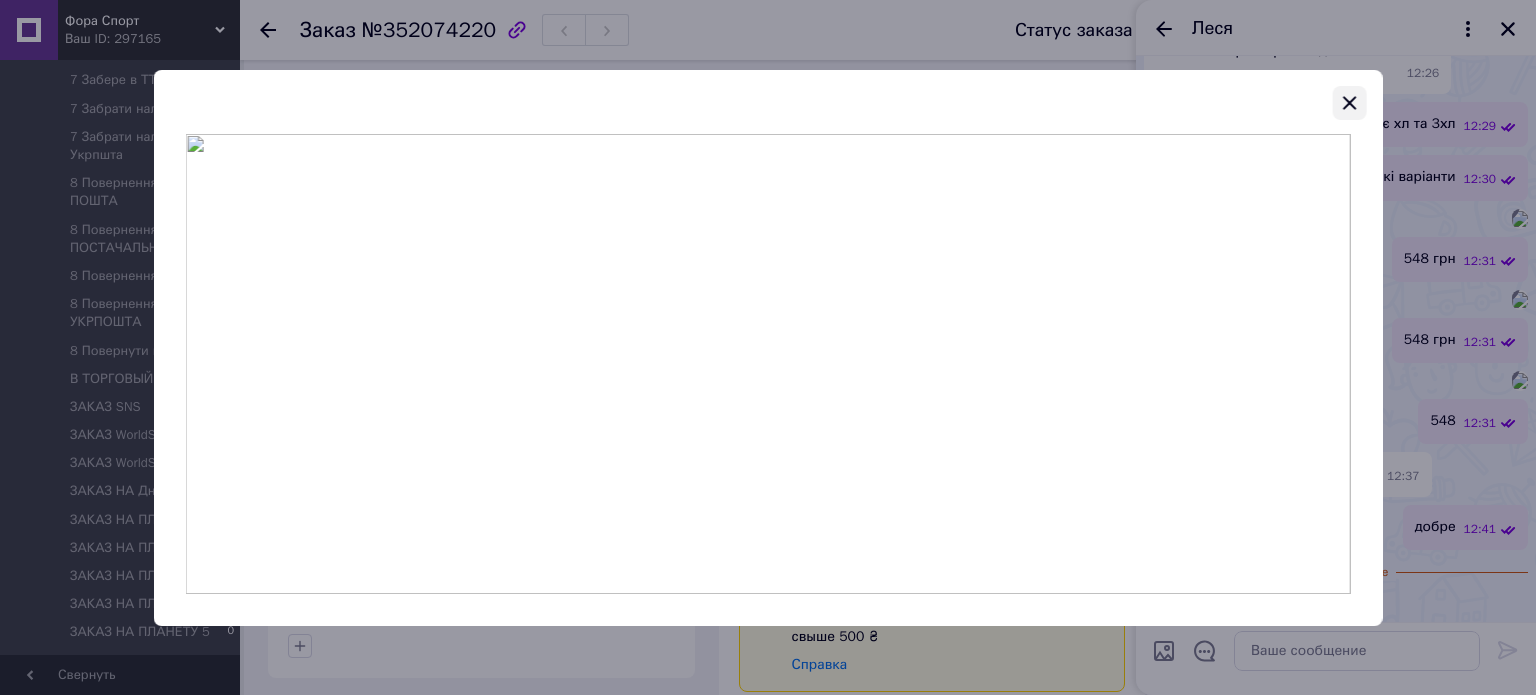 click 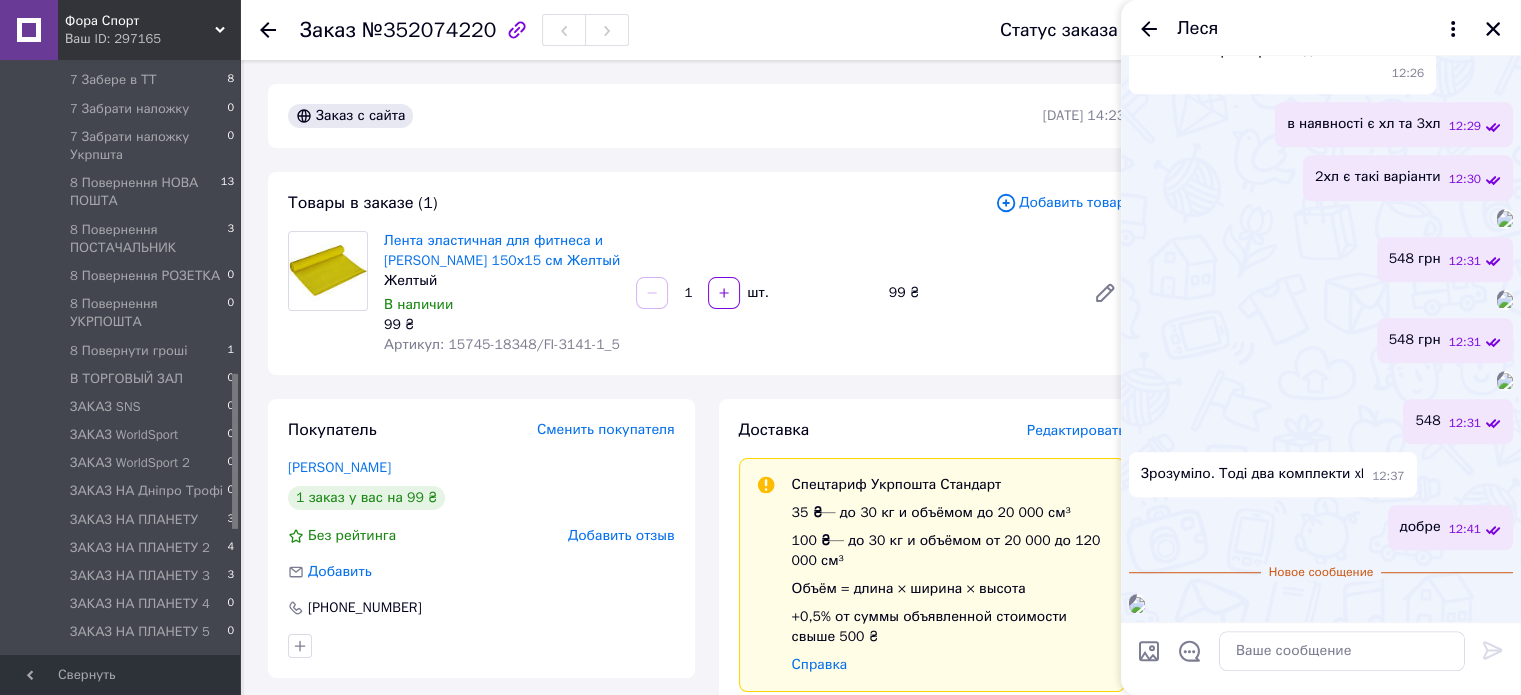 scroll, scrollTop: 2048, scrollLeft: 0, axis: vertical 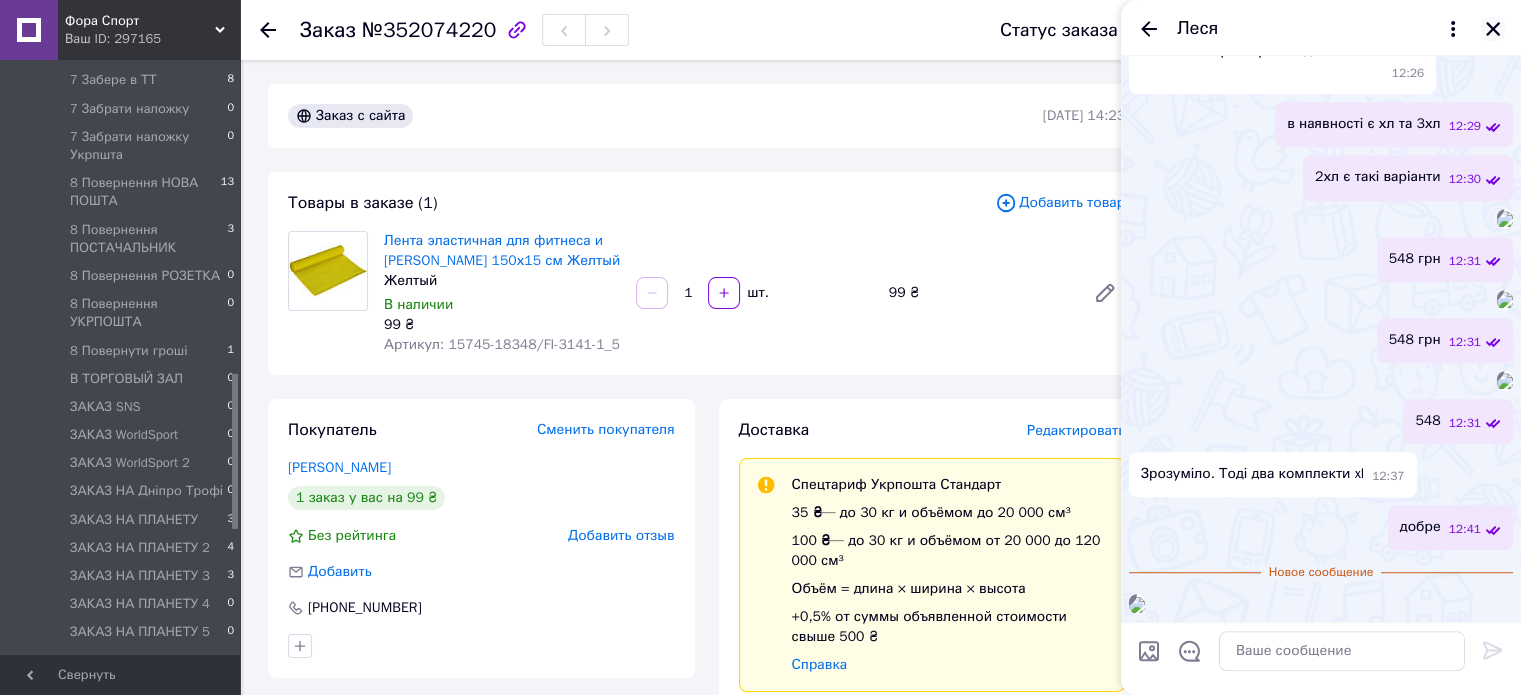 click 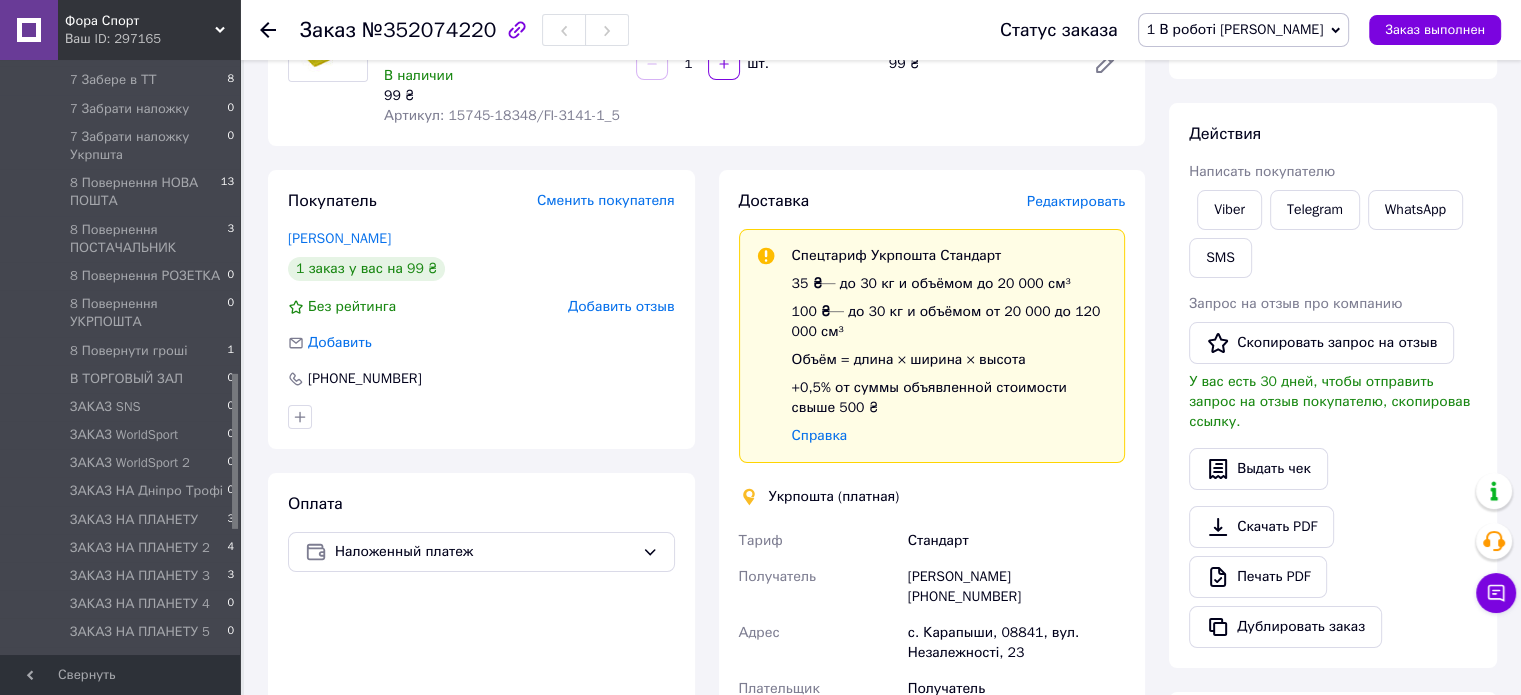 scroll, scrollTop: 8, scrollLeft: 0, axis: vertical 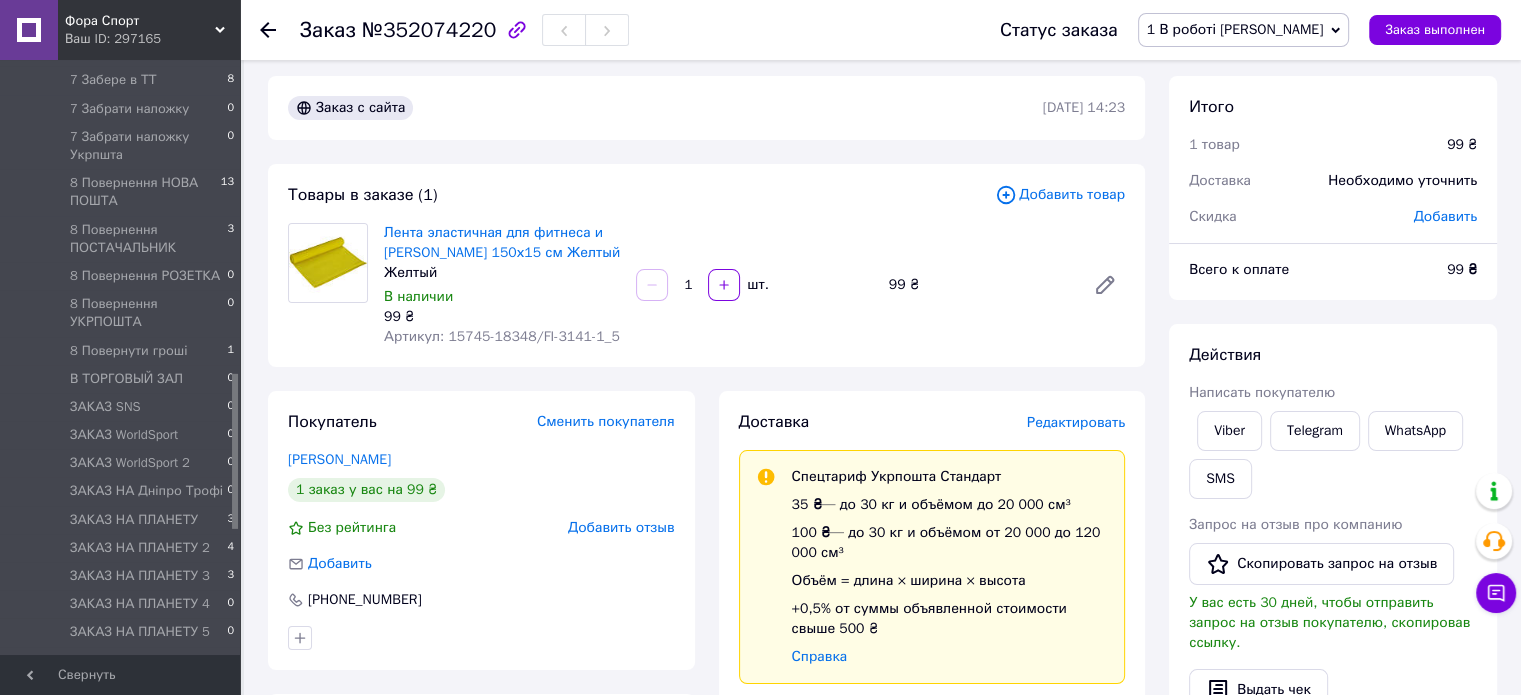 click on "1 В роботі [PERSON_NAME]" at bounding box center (1235, 29) 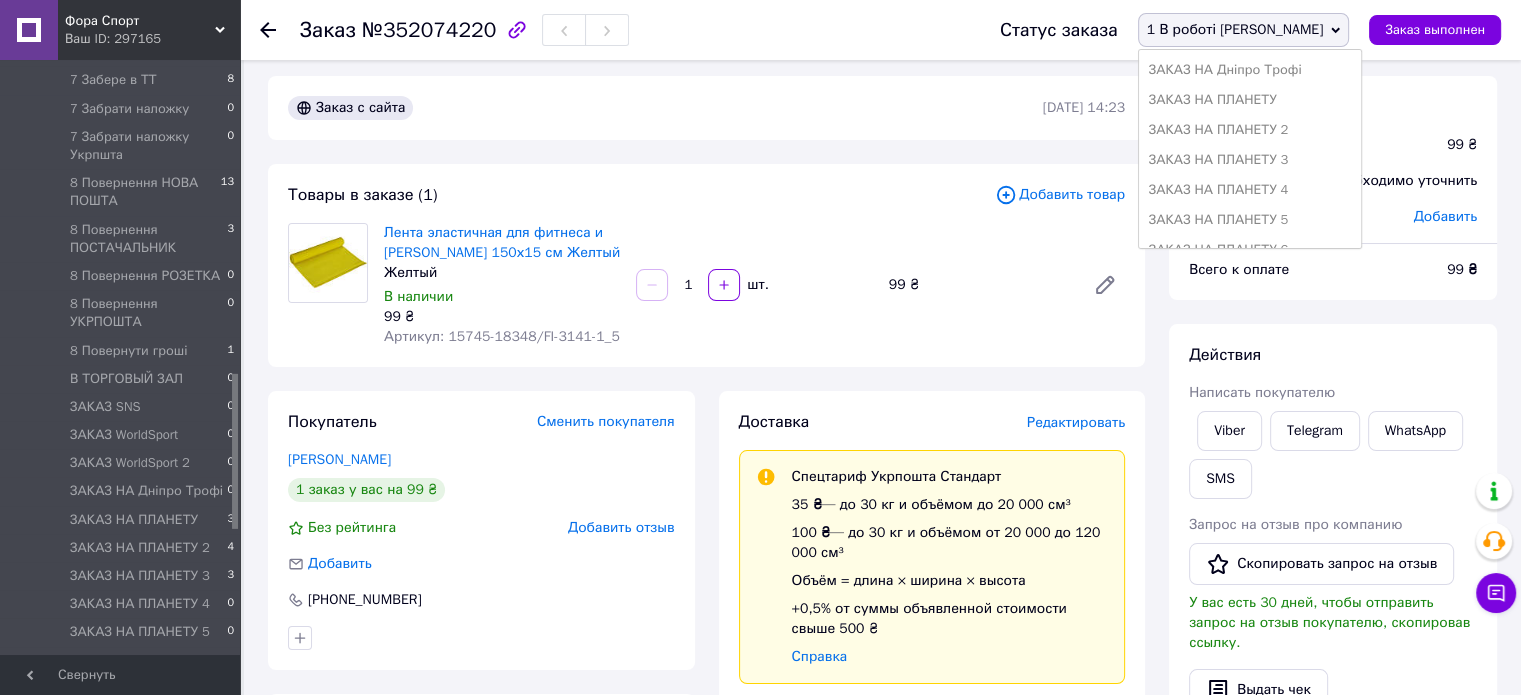 scroll, scrollTop: 1300, scrollLeft: 0, axis: vertical 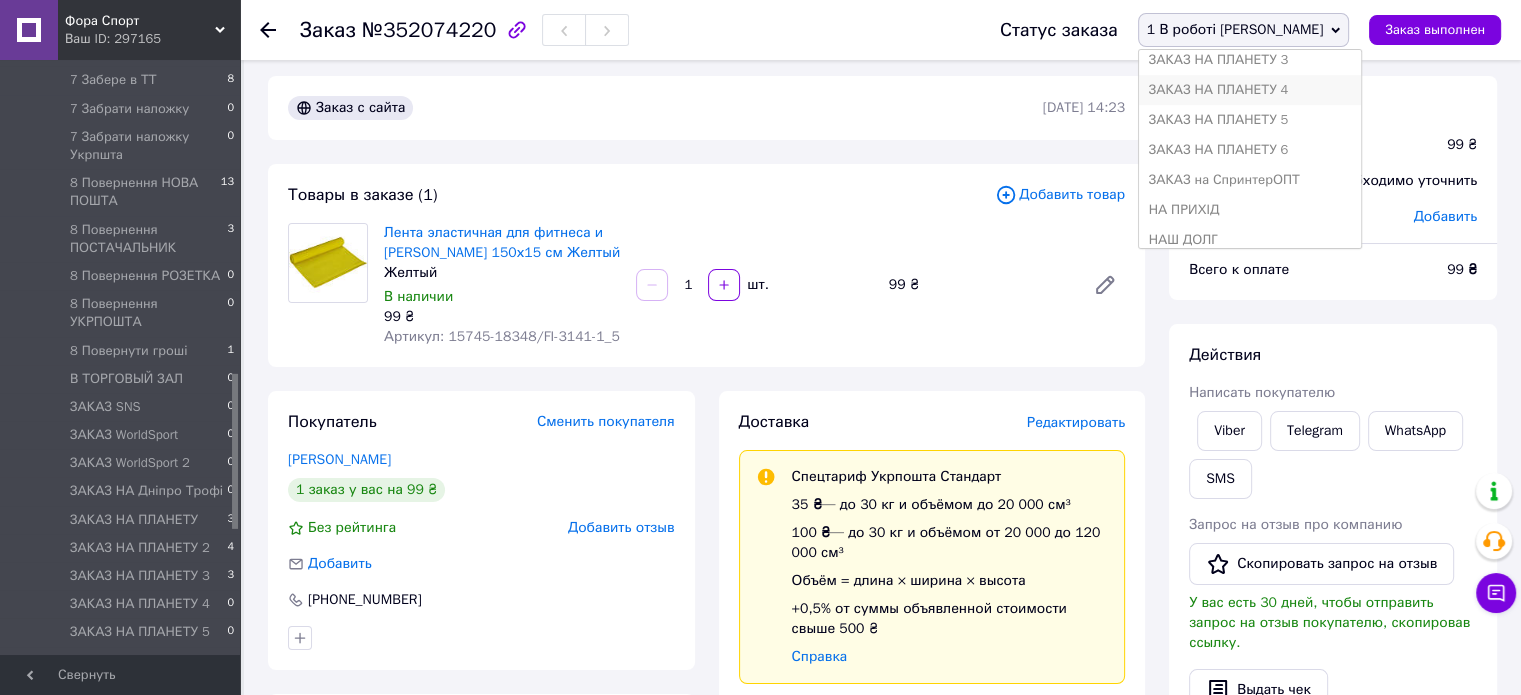 click on "ЗАКАЗ НА ПЛАНЕТУ 4" at bounding box center [1250, 90] 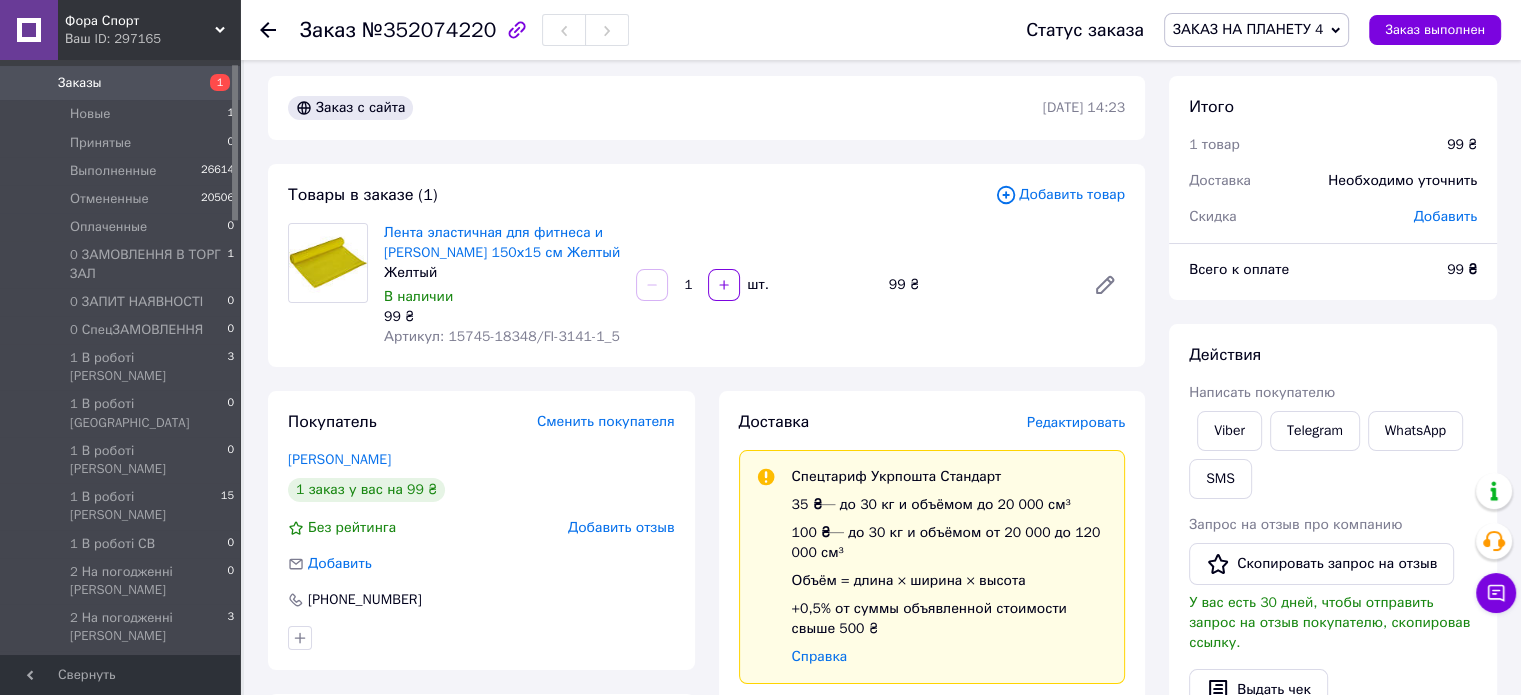 scroll, scrollTop: 0, scrollLeft: 0, axis: both 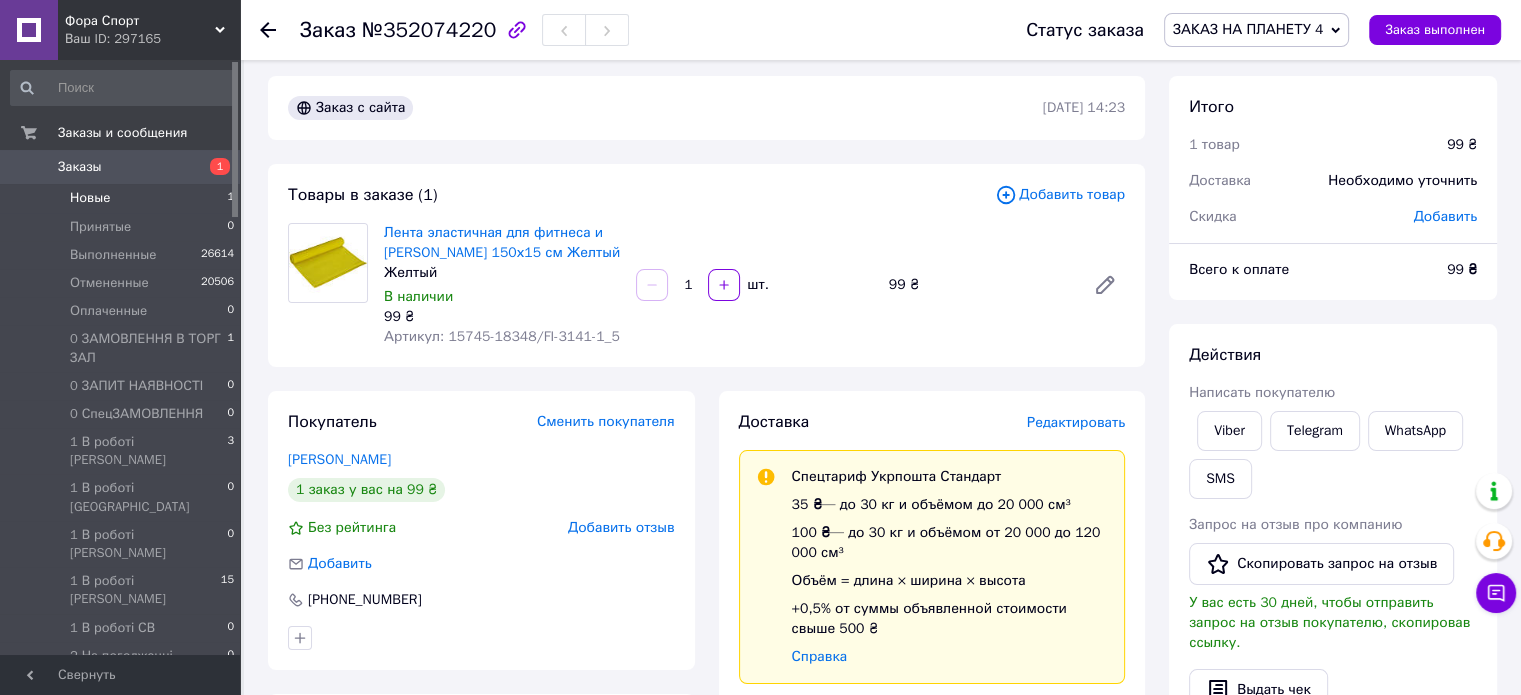 click on "Новые 1" at bounding box center (123, 198) 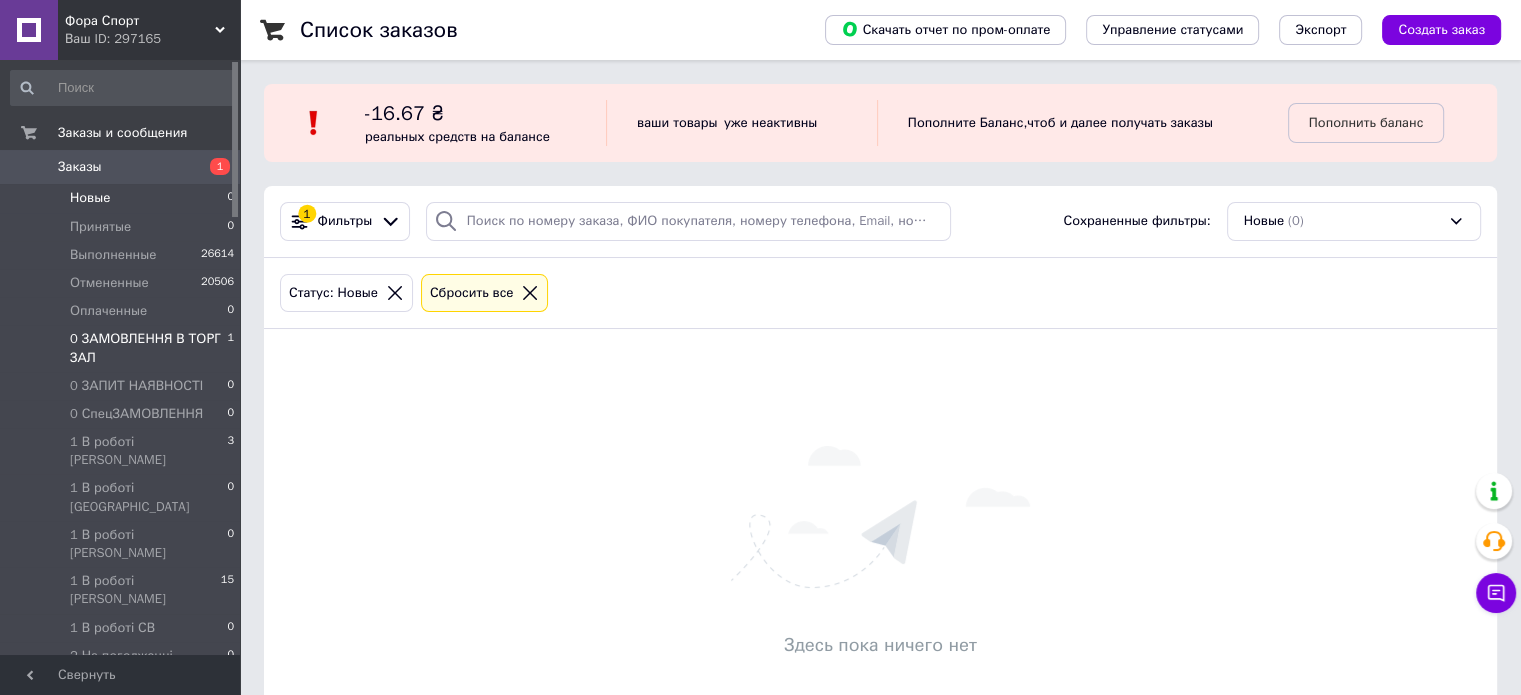 click on "0 ЗАМОВЛЕННЯ В ТОРГ ЗАЛ" at bounding box center (148, 348) 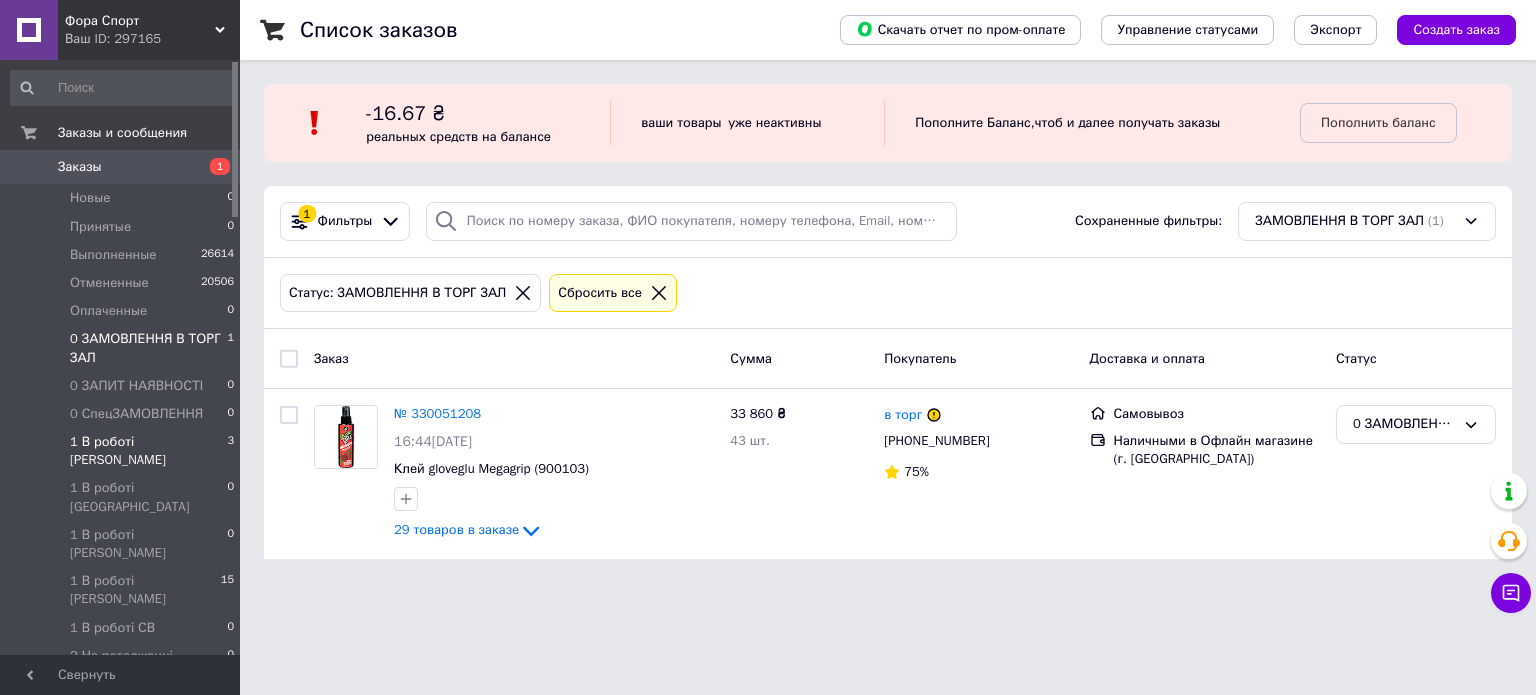 click on "1 В роботі [PERSON_NAME] 3" at bounding box center (123, 451) 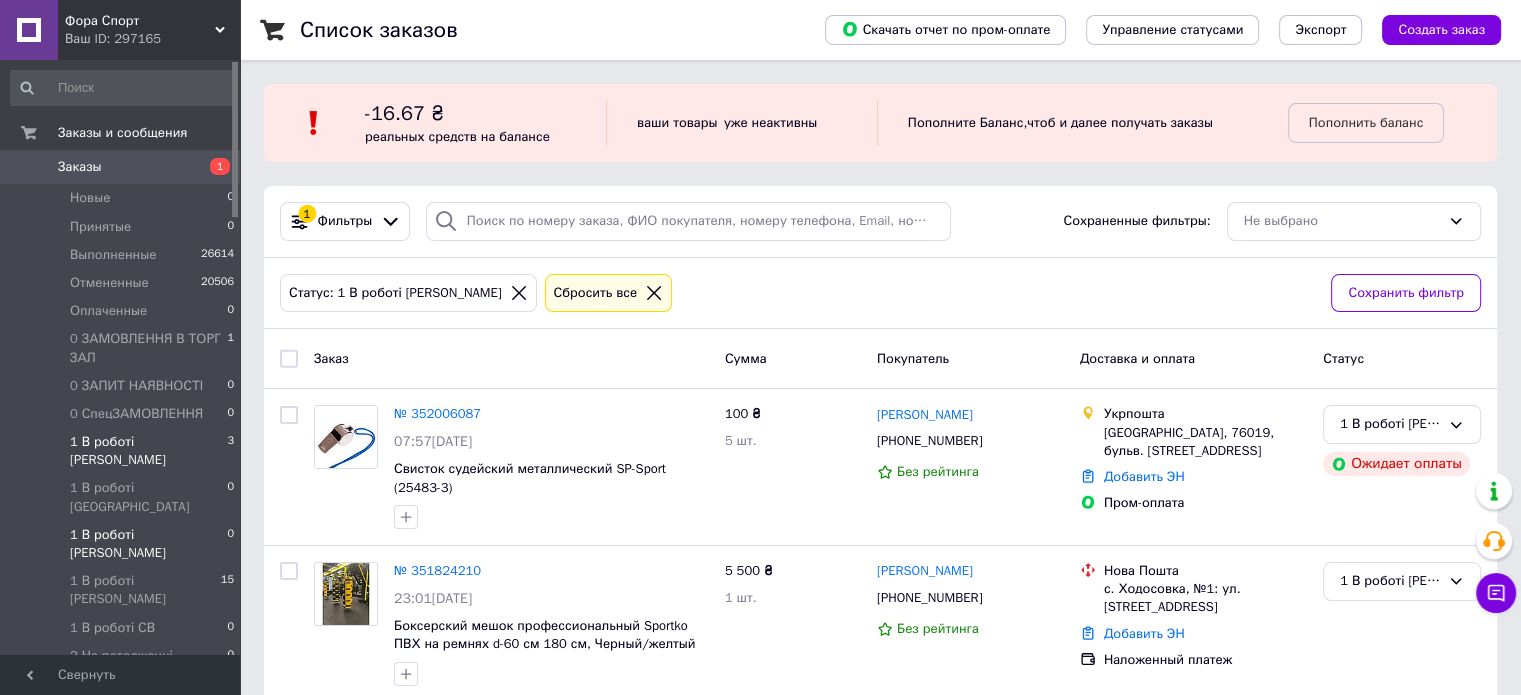 click on "1 В роботі [PERSON_NAME] 0" at bounding box center [123, 544] 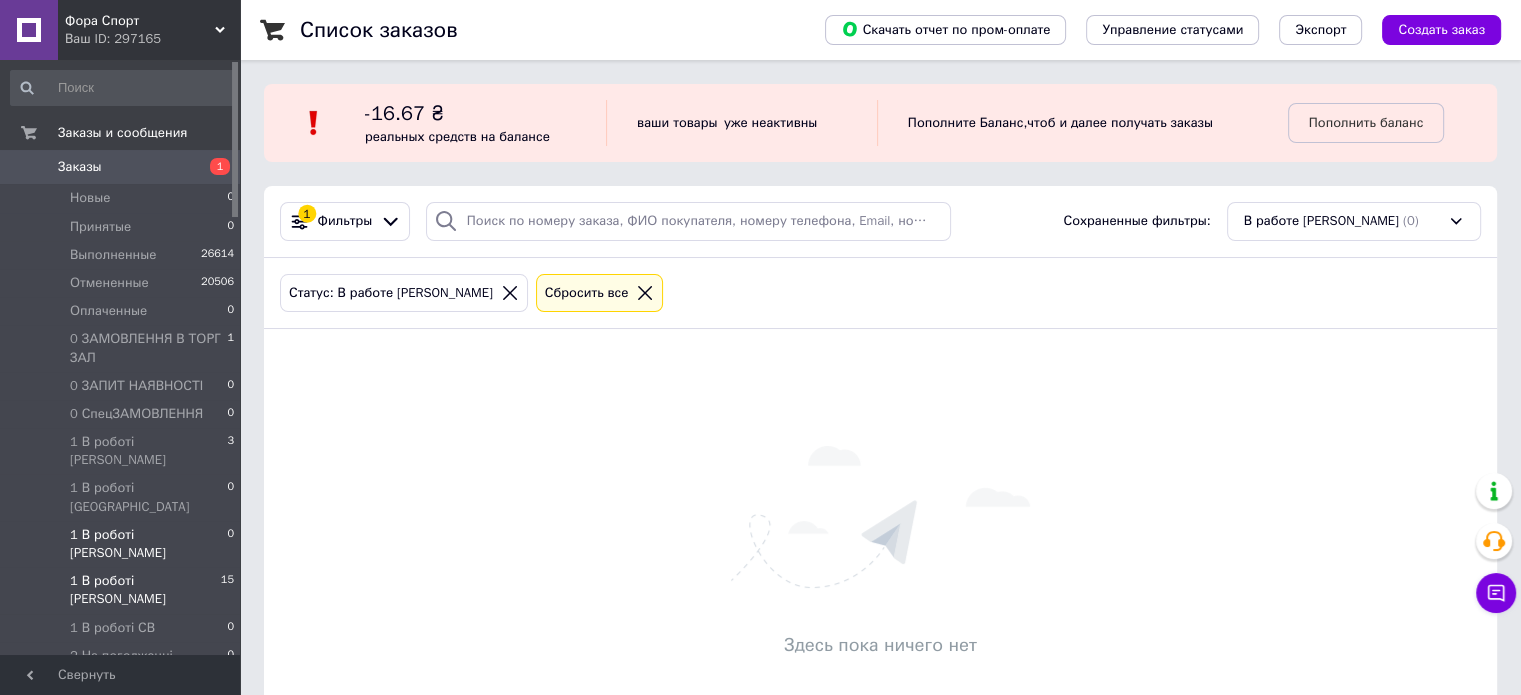 click on "1 В роботі [PERSON_NAME] 15" at bounding box center (123, 590) 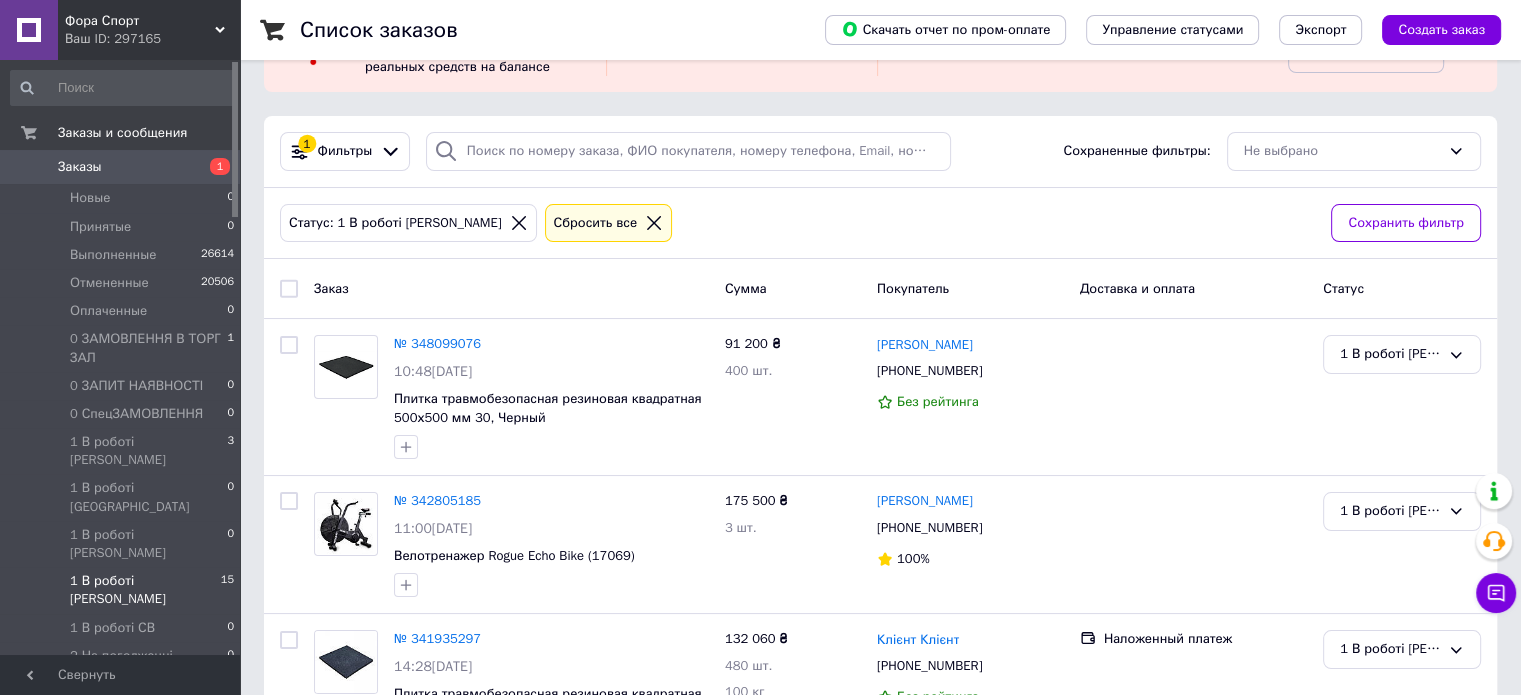 scroll, scrollTop: 100, scrollLeft: 0, axis: vertical 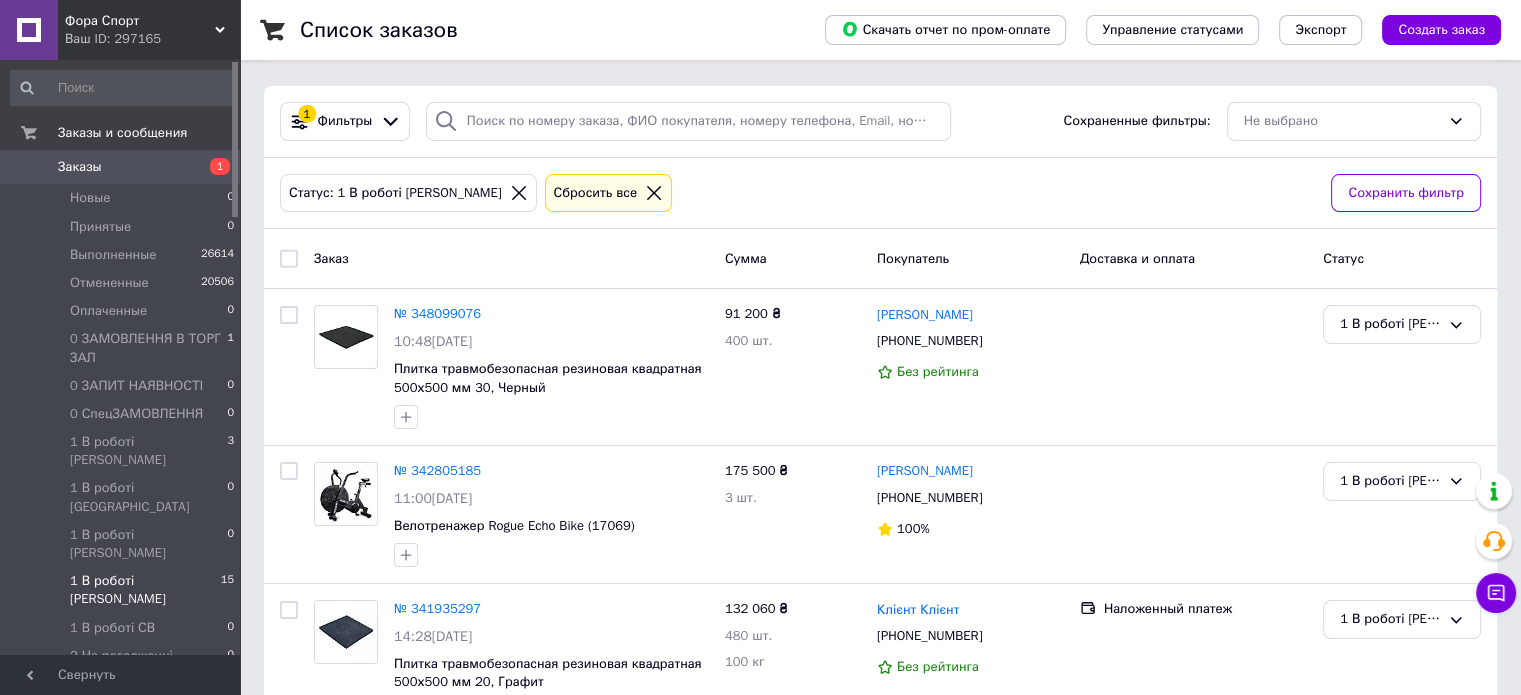 click on "2 На погодженні [PERSON_NAME]" at bounding box center (148, 711) 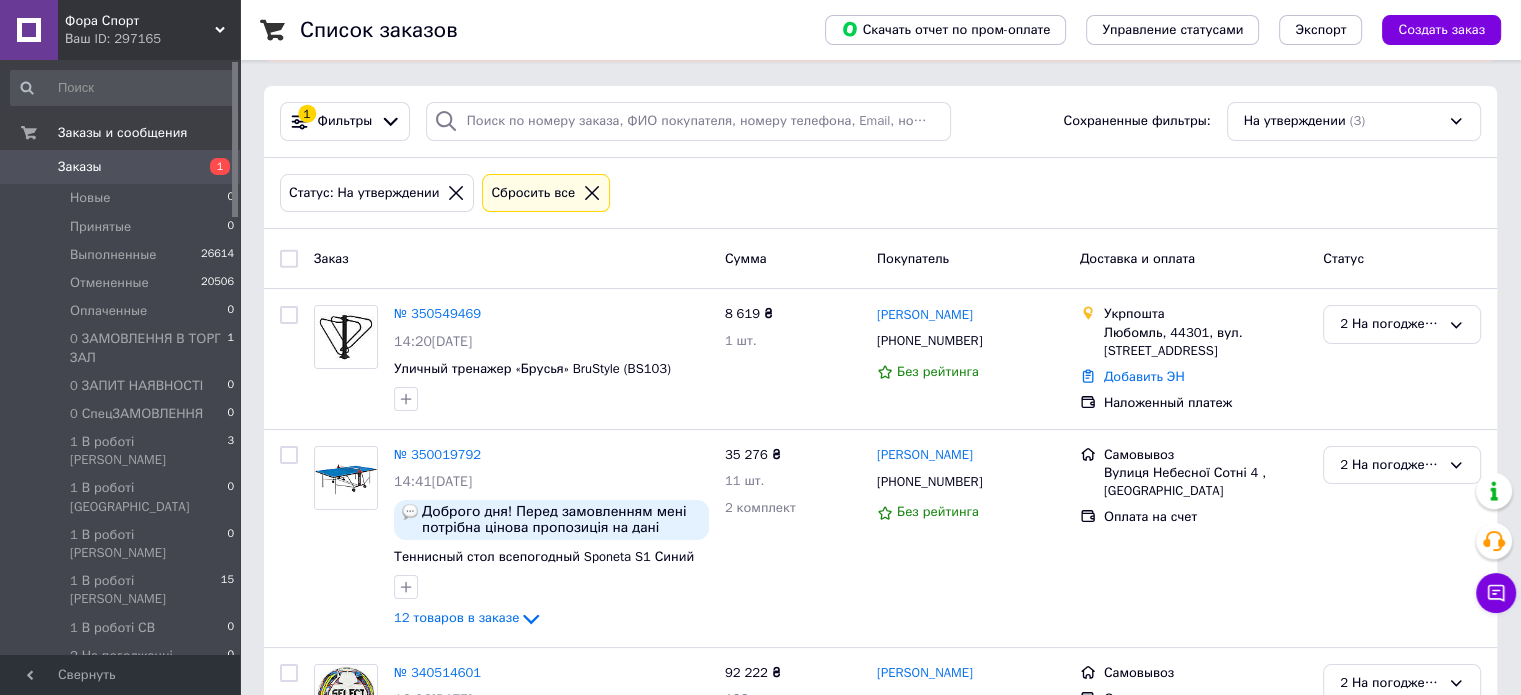 scroll, scrollTop: 0, scrollLeft: 0, axis: both 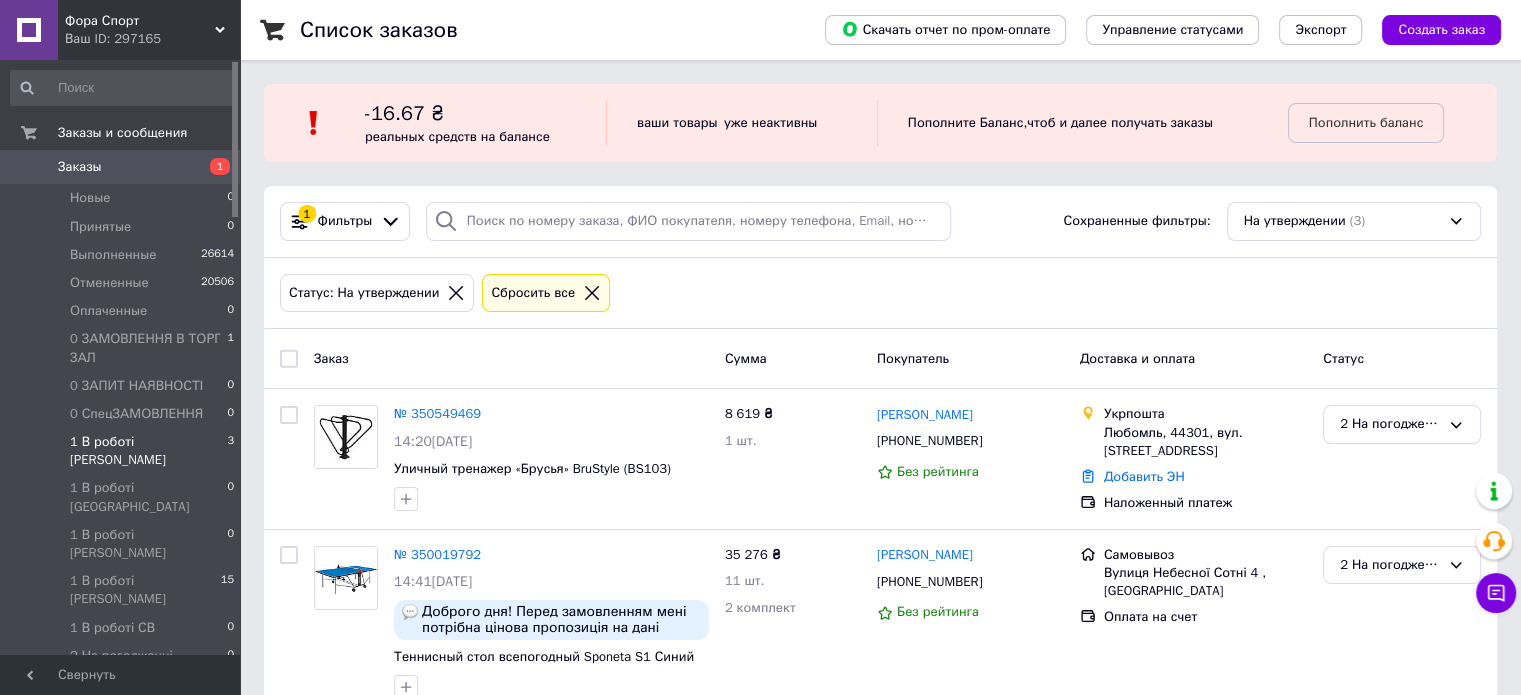 click on "1 В роботі [PERSON_NAME] 3" at bounding box center [123, 451] 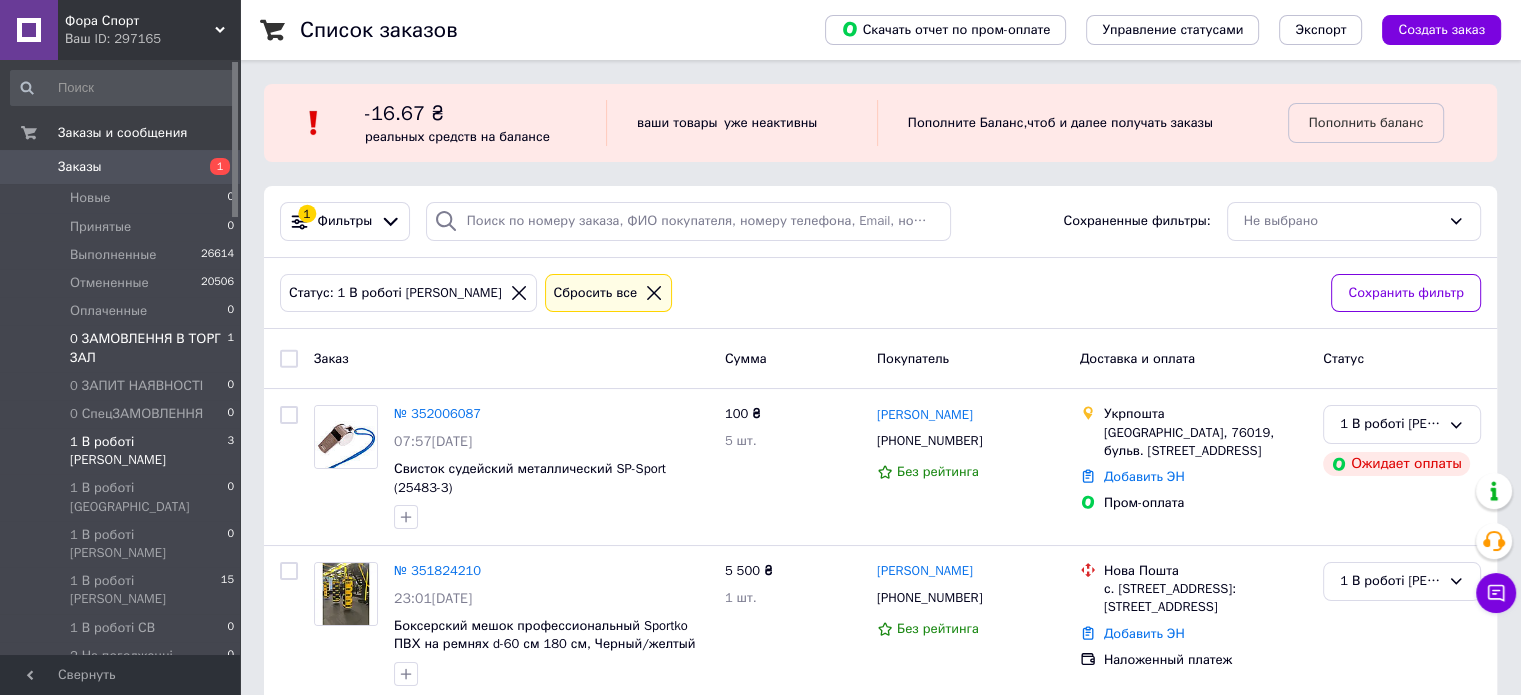 click on "0 ЗАМОВЛЕННЯ В ТОРГ ЗАЛ" at bounding box center (148, 348) 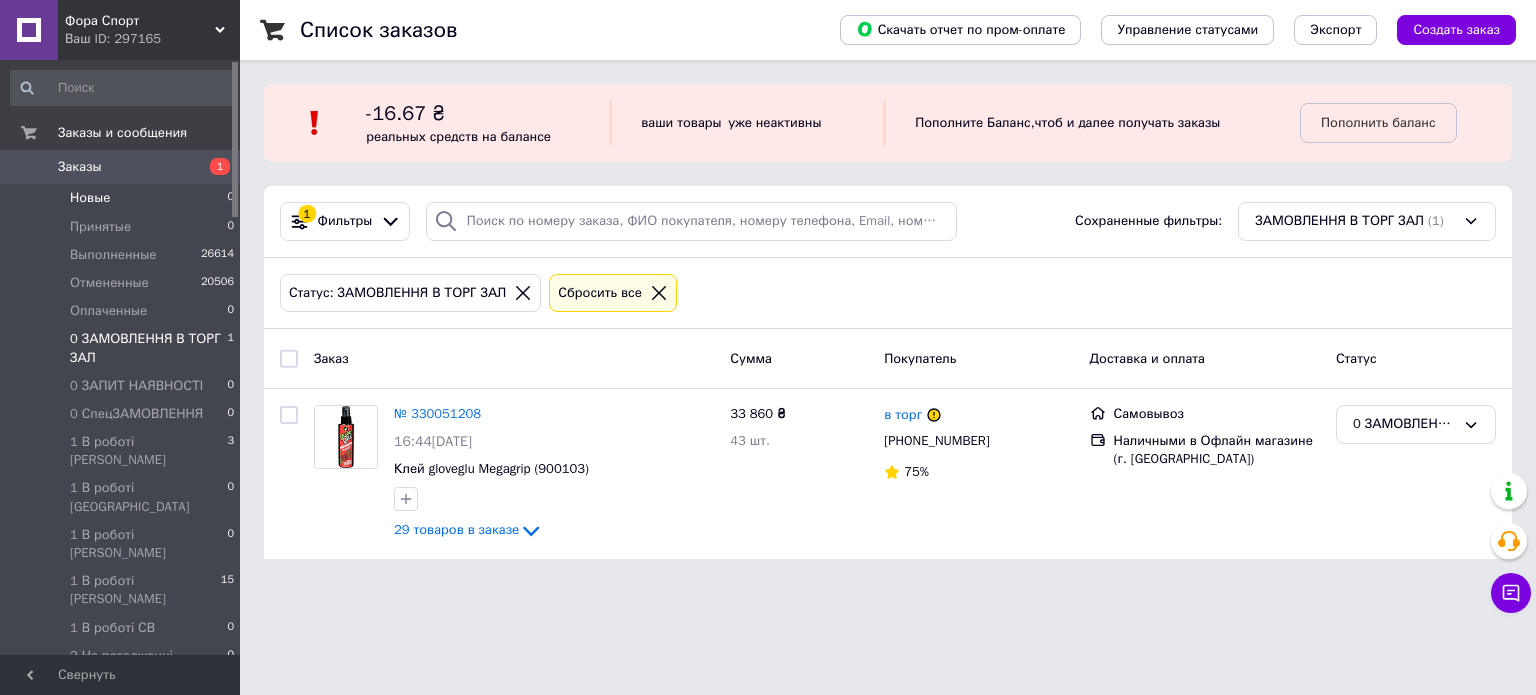 click on "Новые" at bounding box center (90, 198) 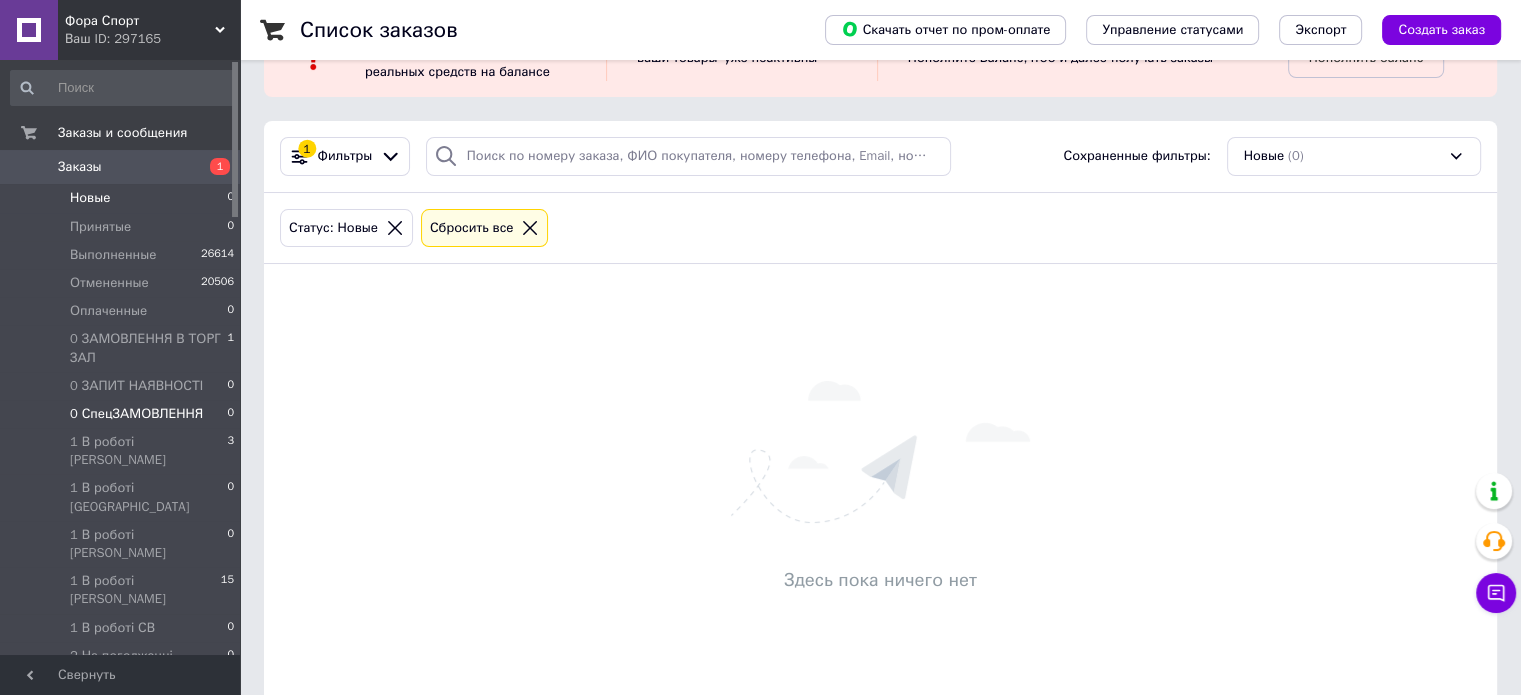 scroll, scrollTop: 100, scrollLeft: 0, axis: vertical 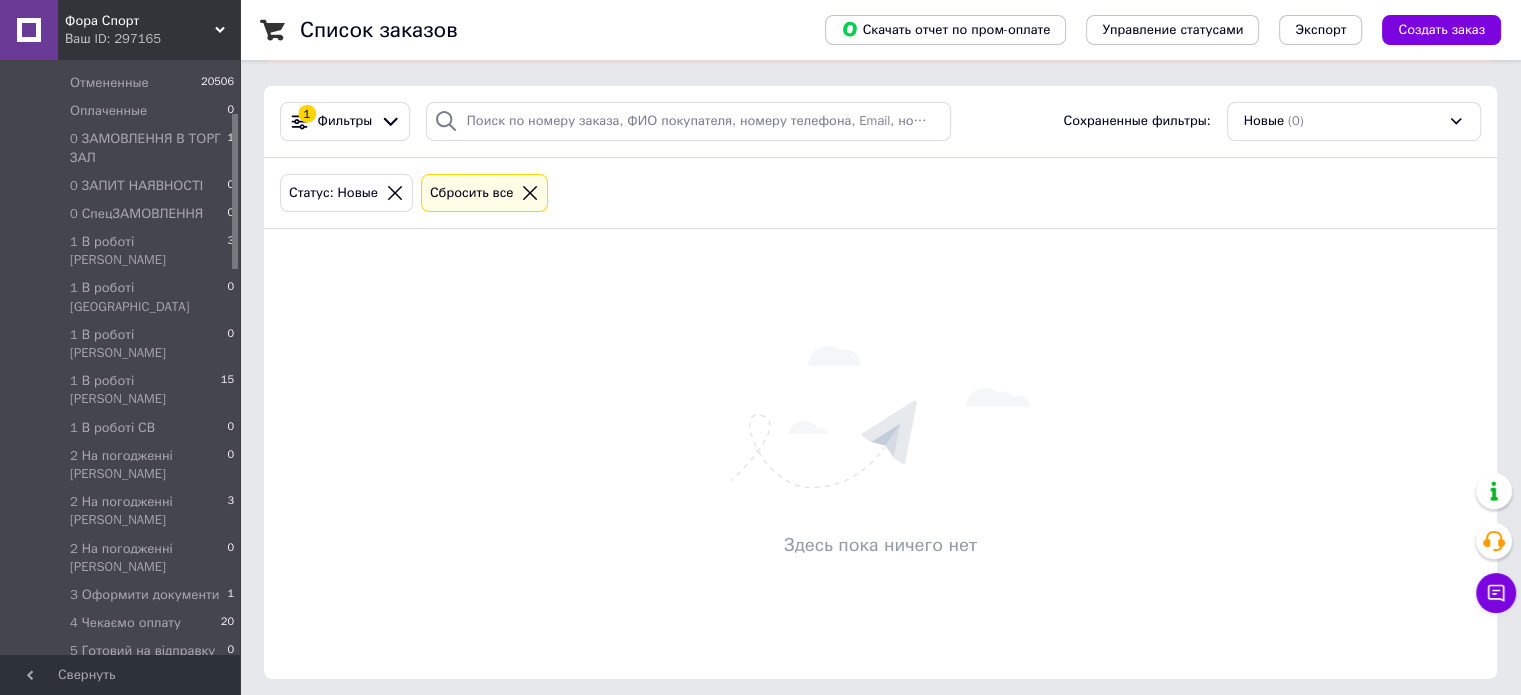 click on "6 В дорозі 49" at bounding box center (123, 754) 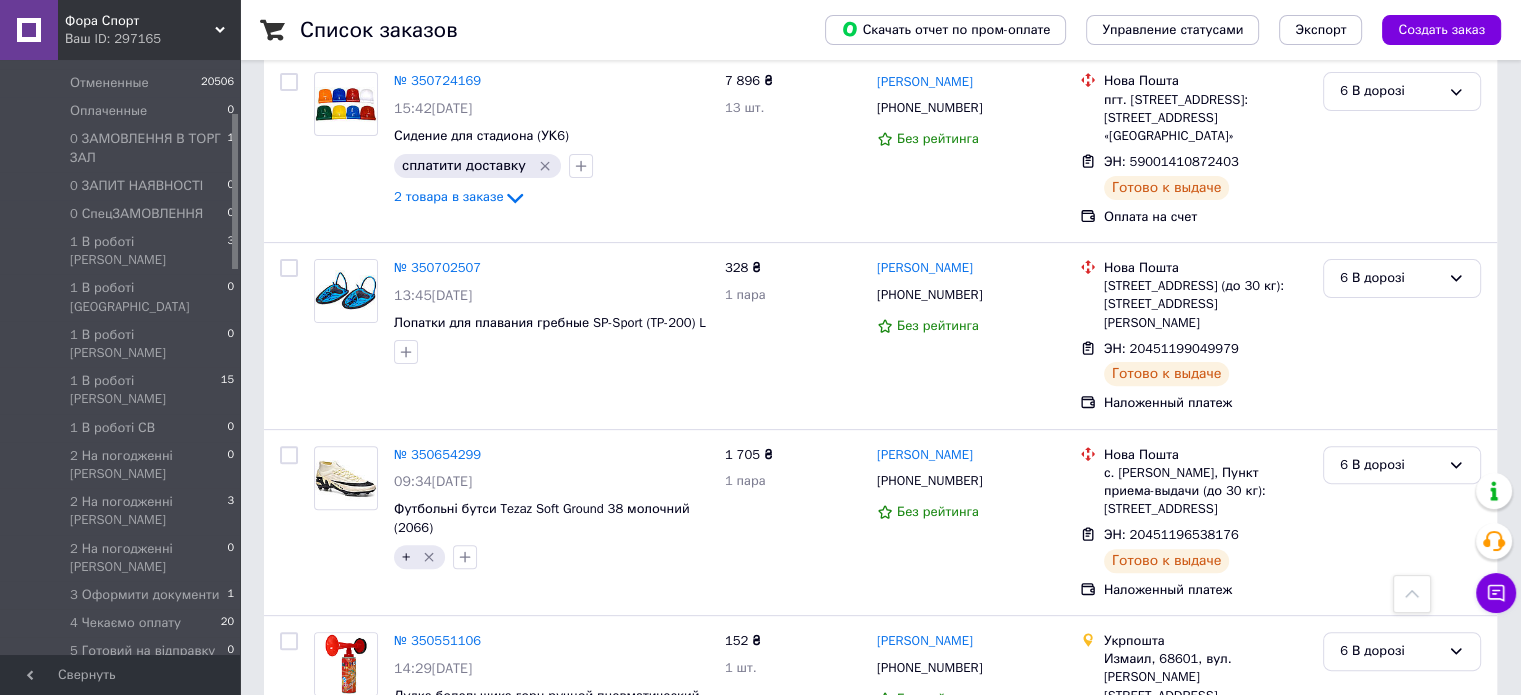 scroll, scrollTop: 8167, scrollLeft: 0, axis: vertical 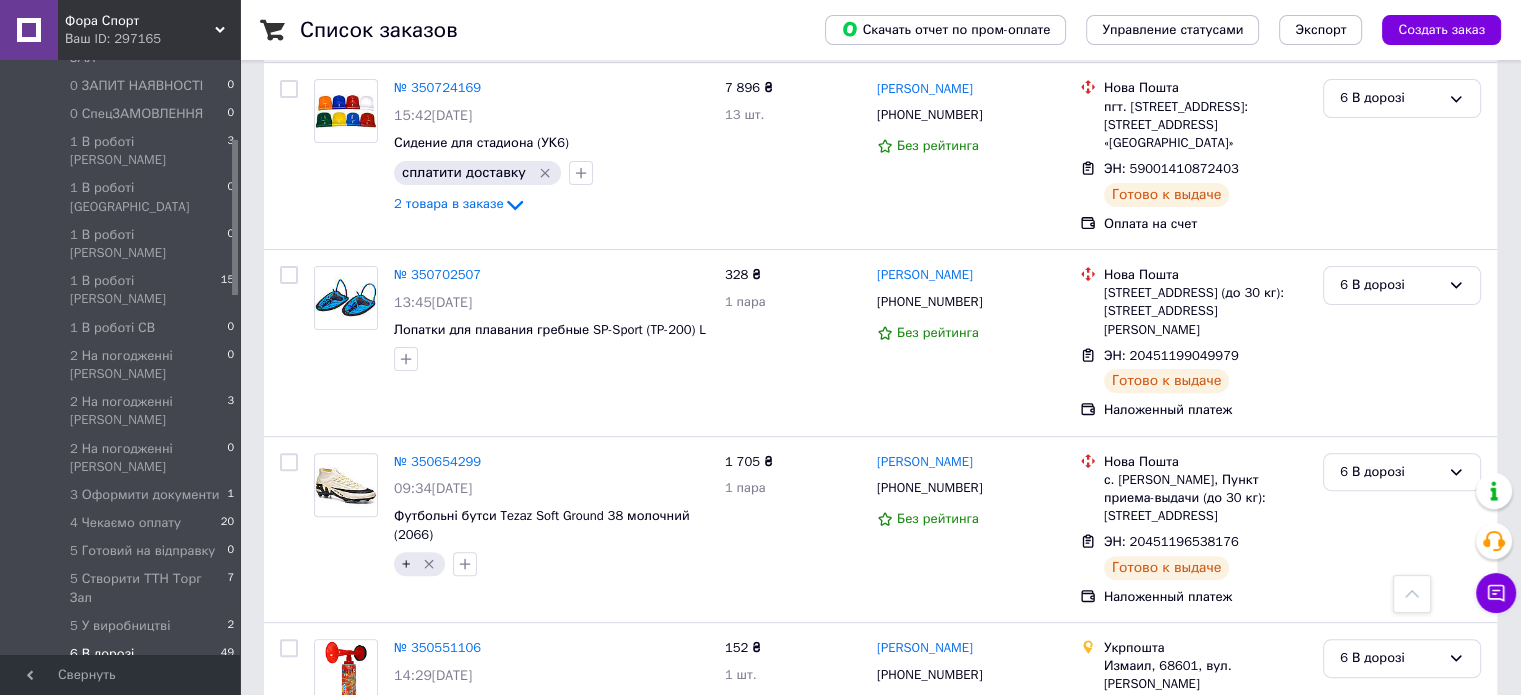 click on "6 В дорозі ПРОСТРОЧЕНО" at bounding box center (148, 691) 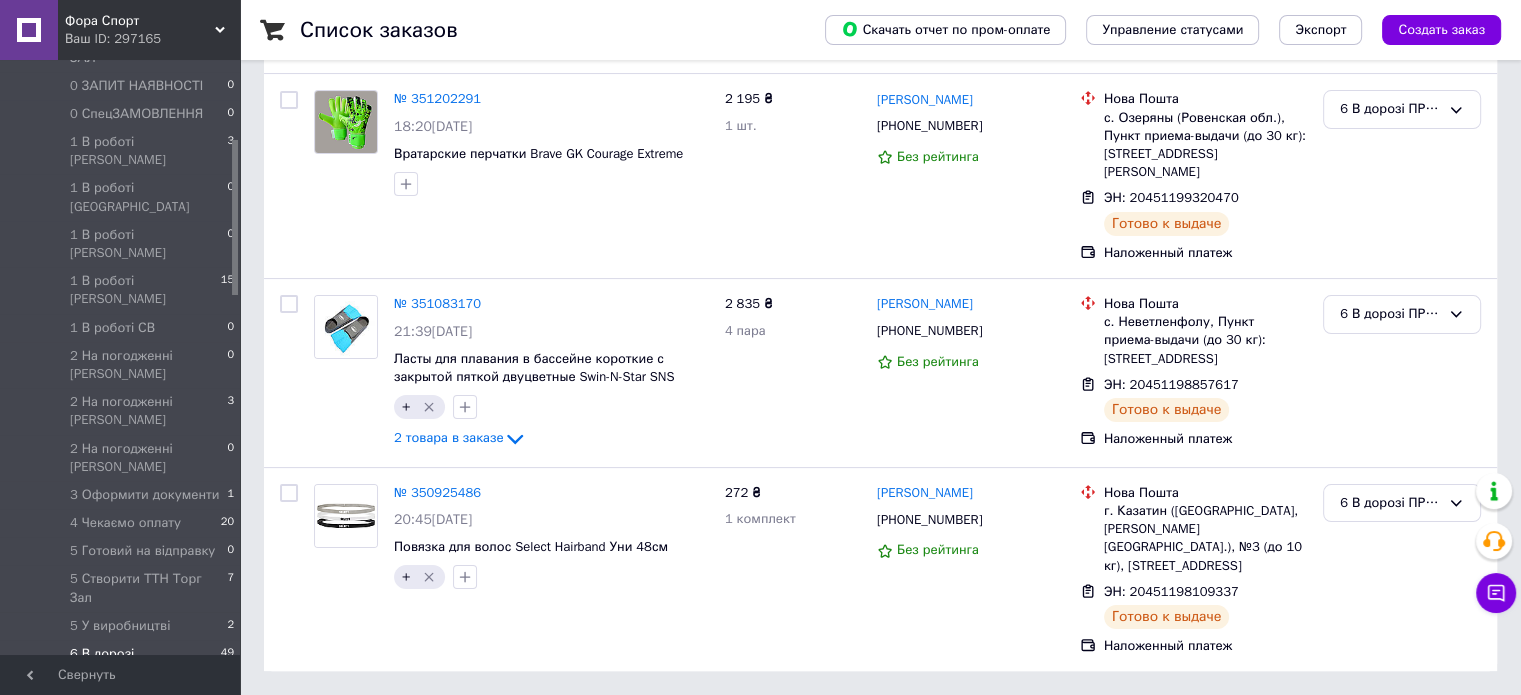 scroll, scrollTop: 0, scrollLeft: 0, axis: both 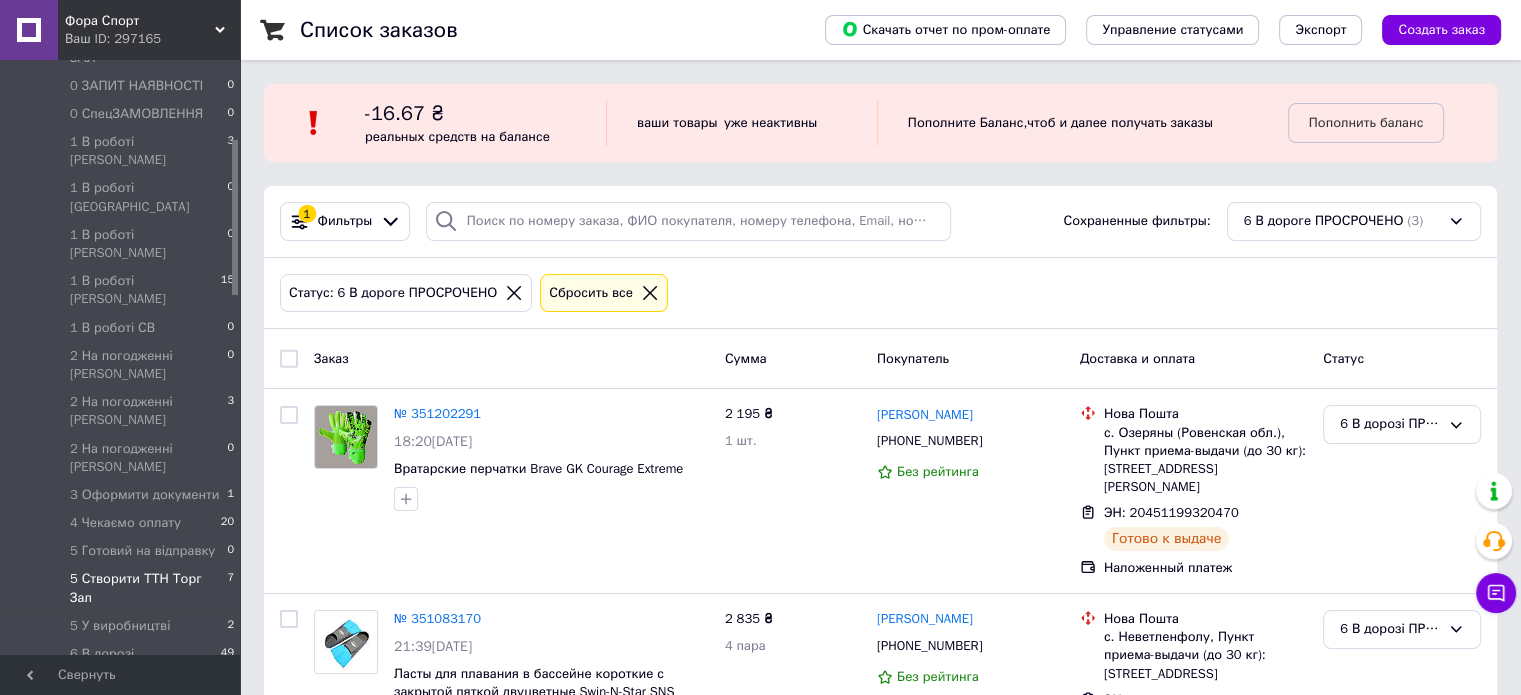 click on "5 Створити ТТН Торг Зал" at bounding box center (148, 588) 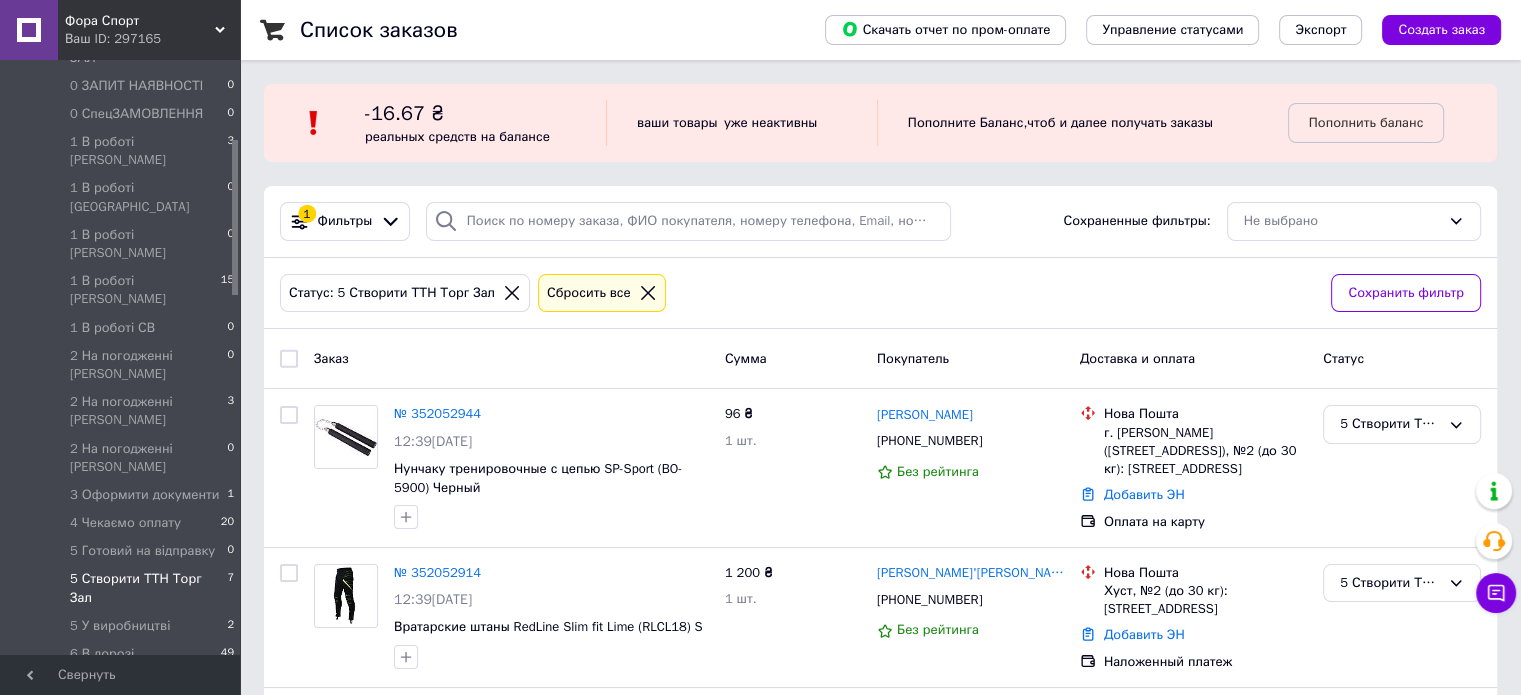 scroll, scrollTop: 100, scrollLeft: 0, axis: vertical 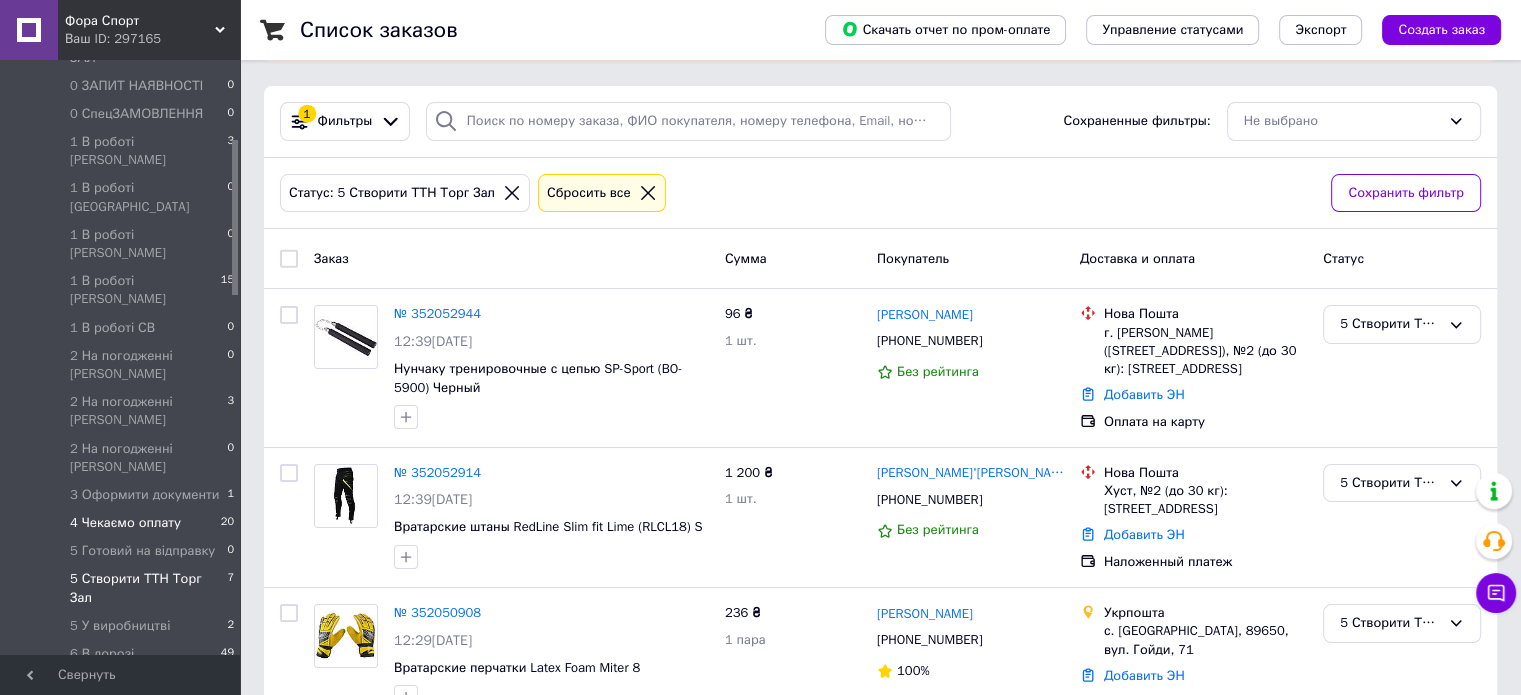 click on "4  Чекаємо оплату 20" at bounding box center (123, 523) 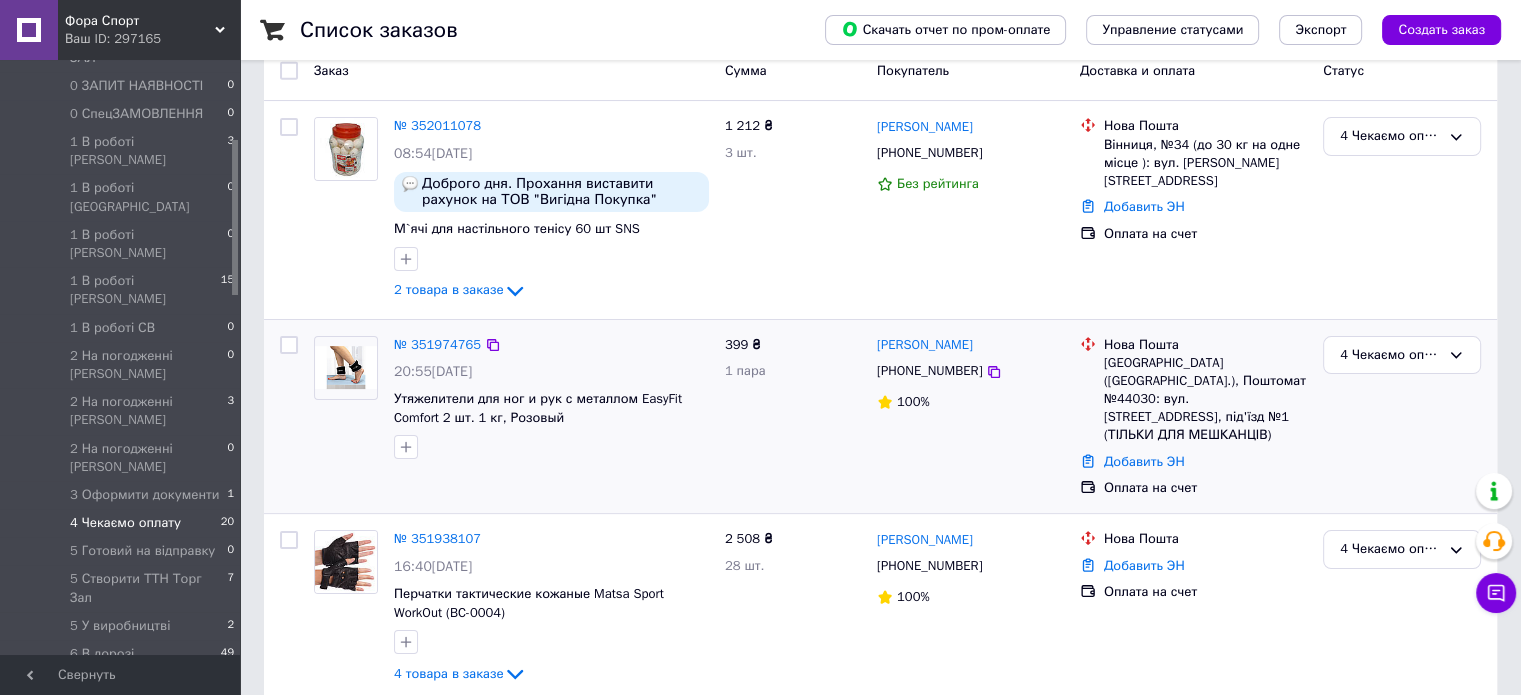 scroll, scrollTop: 300, scrollLeft: 0, axis: vertical 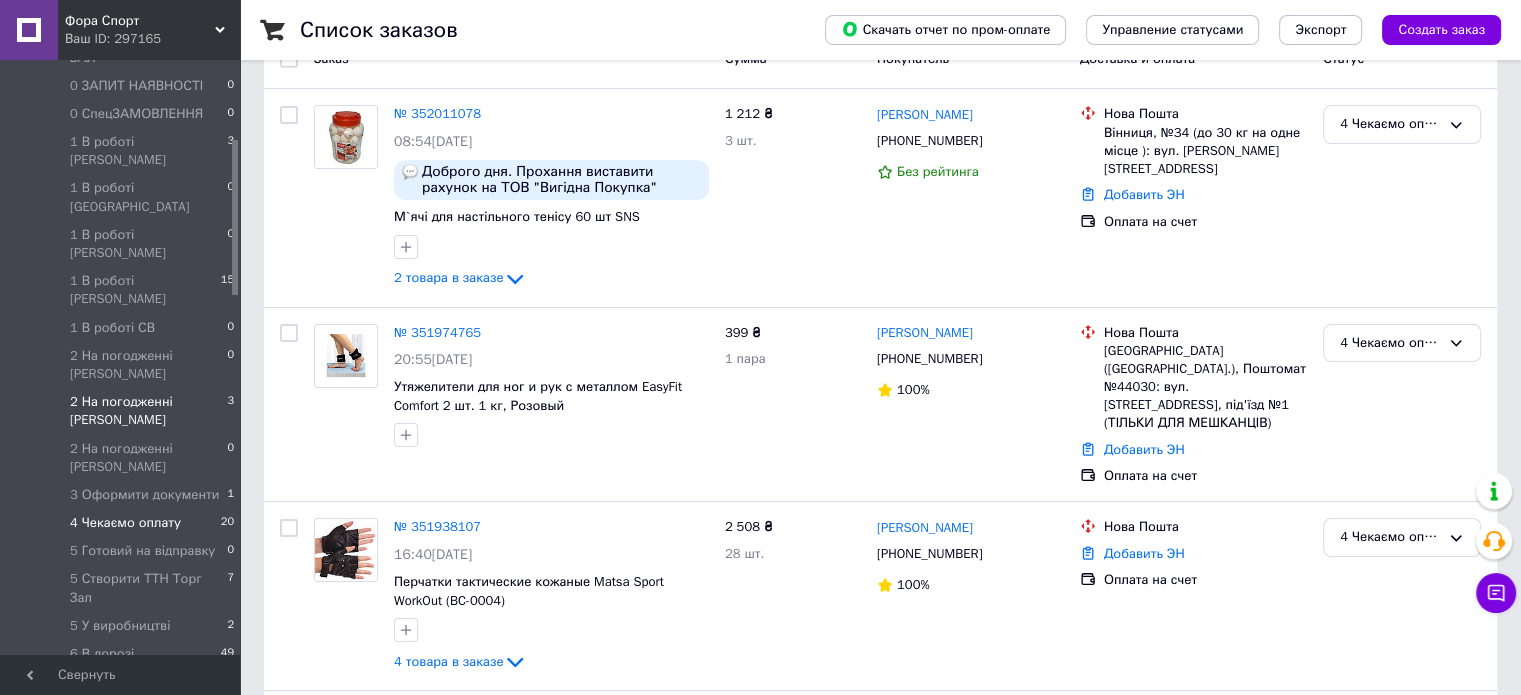 click on "2 На погодженні [PERSON_NAME]" at bounding box center (148, 411) 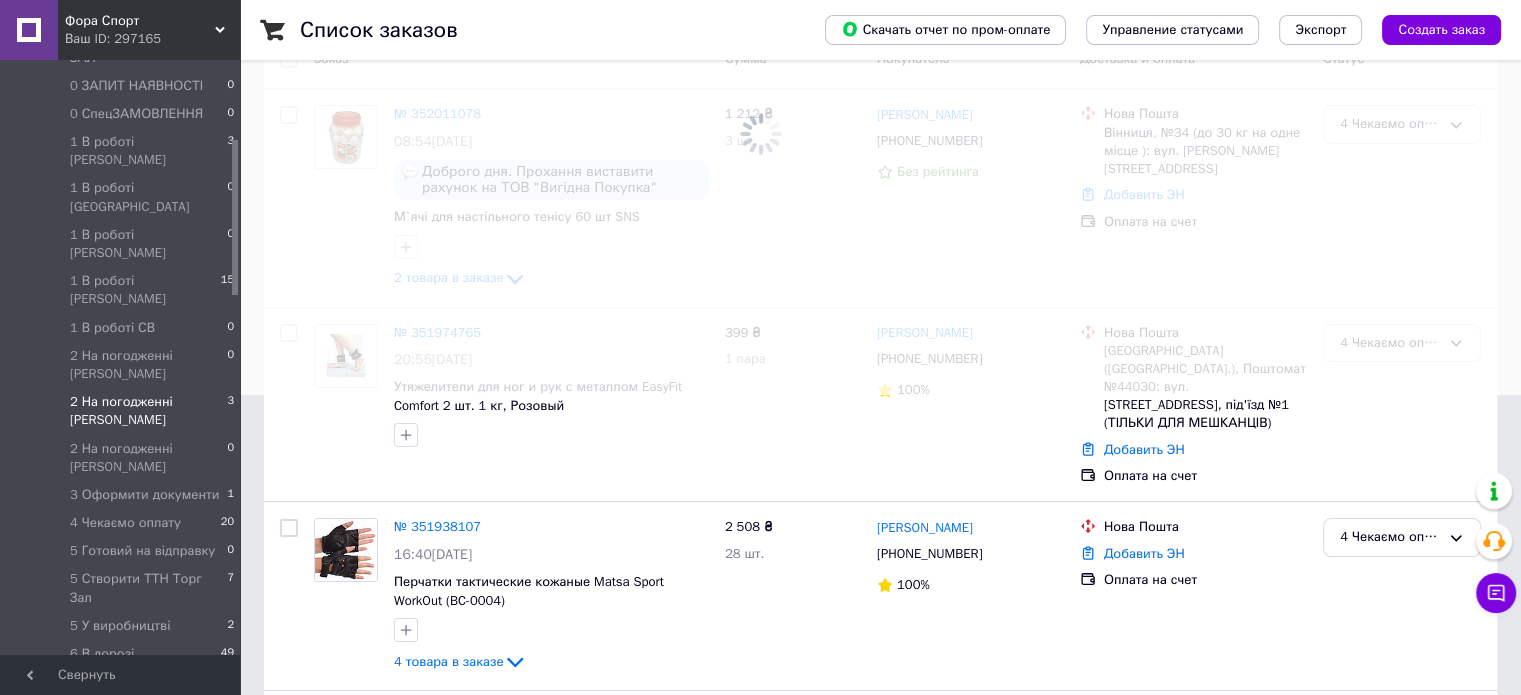 scroll, scrollTop: 0, scrollLeft: 0, axis: both 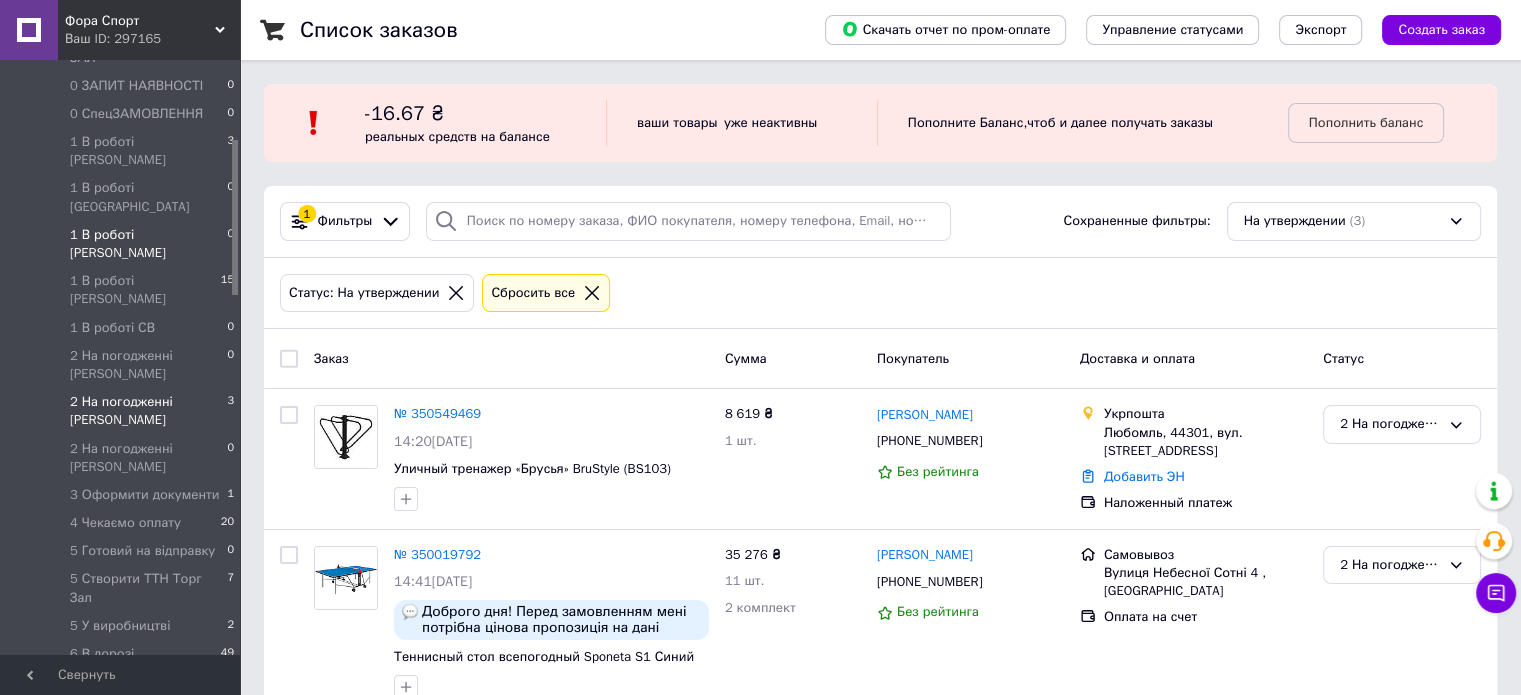 click on "1 В роботі [PERSON_NAME] 0" at bounding box center (123, 244) 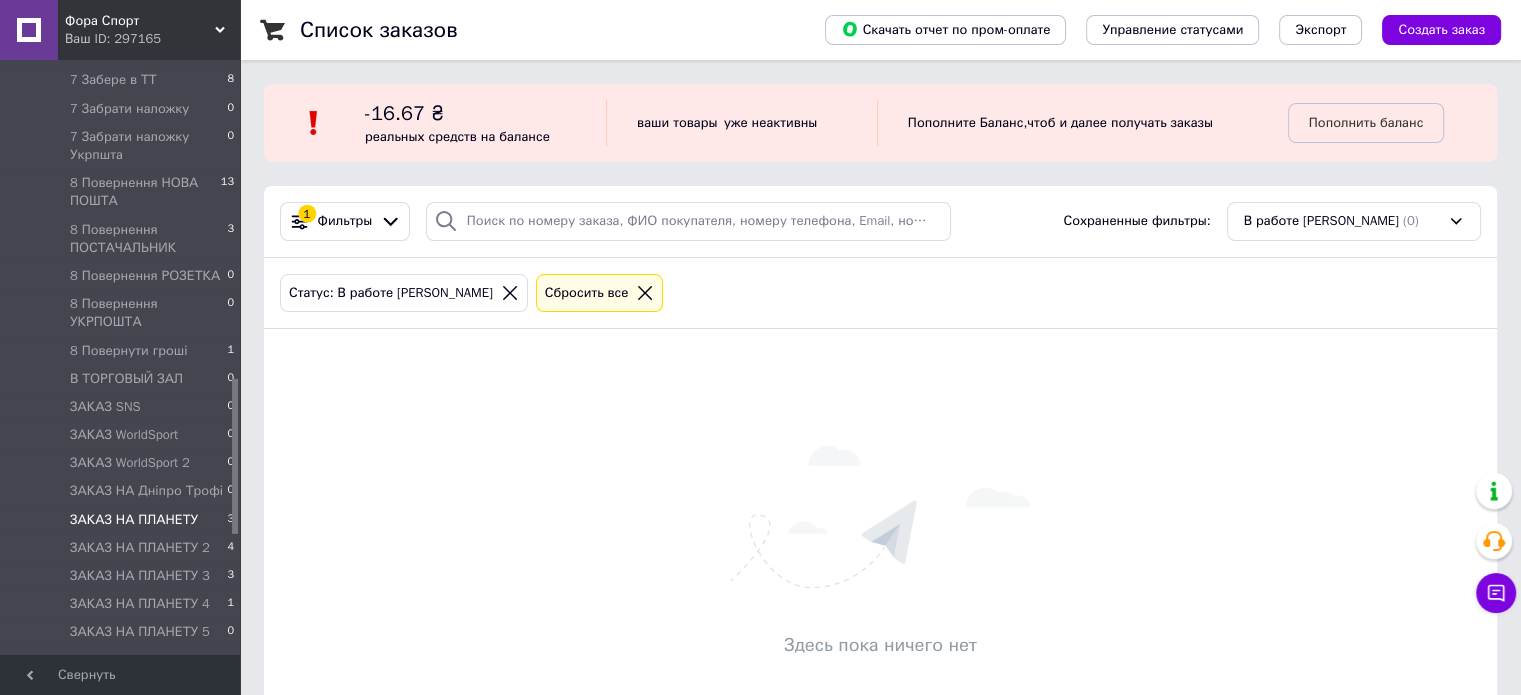 scroll, scrollTop: 1500, scrollLeft: 0, axis: vertical 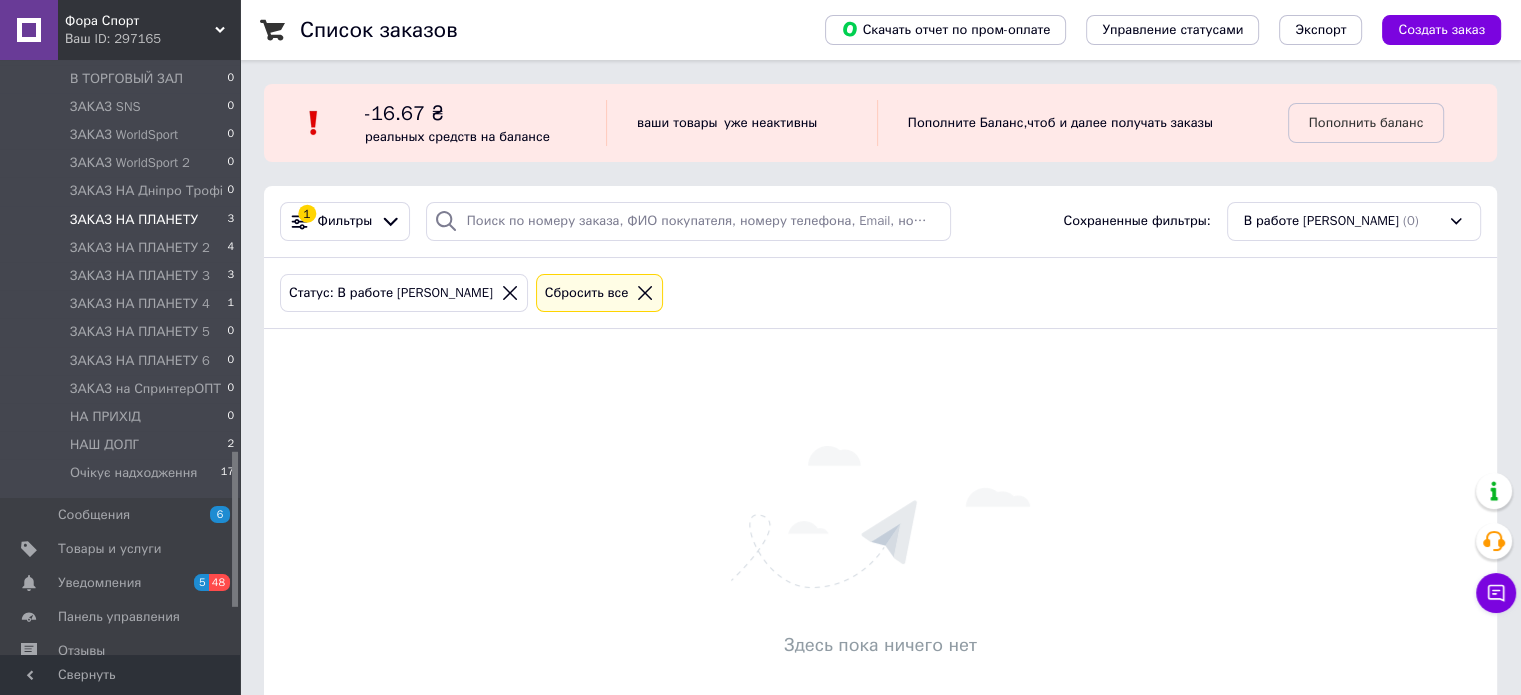 click on "ЗАКАЗ НА ПЛАНЕТУ" at bounding box center [134, 220] 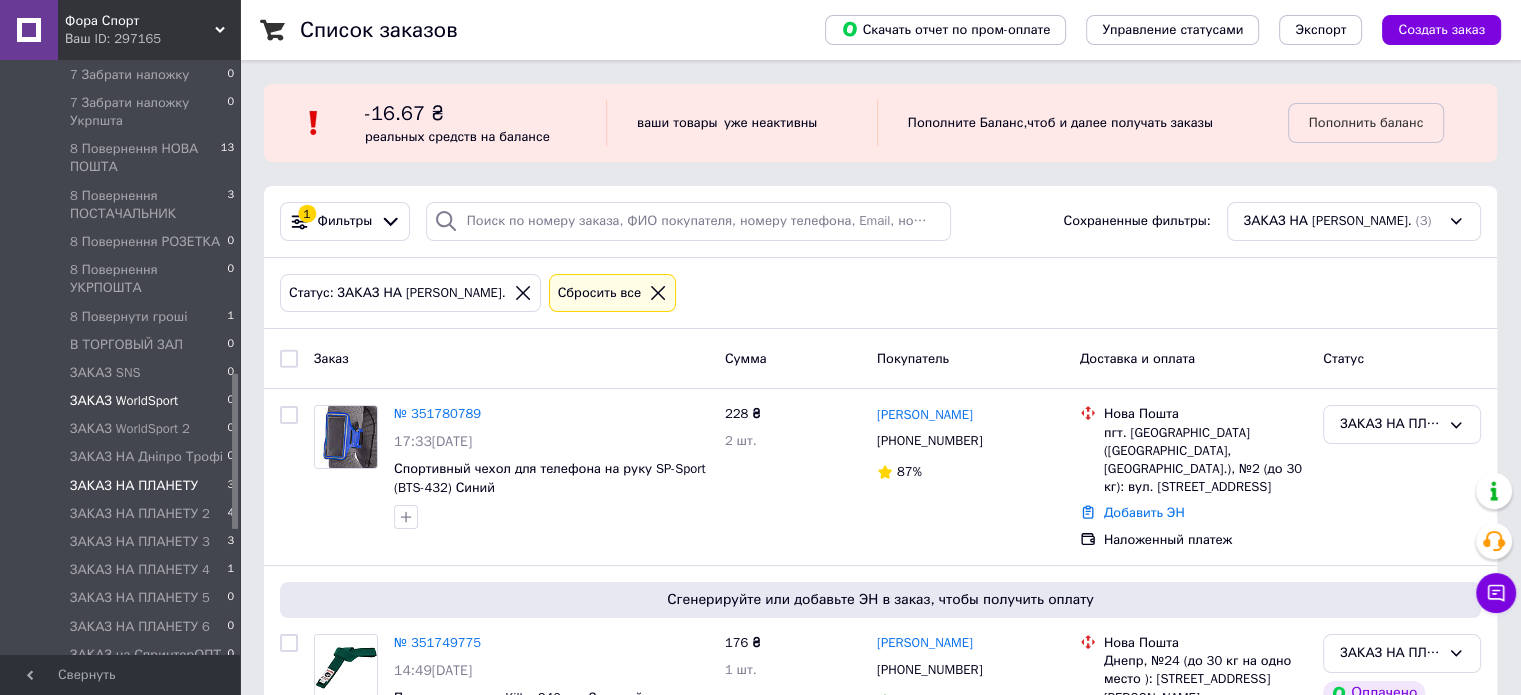 scroll, scrollTop: 1200, scrollLeft: 0, axis: vertical 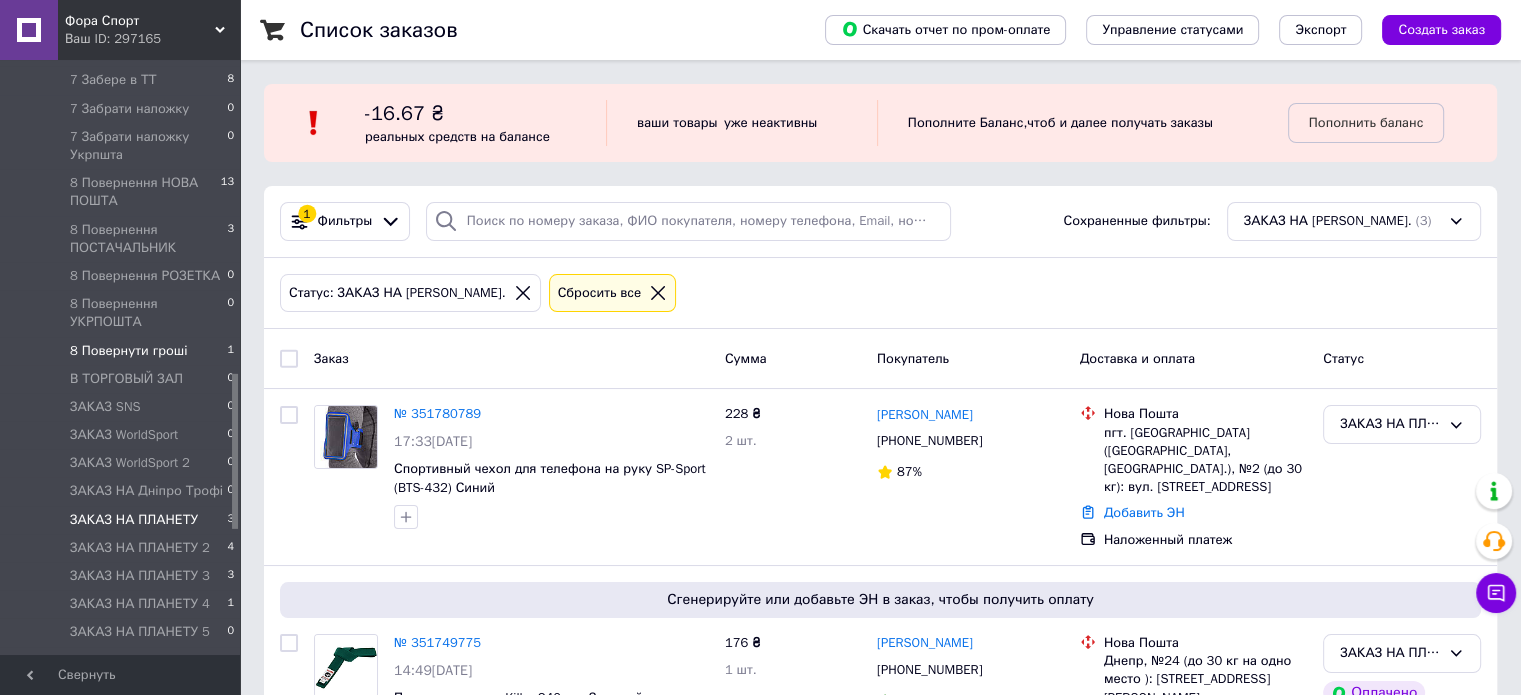 click on "8 Повернути гроші 1" at bounding box center [123, 351] 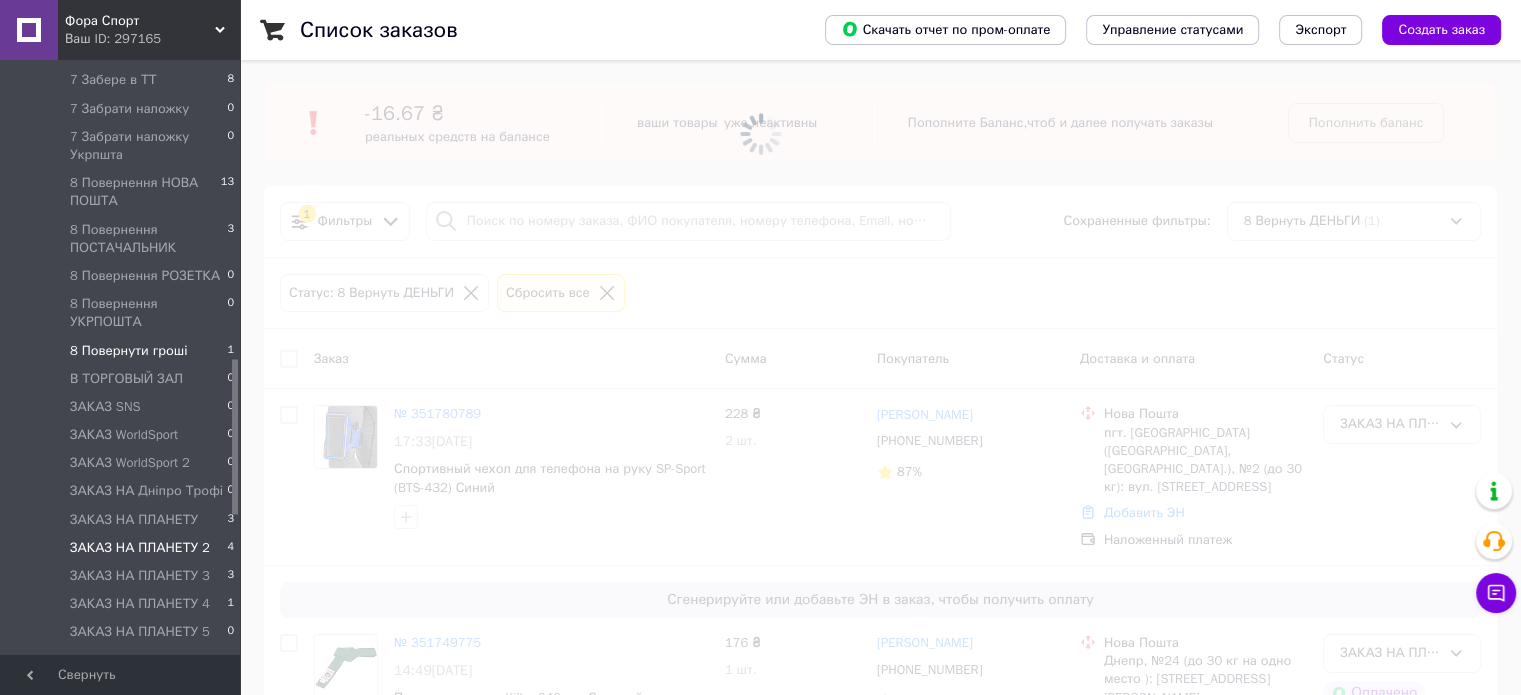 scroll, scrollTop: 1000, scrollLeft: 0, axis: vertical 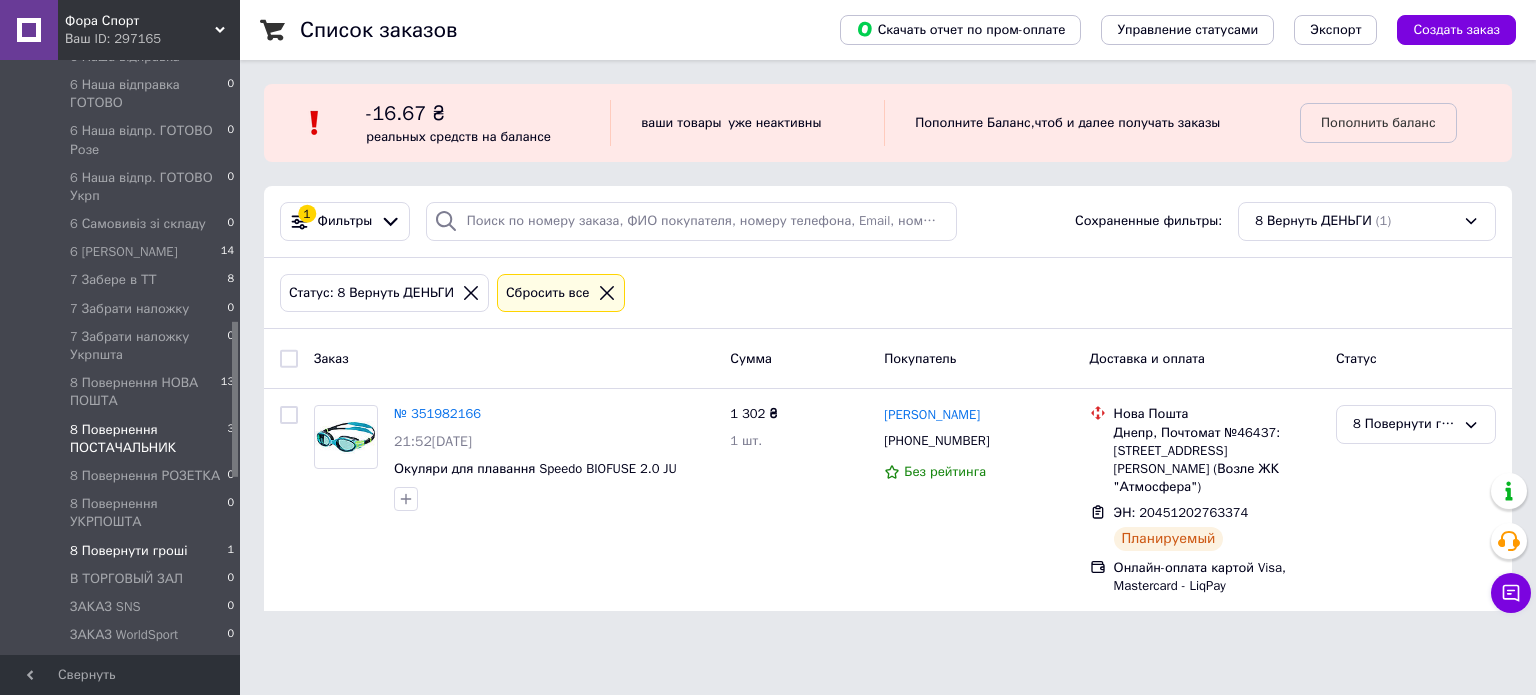 click on "8 Повернення ПОСТАЧАЛЬНИК" at bounding box center [148, 439] 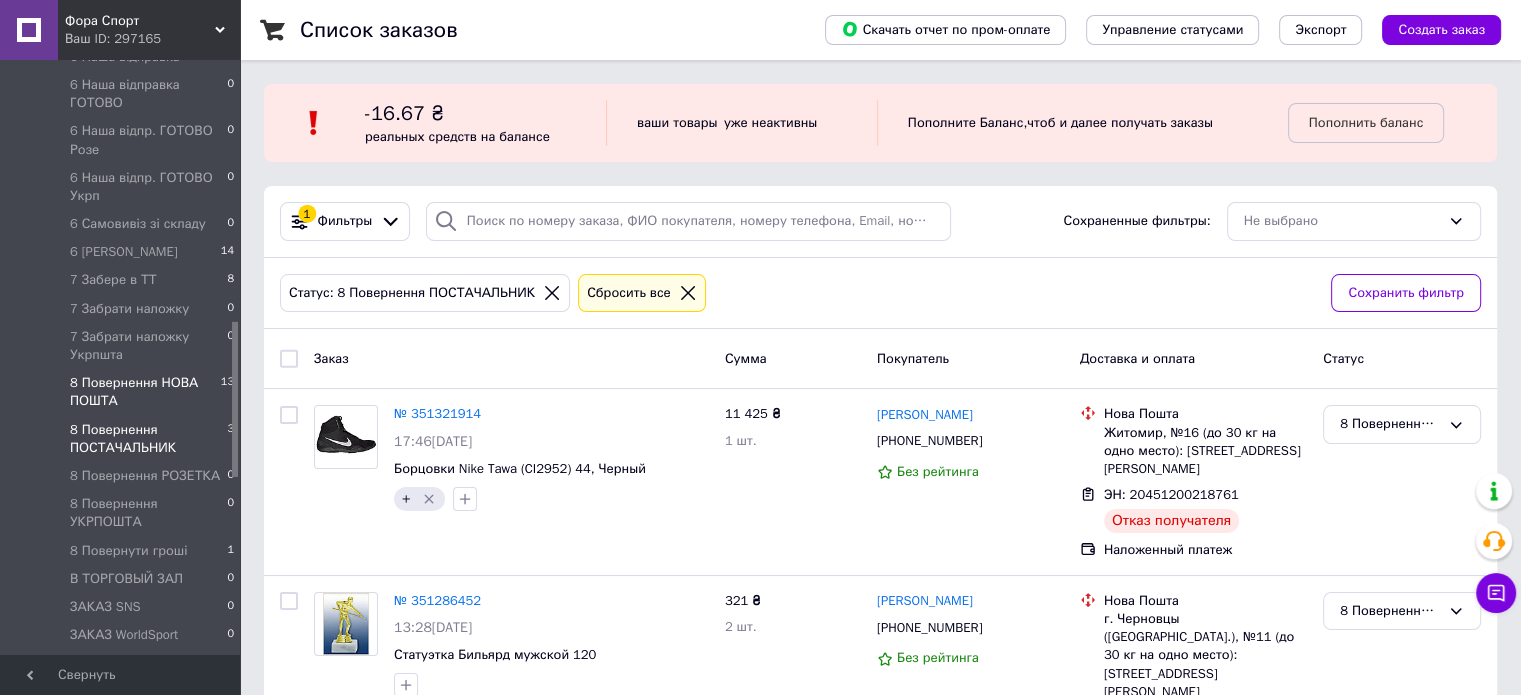 click on "8 Повернення НОВА ПОШТА" at bounding box center (145, 392) 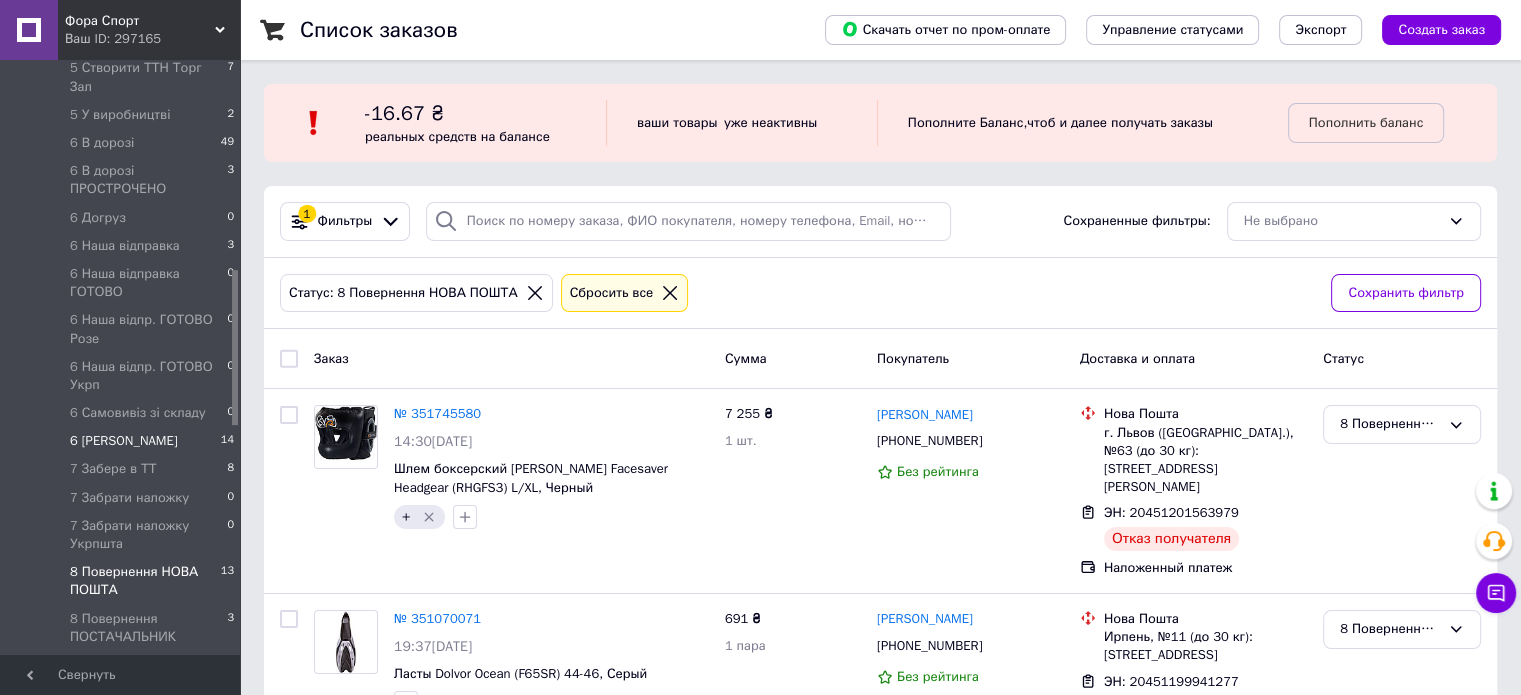 scroll, scrollTop: 800, scrollLeft: 0, axis: vertical 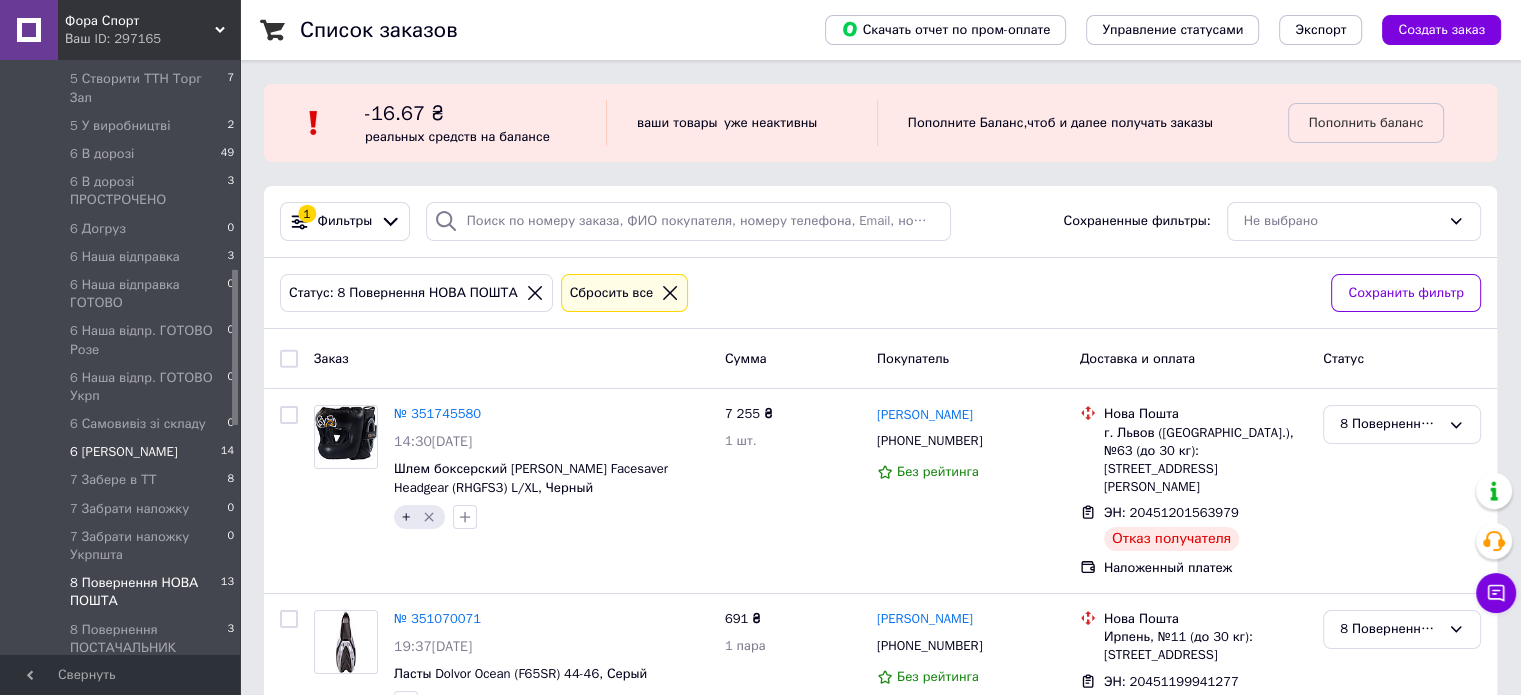 click on "6 Чекаємо ТТН 14" at bounding box center [123, 452] 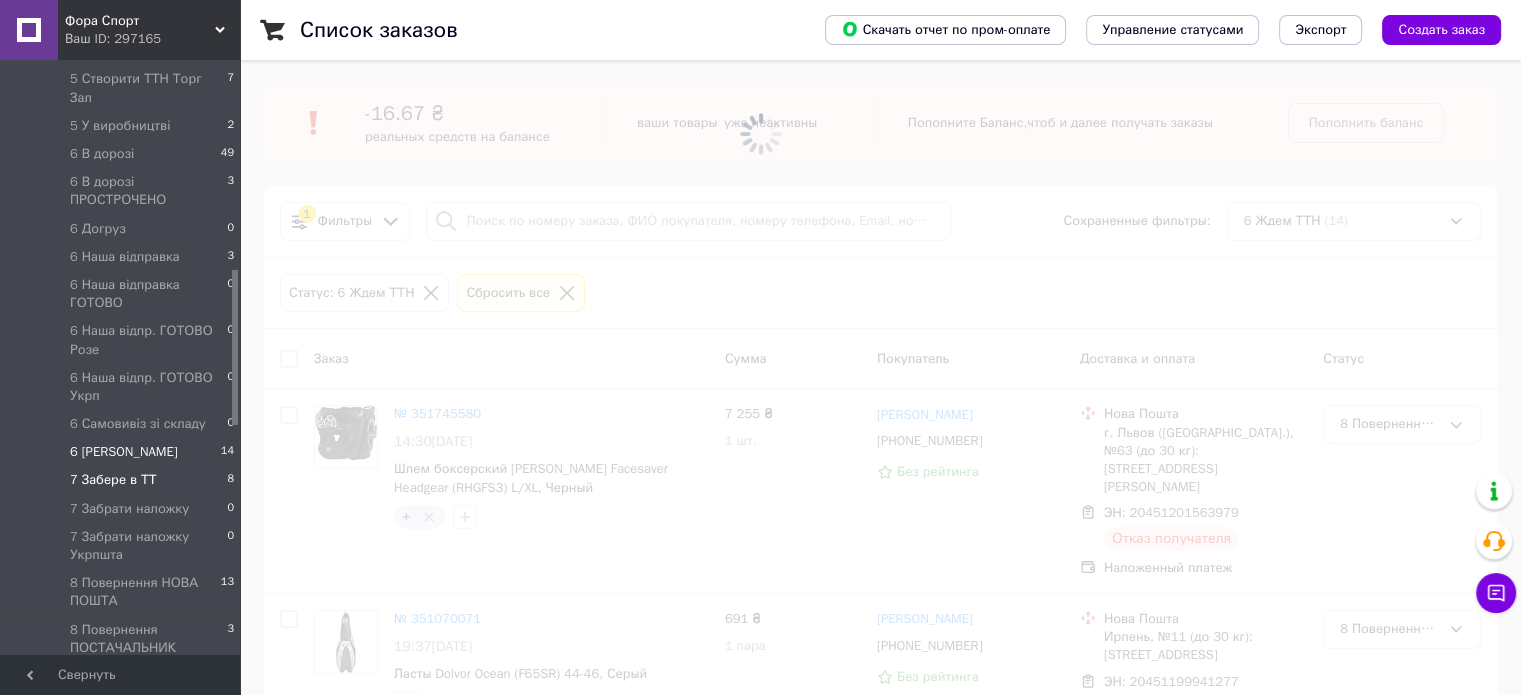 click on "7 Забере в ТТ 8" at bounding box center (123, 480) 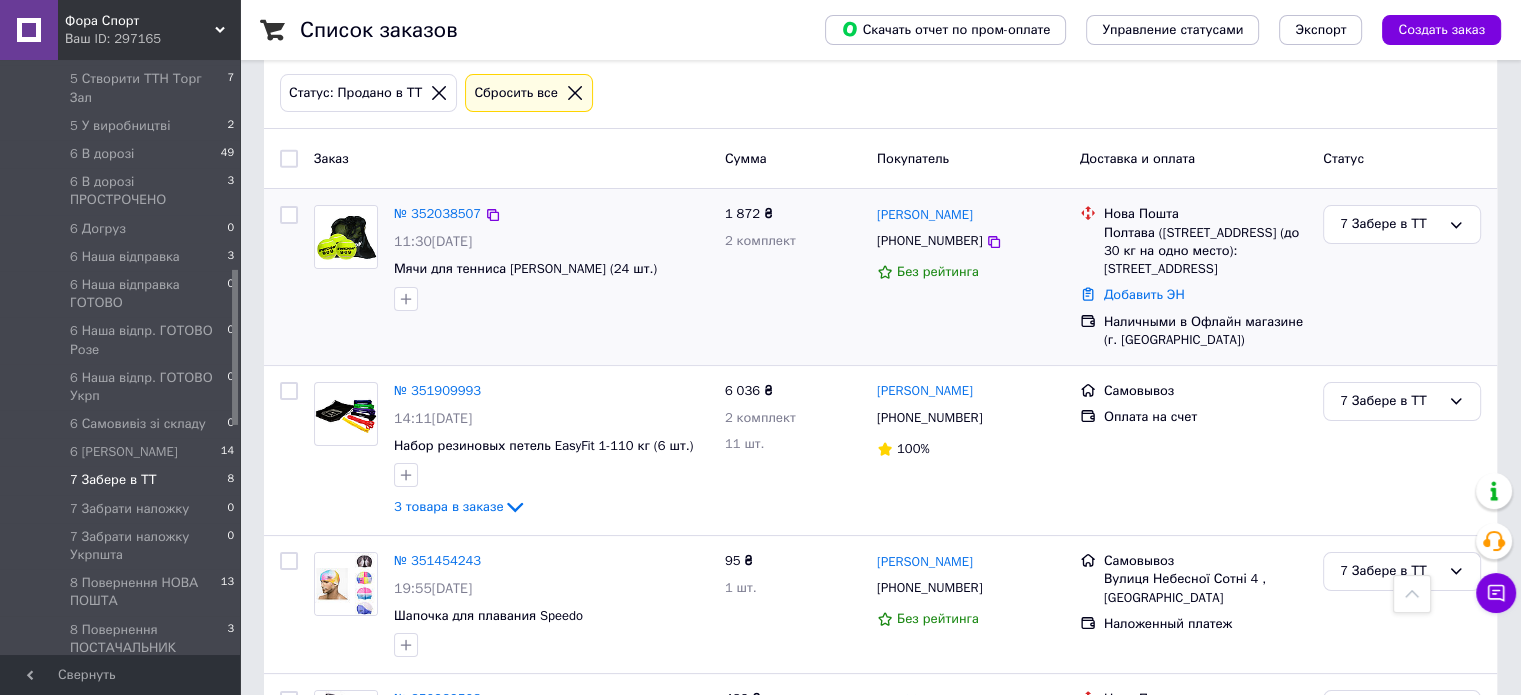 scroll, scrollTop: 200, scrollLeft: 0, axis: vertical 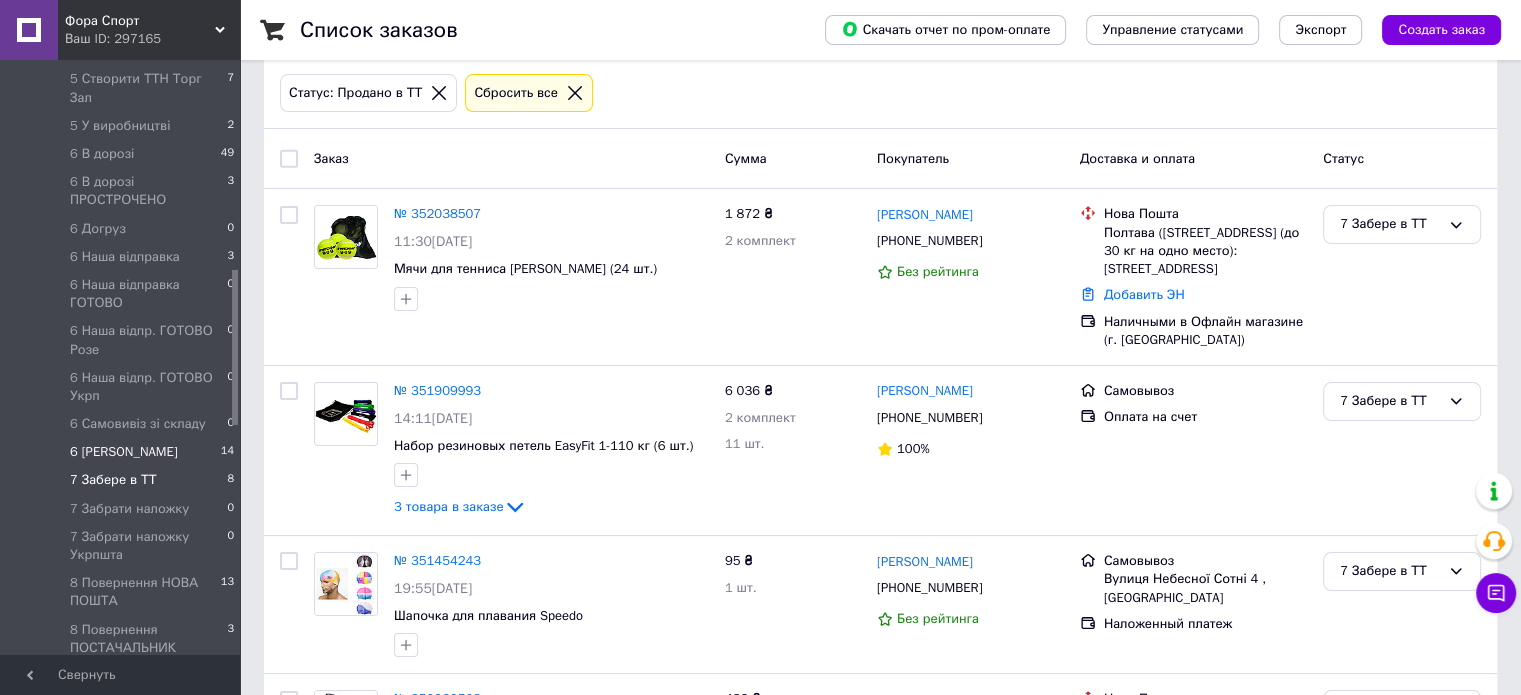 click on "6 Чекаємо ТТН 14" at bounding box center (123, 452) 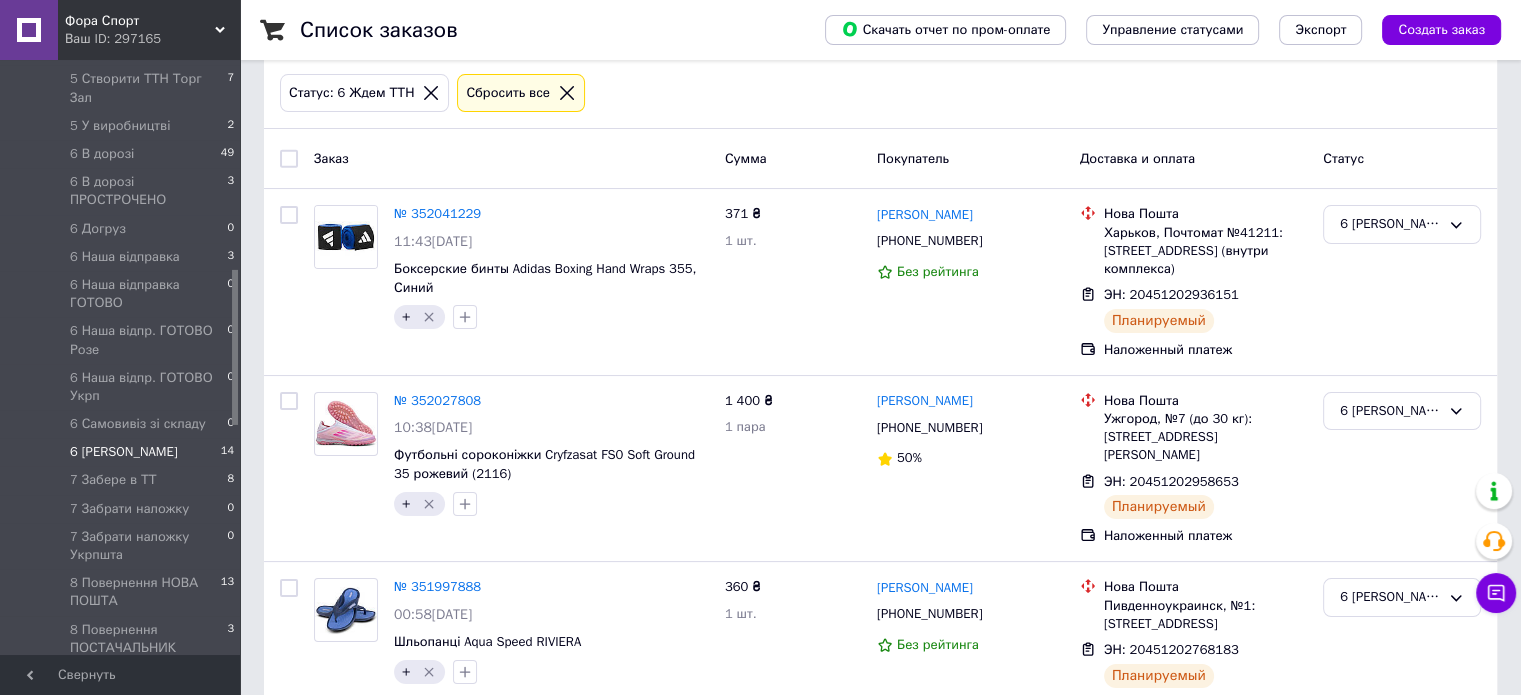 scroll, scrollTop: 0, scrollLeft: 0, axis: both 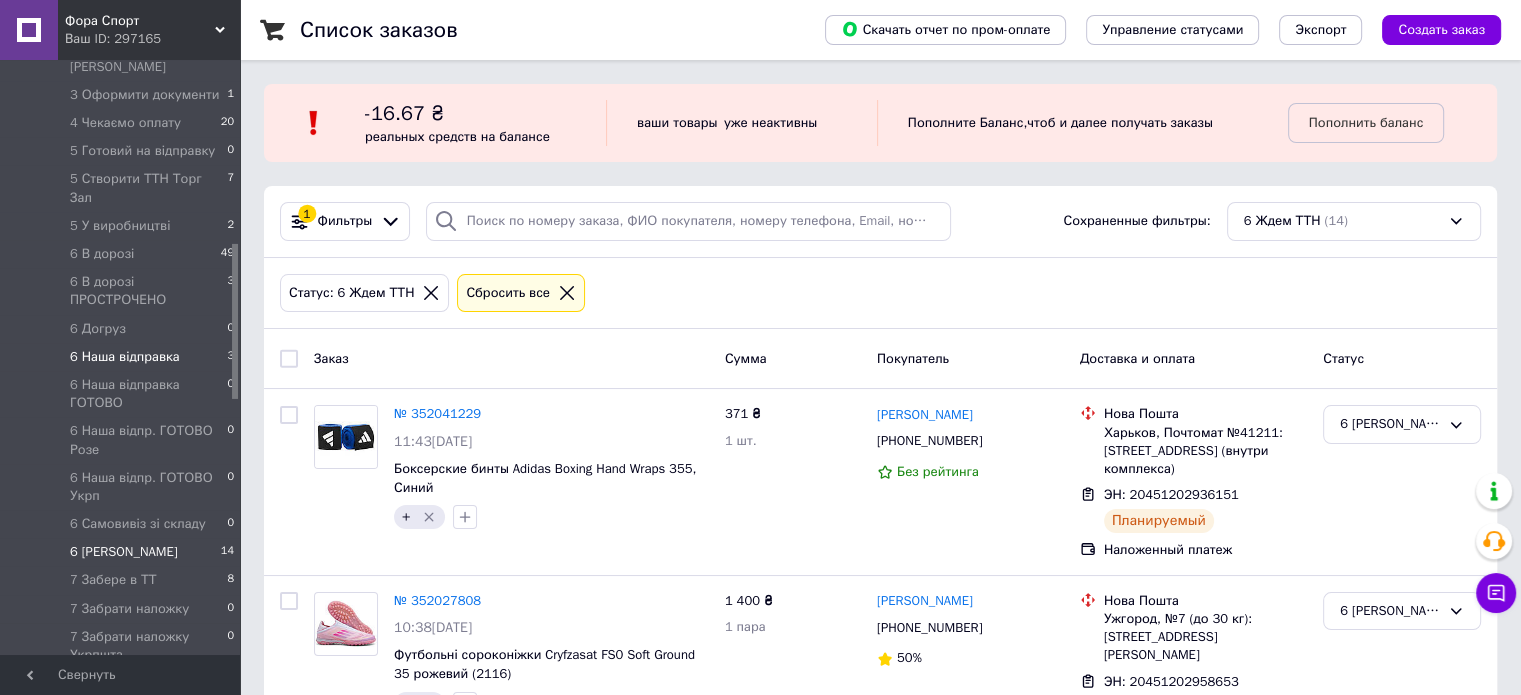 click on "6 Наша відправка 3" at bounding box center (123, 357) 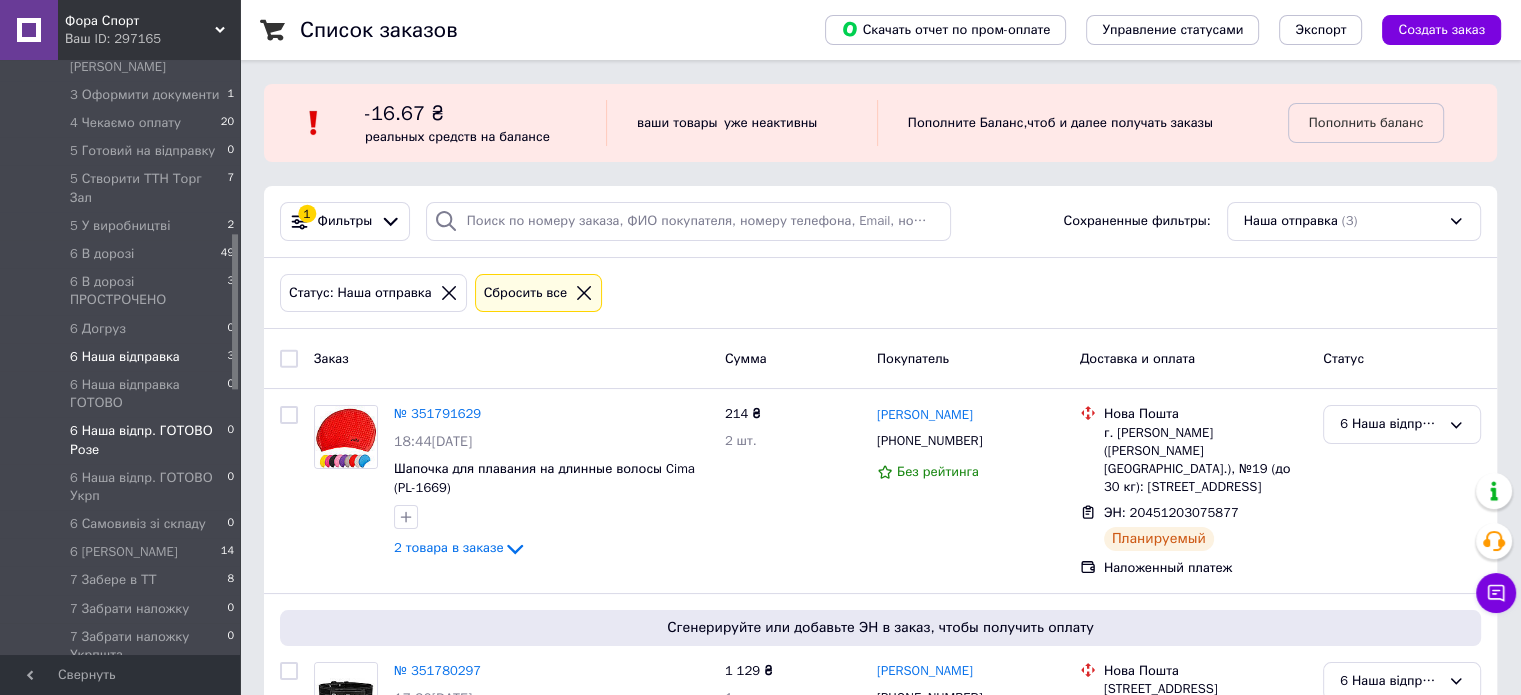 scroll, scrollTop: 600, scrollLeft: 0, axis: vertical 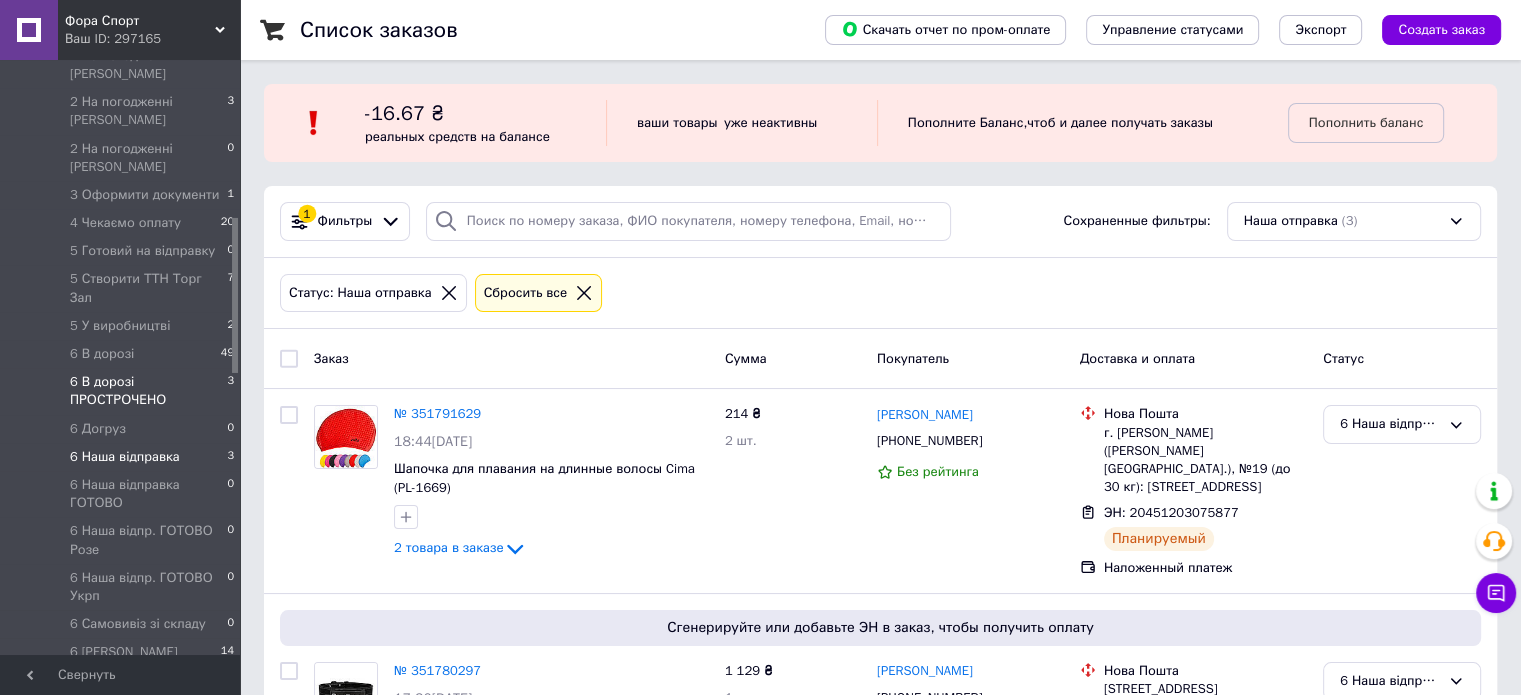 click on "6 В дорозі ПРОСТРОЧЕНО" at bounding box center (148, 391) 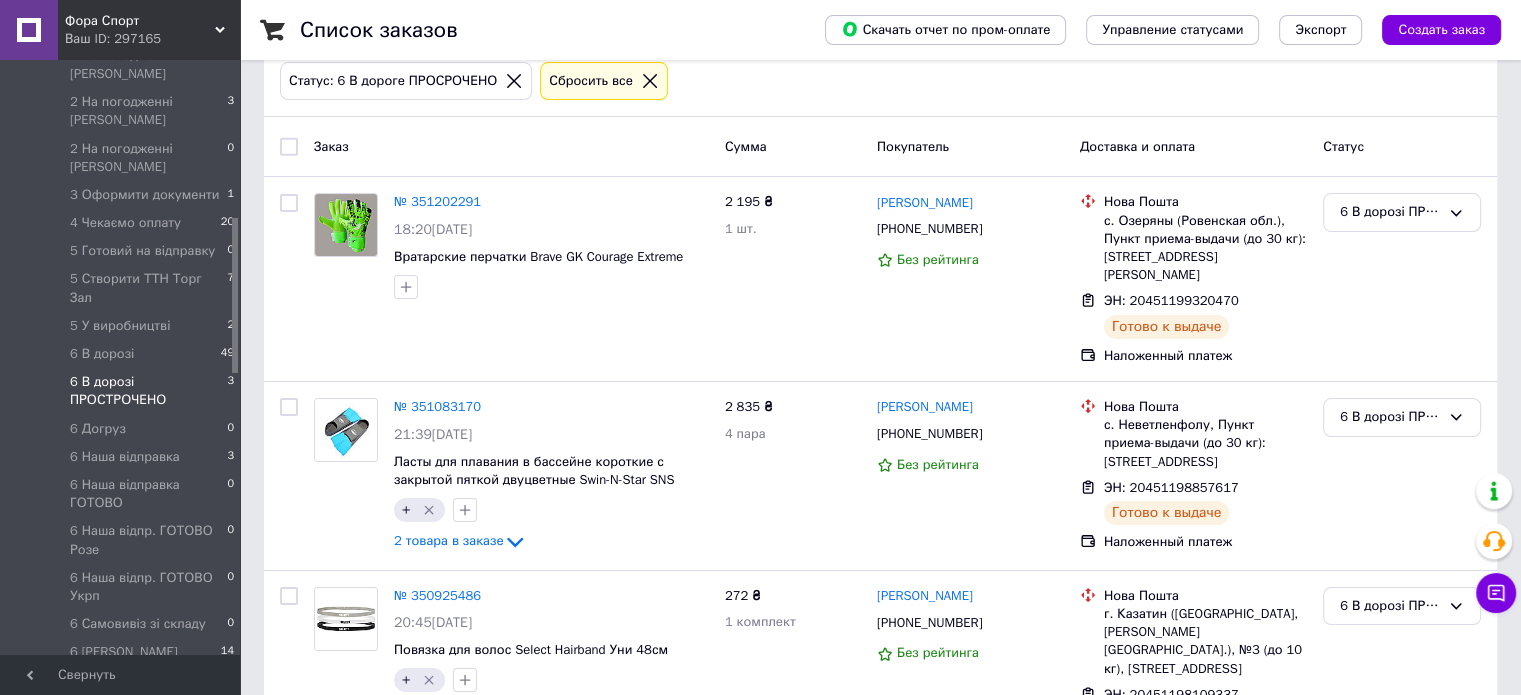 scroll, scrollTop: 177, scrollLeft: 0, axis: vertical 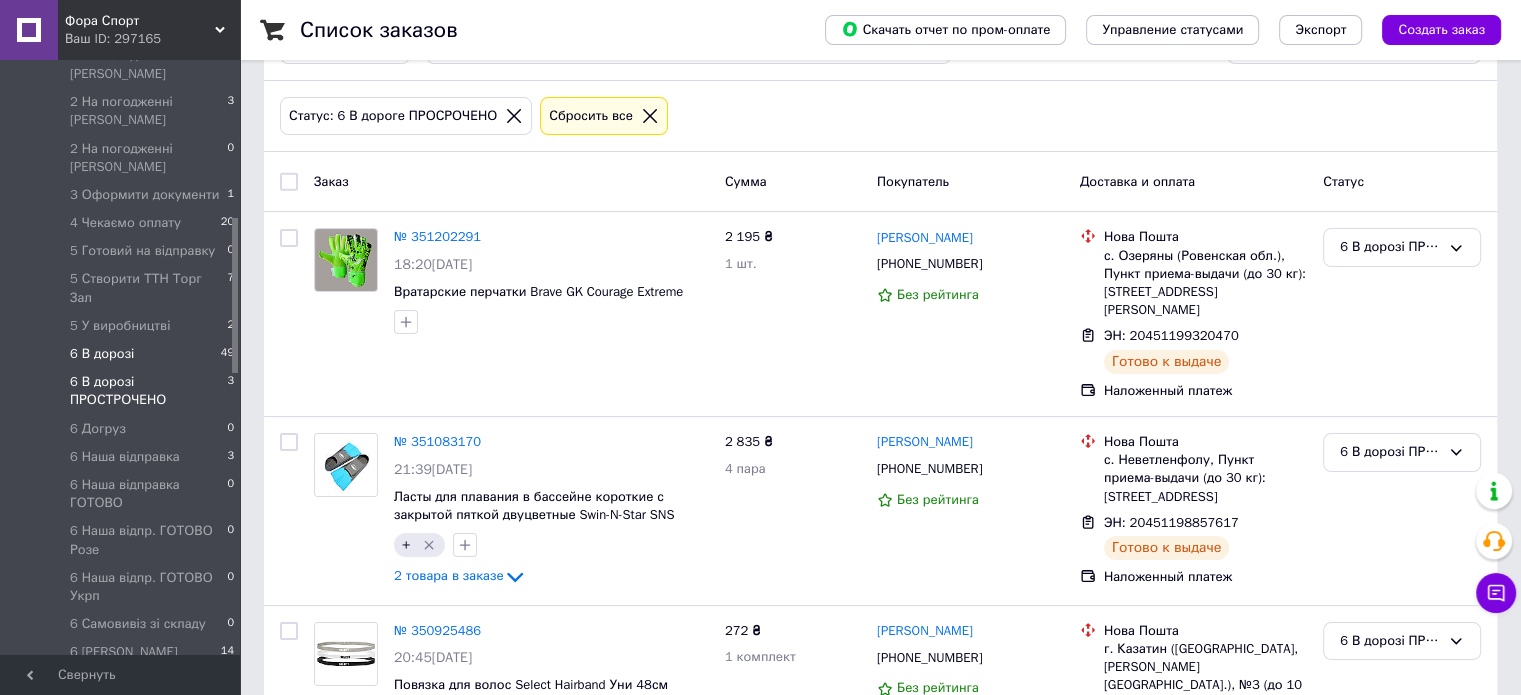 click on "6 В дорозі" at bounding box center [102, 354] 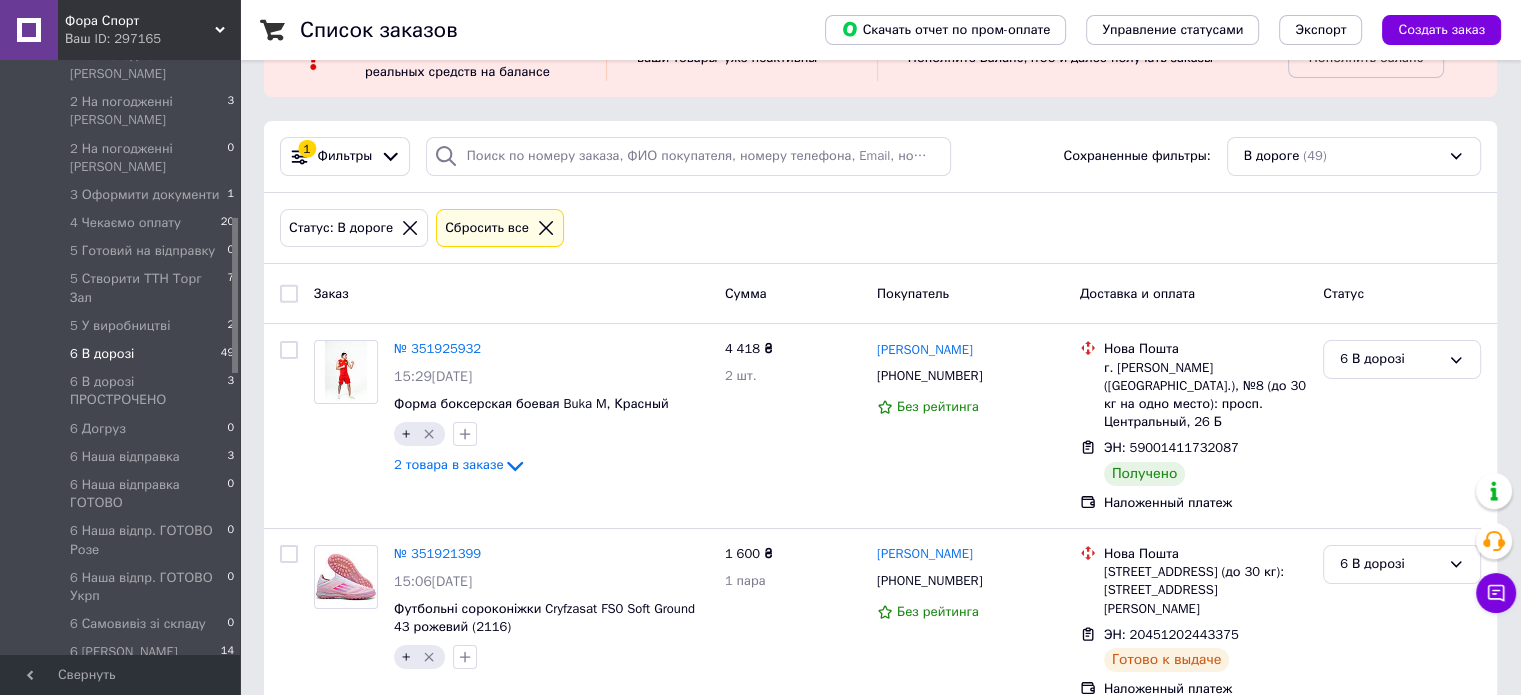scroll, scrollTop: 100, scrollLeft: 0, axis: vertical 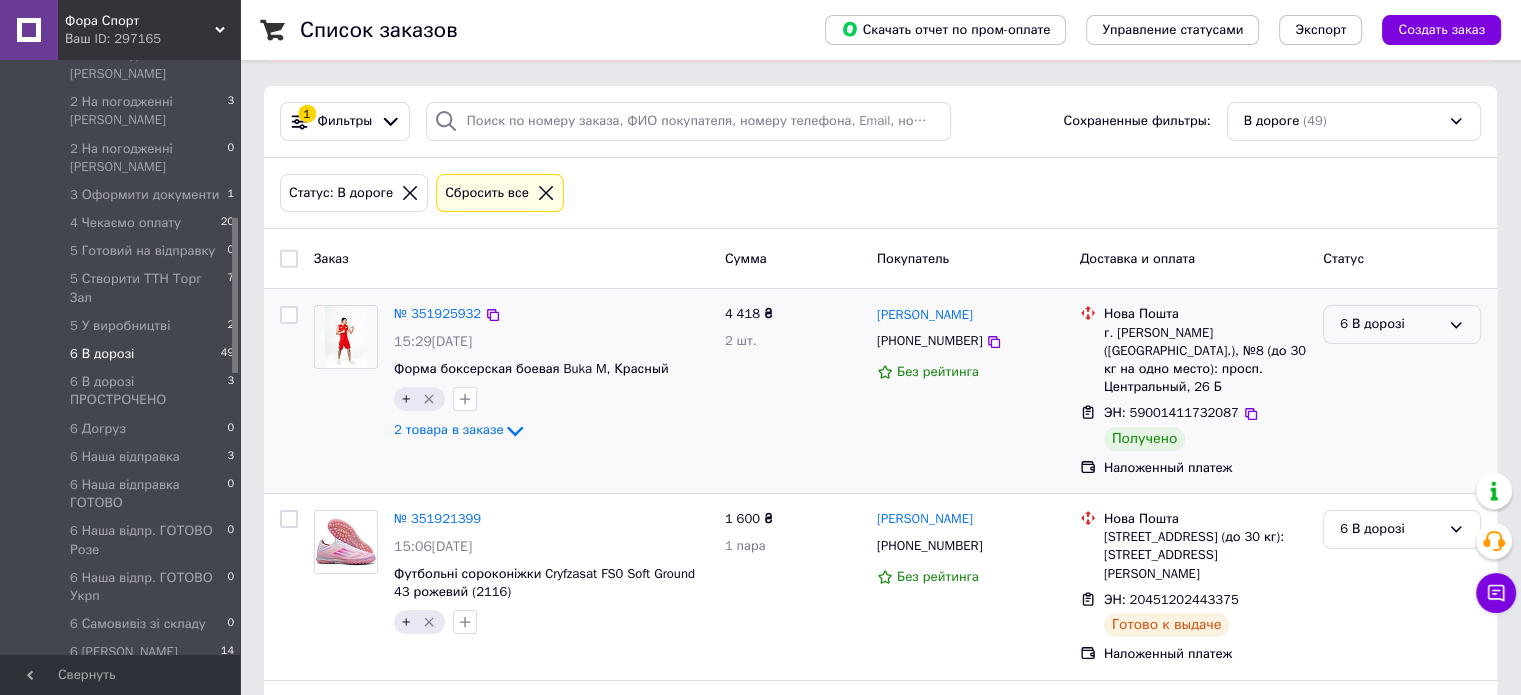 click on "6 В дорозі" at bounding box center (1390, 324) 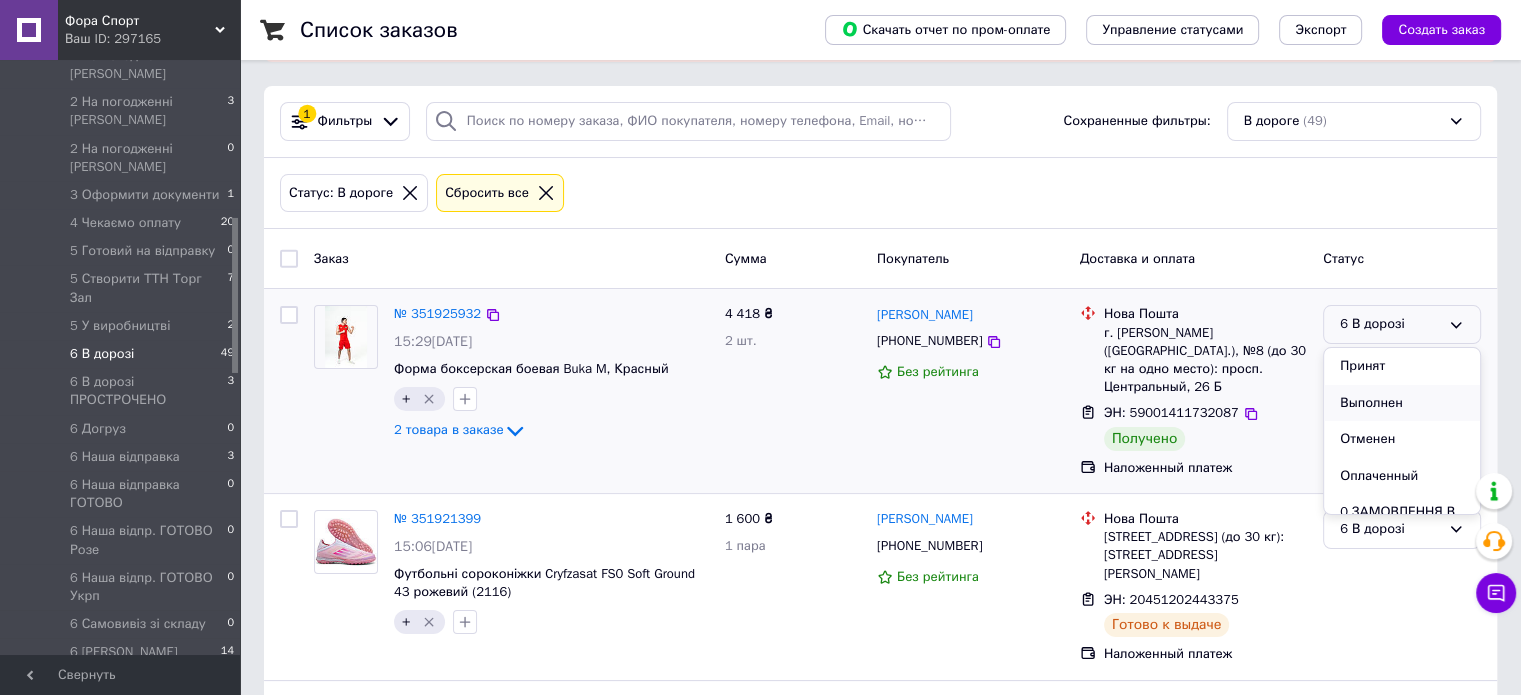 click on "Выполнен" at bounding box center [1402, 403] 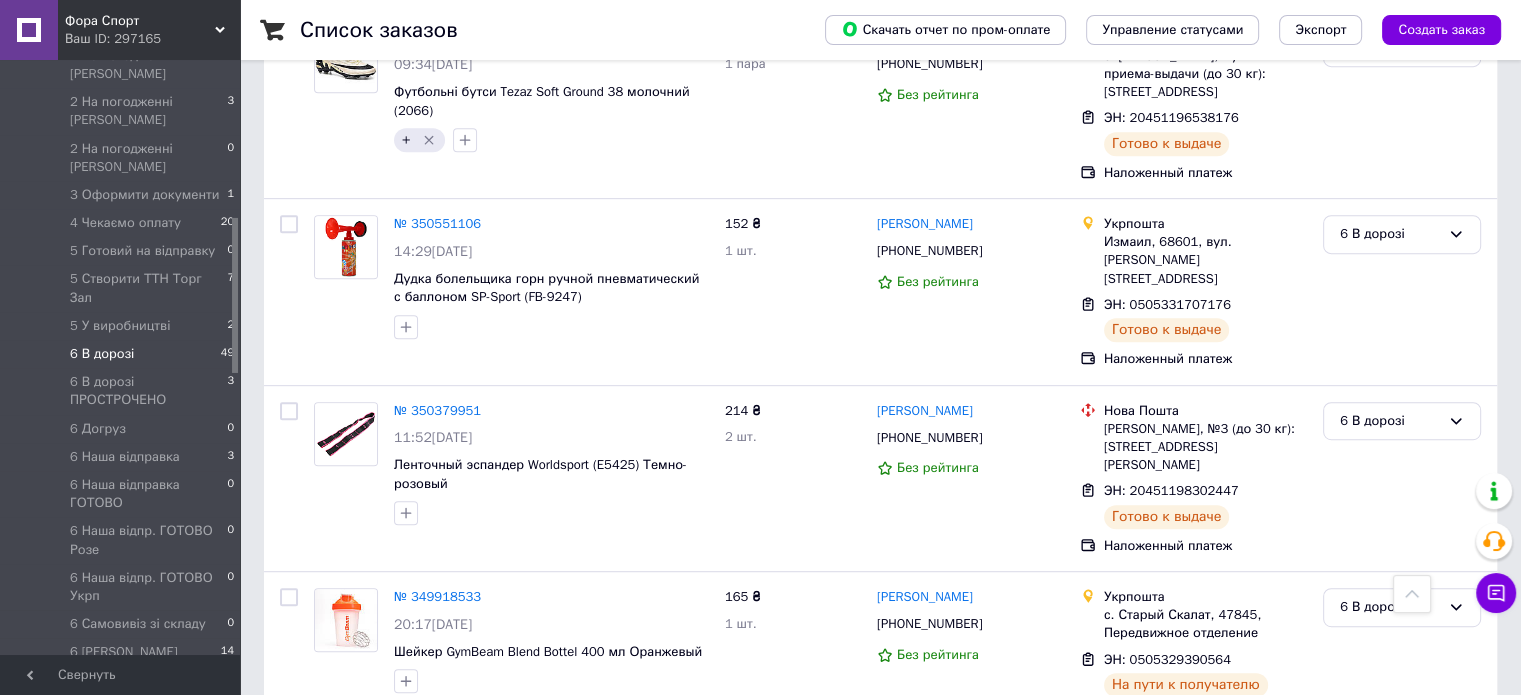 scroll, scrollTop: 8667, scrollLeft: 0, axis: vertical 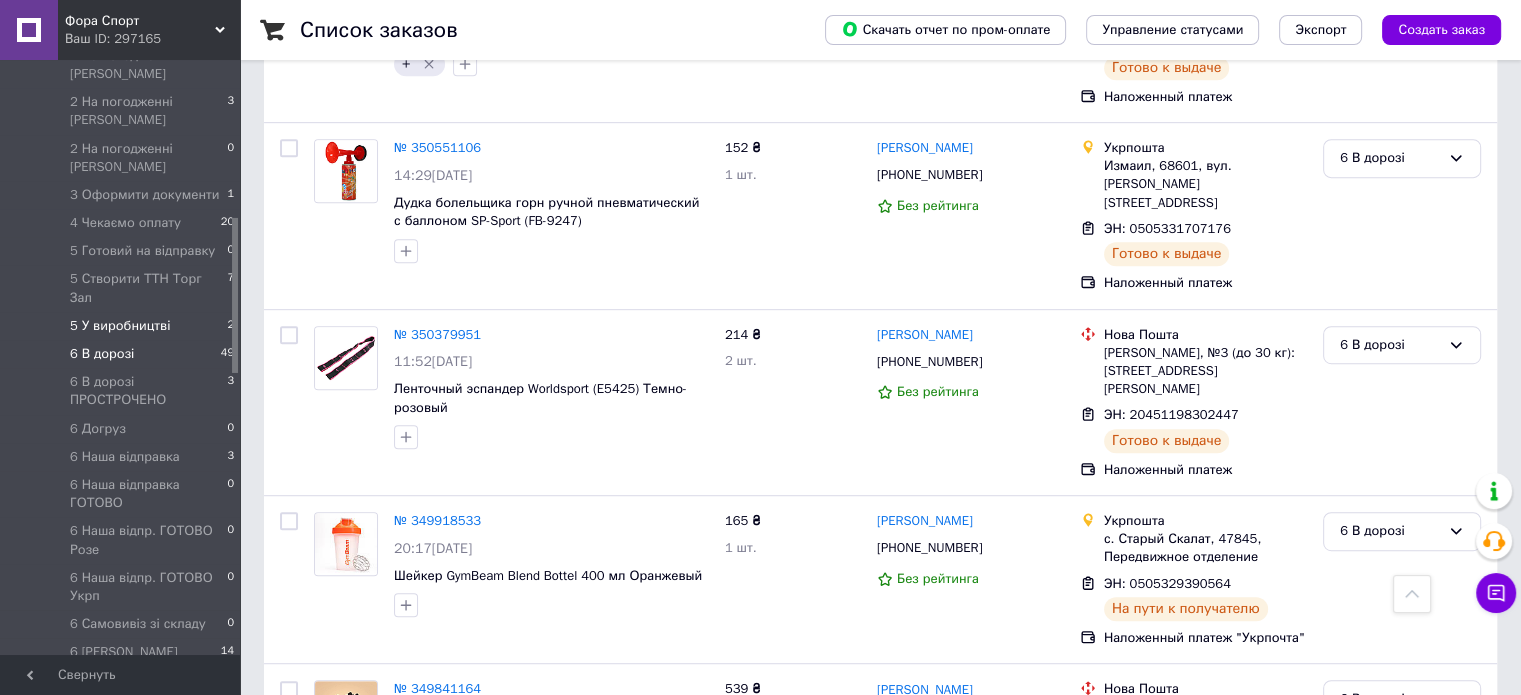 click on "5 У виробництві" at bounding box center [120, 326] 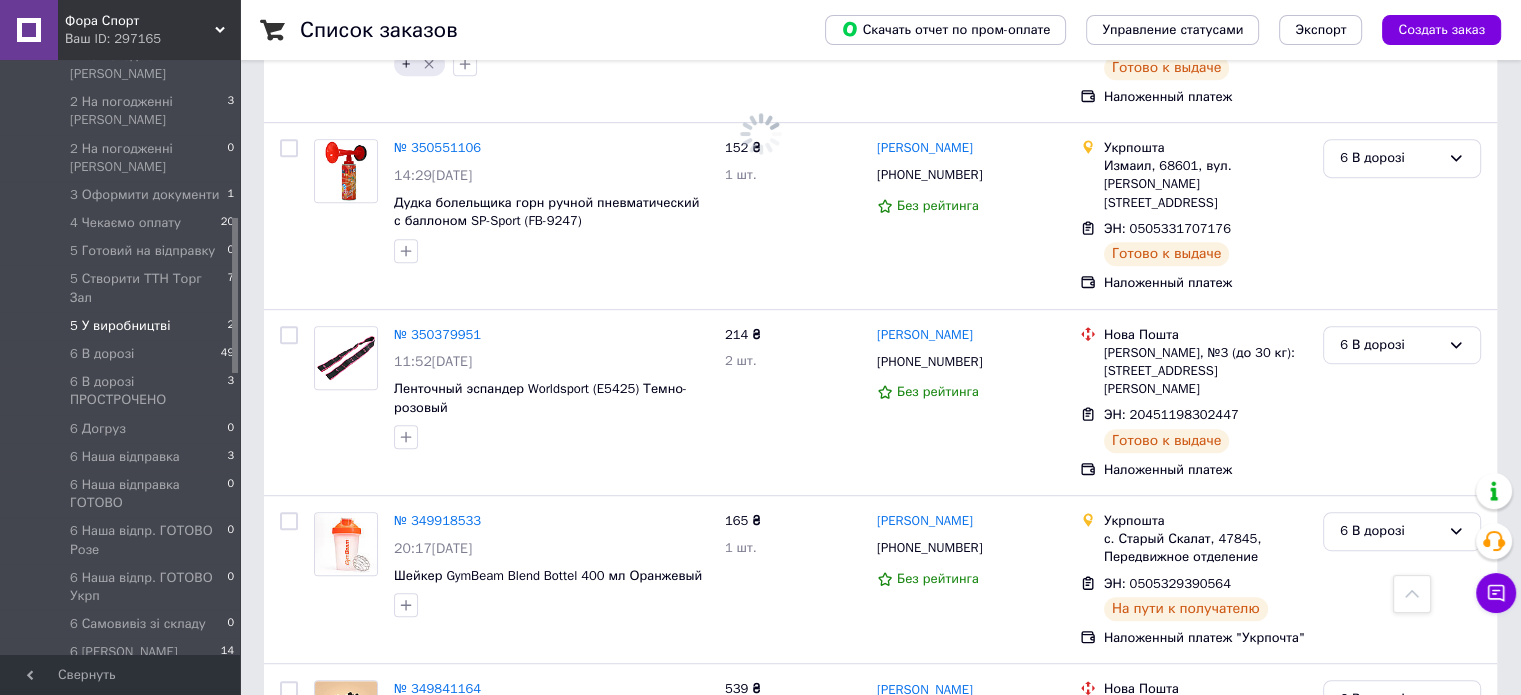 scroll, scrollTop: 0, scrollLeft: 0, axis: both 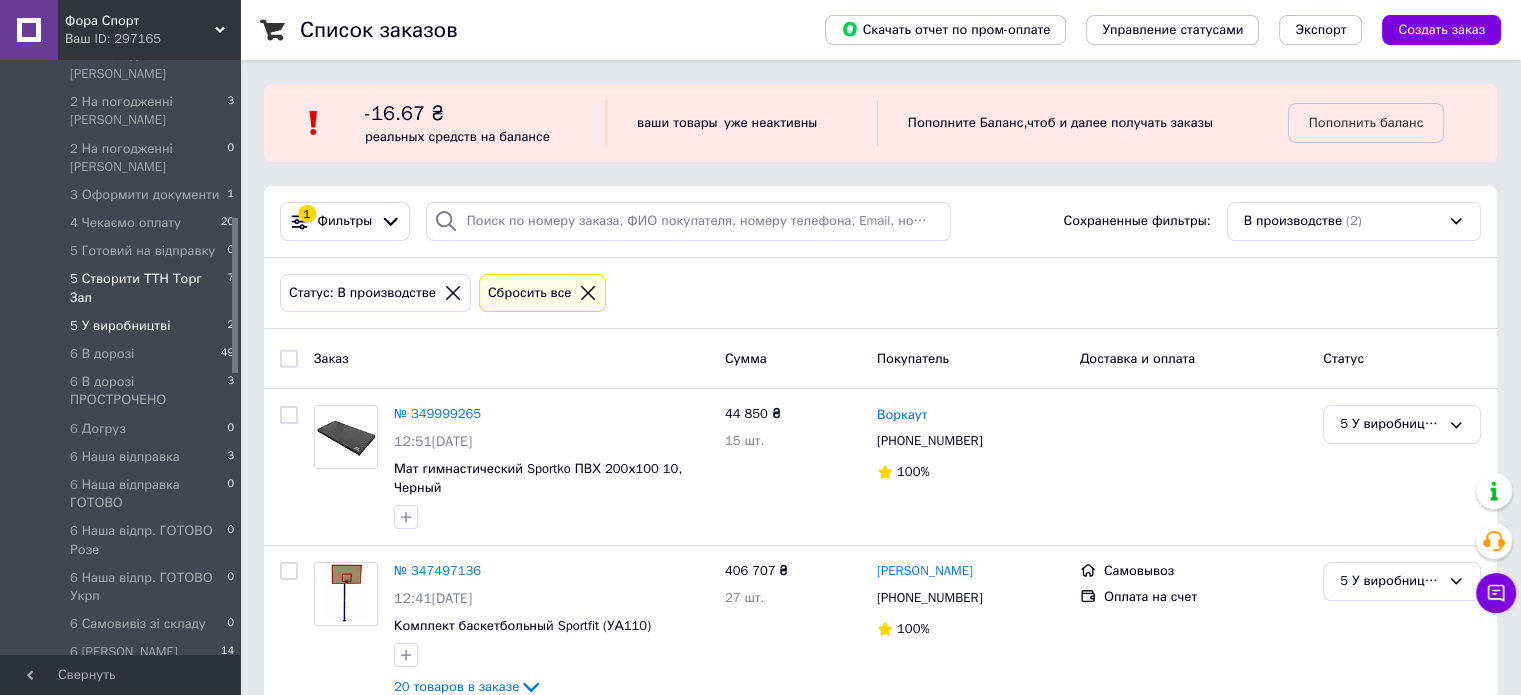 click on "5 Створити ТТН Торг Зал" at bounding box center (148, 288) 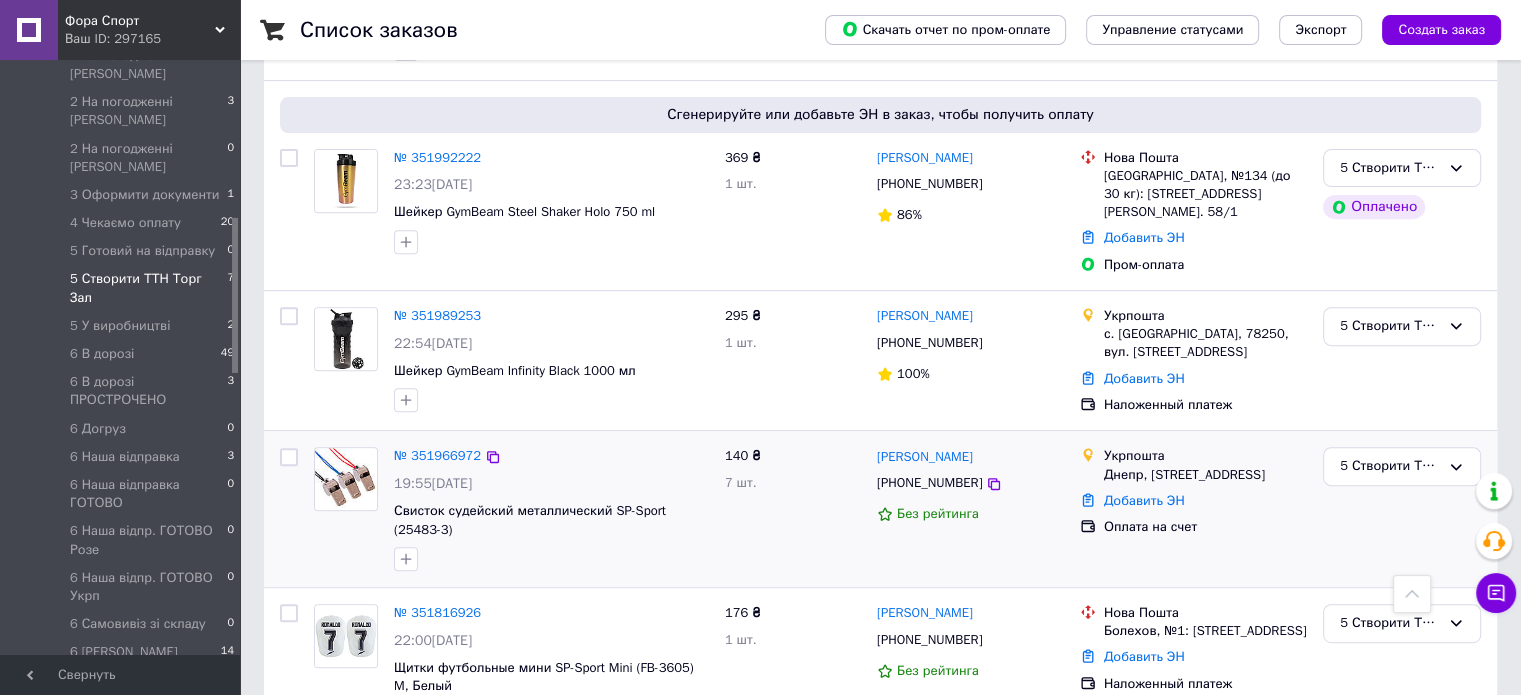 scroll, scrollTop: 816, scrollLeft: 0, axis: vertical 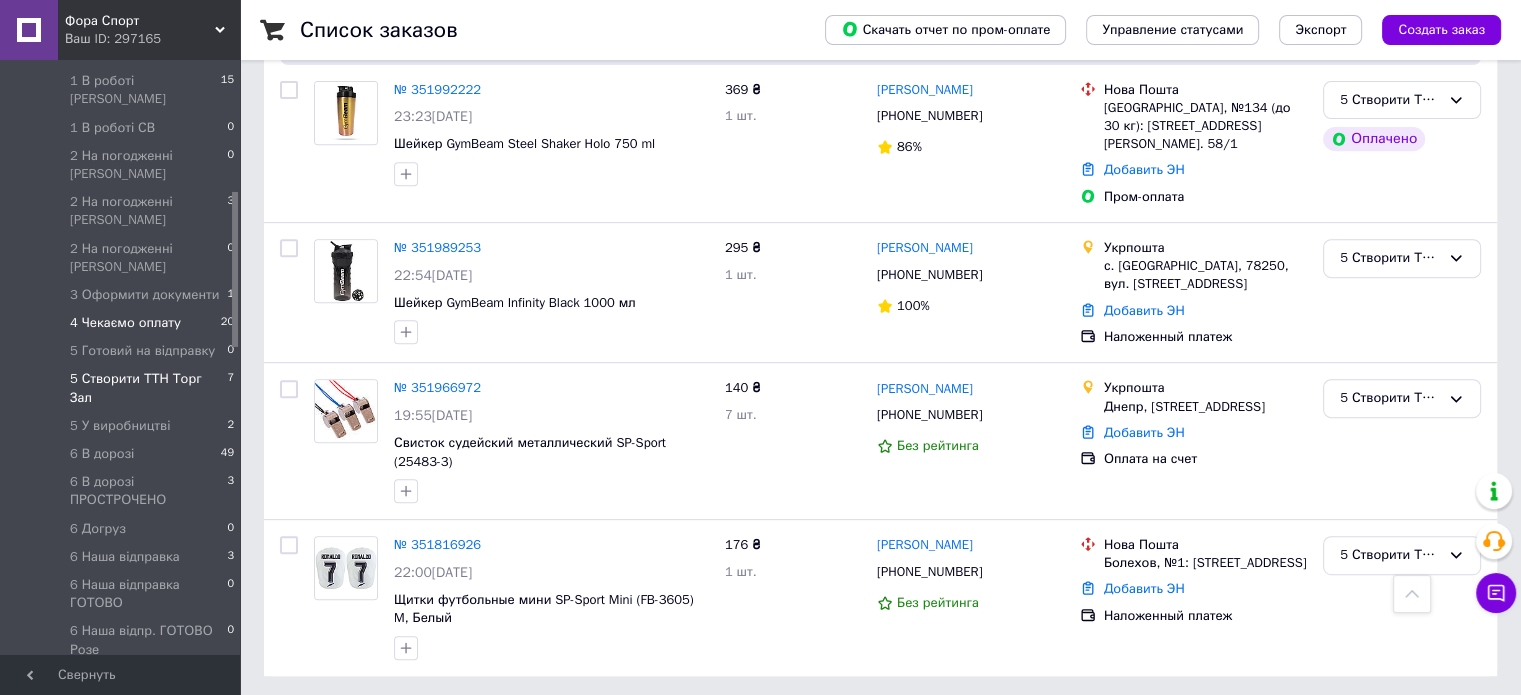 click on "4  Чекаємо оплату" at bounding box center [125, 323] 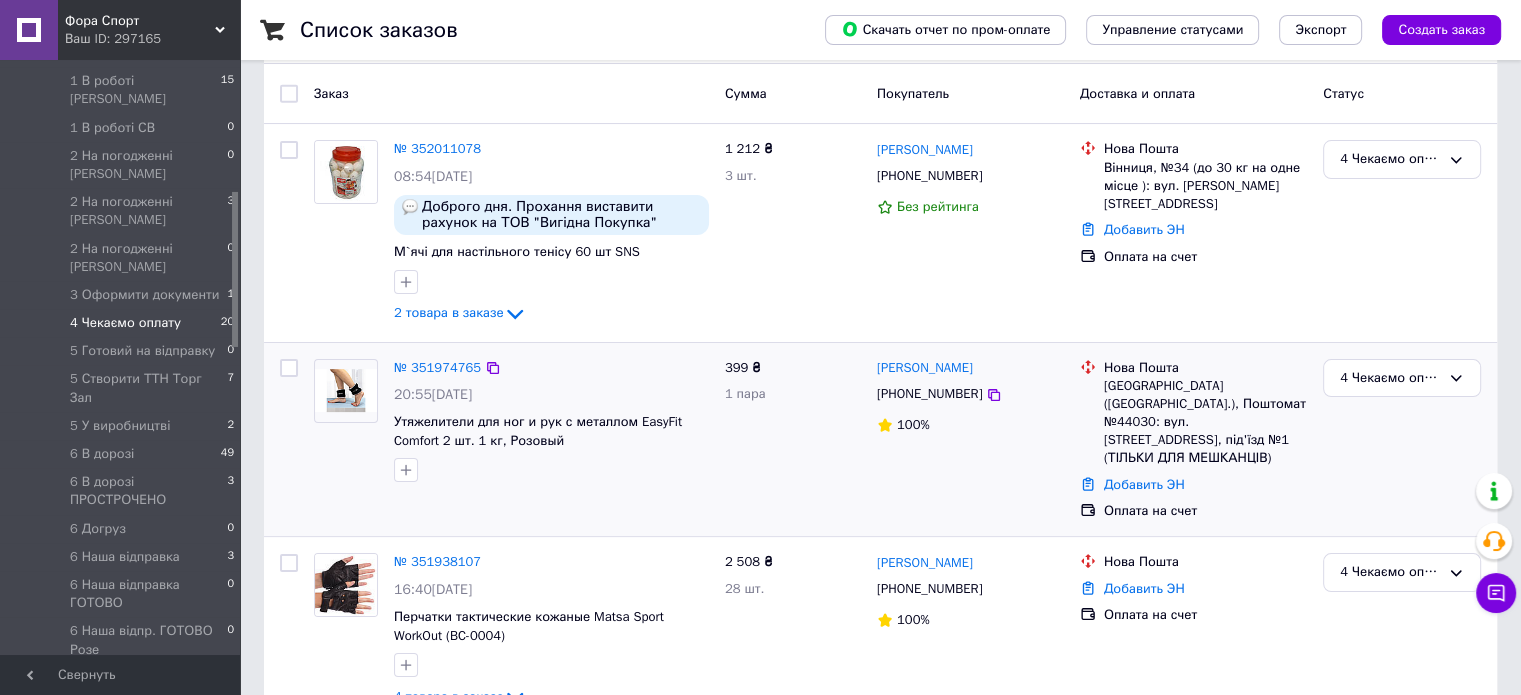 scroll, scrollTop: 300, scrollLeft: 0, axis: vertical 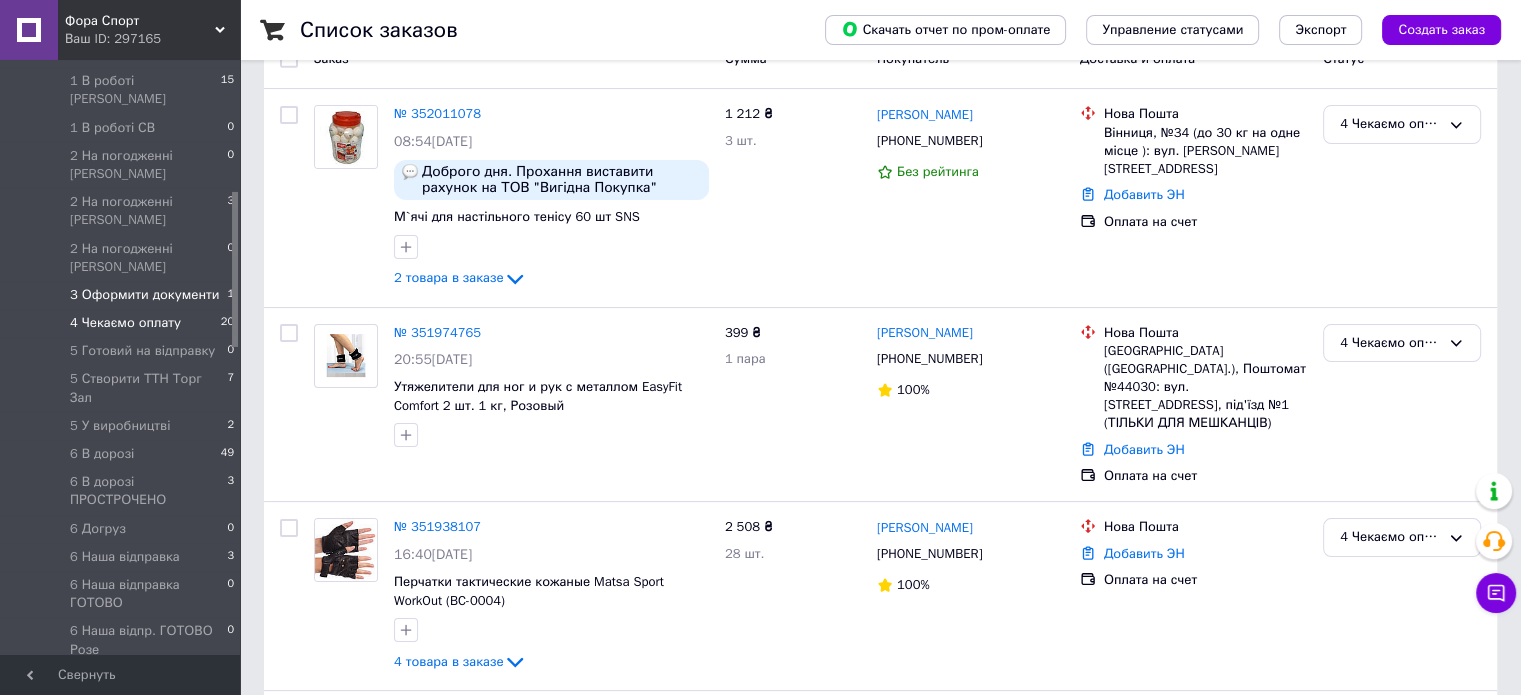 click on "3 Оформити документи 1" at bounding box center (123, 295) 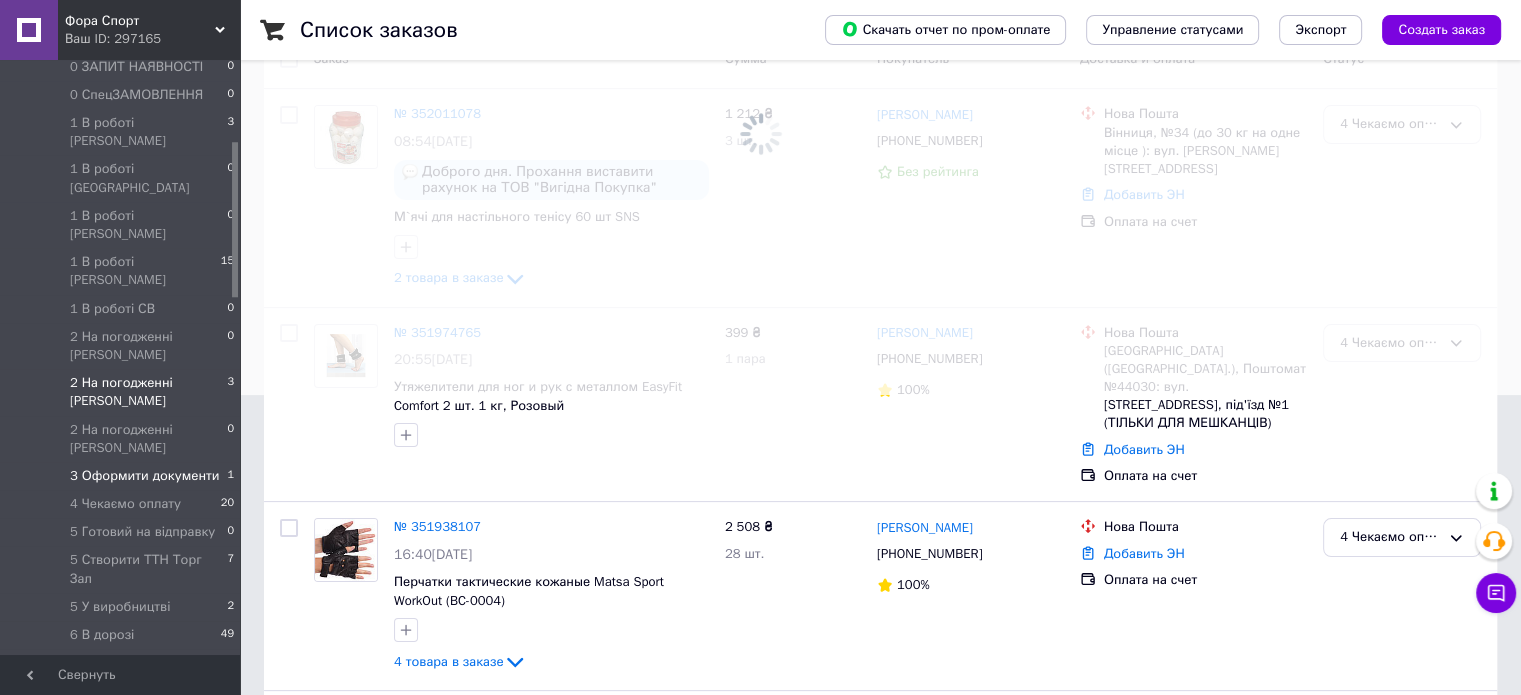 scroll, scrollTop: 300, scrollLeft: 0, axis: vertical 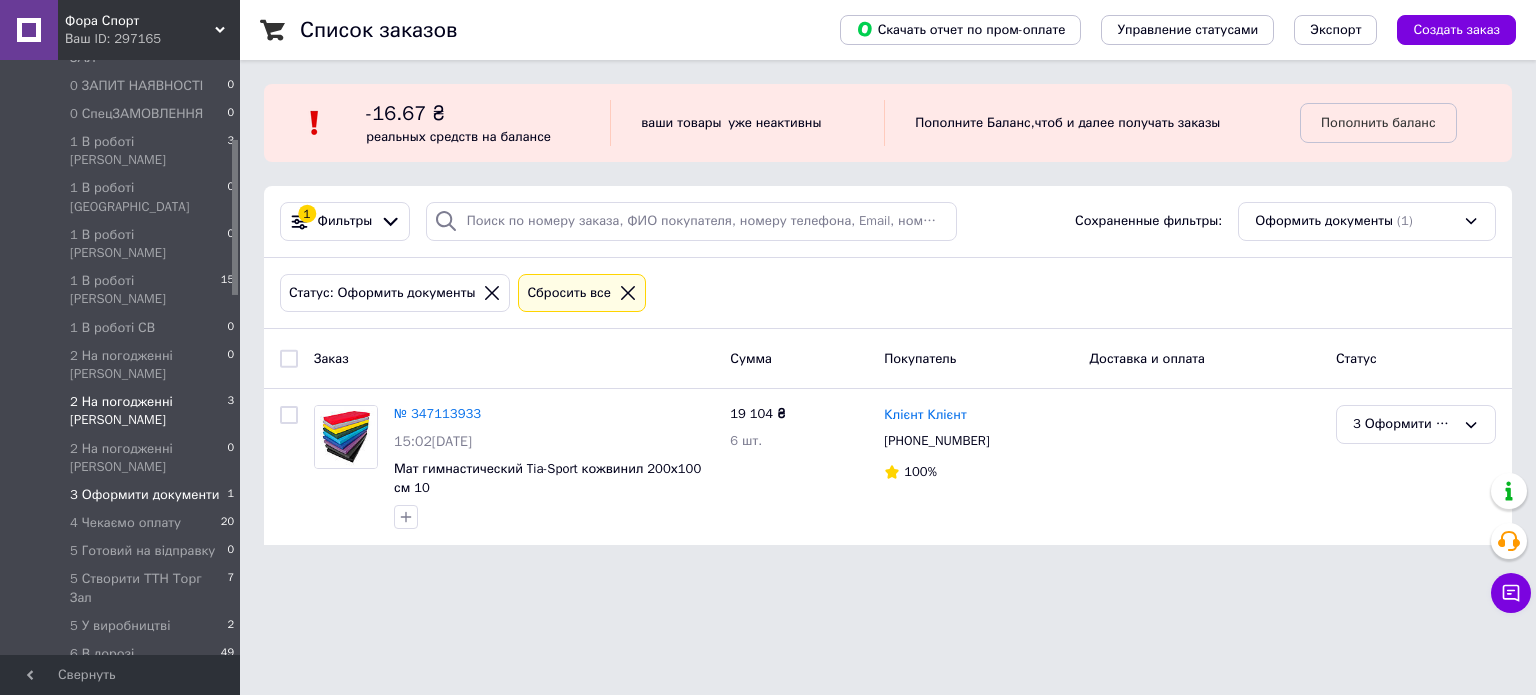 click on "2 На погодженні [PERSON_NAME]" at bounding box center (148, 411) 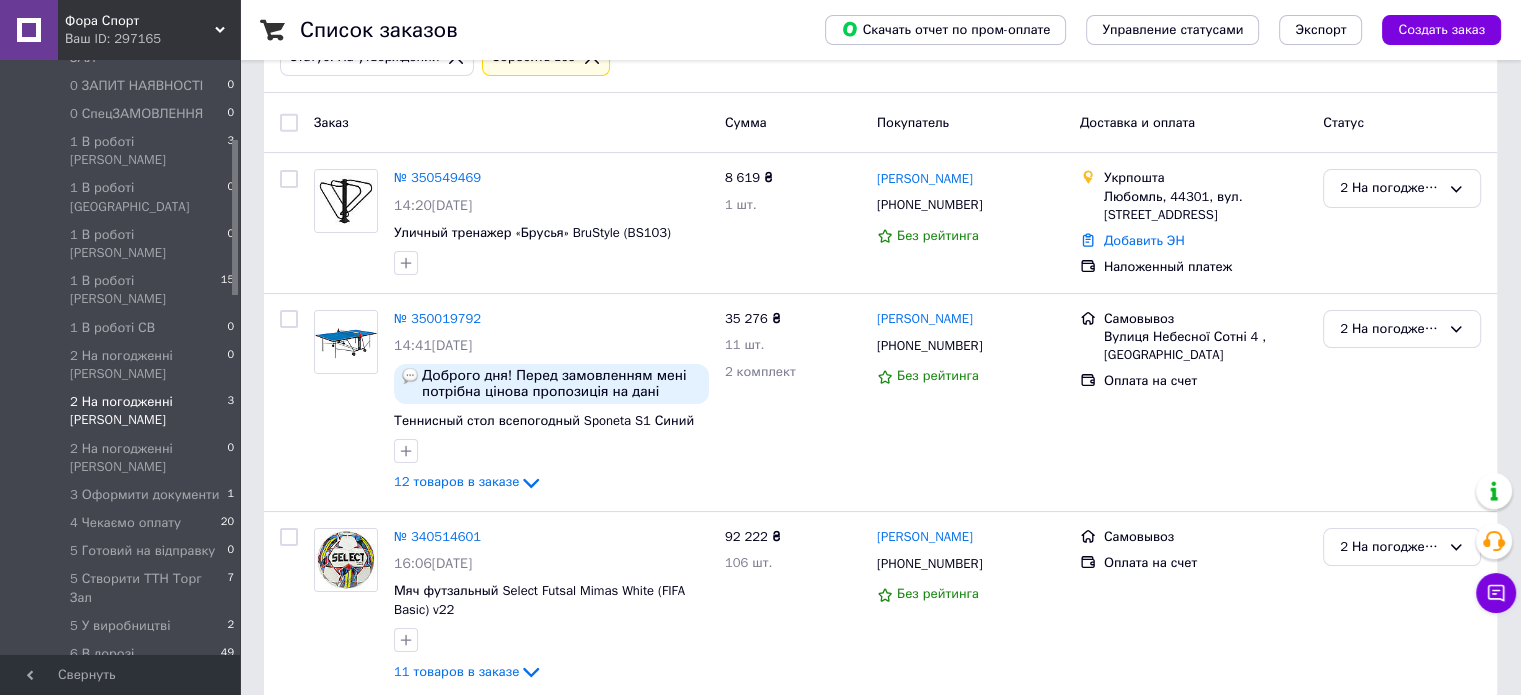 scroll, scrollTop: 260, scrollLeft: 0, axis: vertical 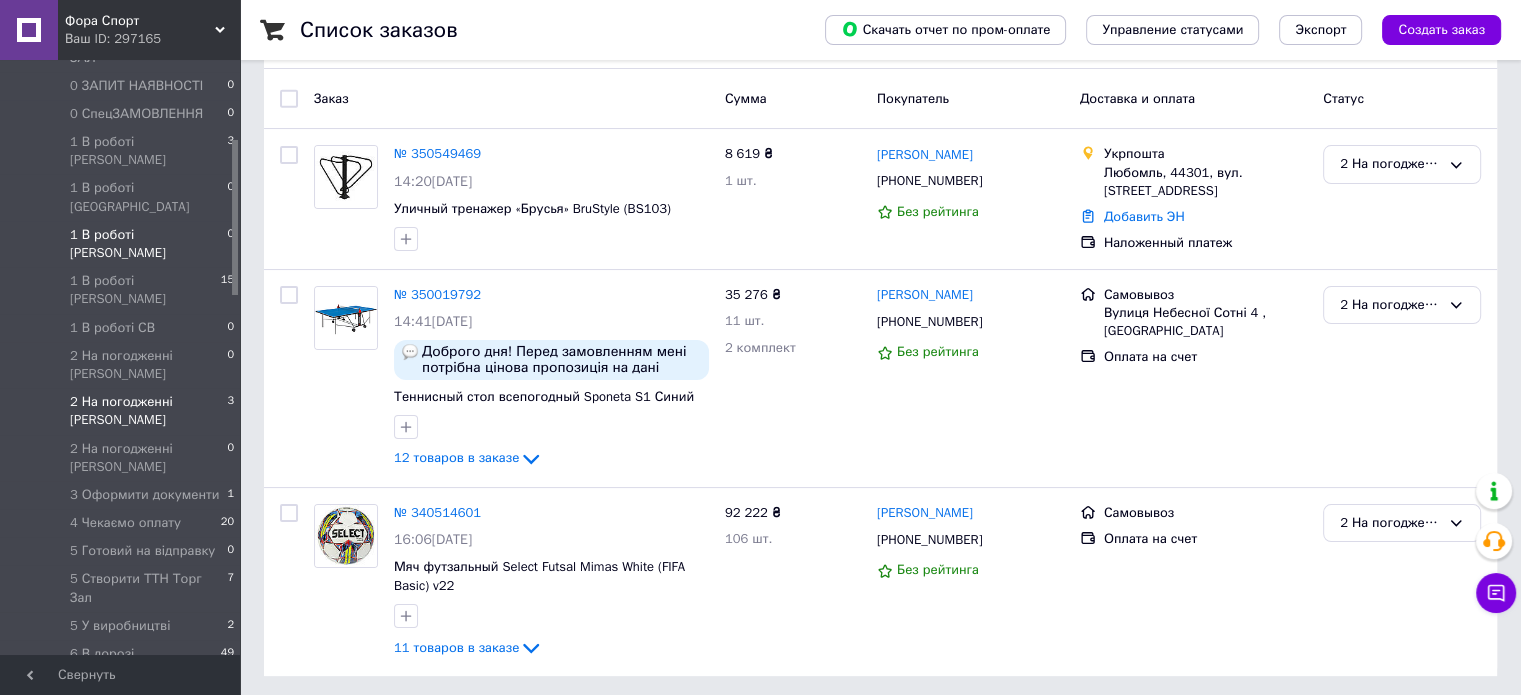 click on "1 В роботі [PERSON_NAME] 0" at bounding box center [123, 244] 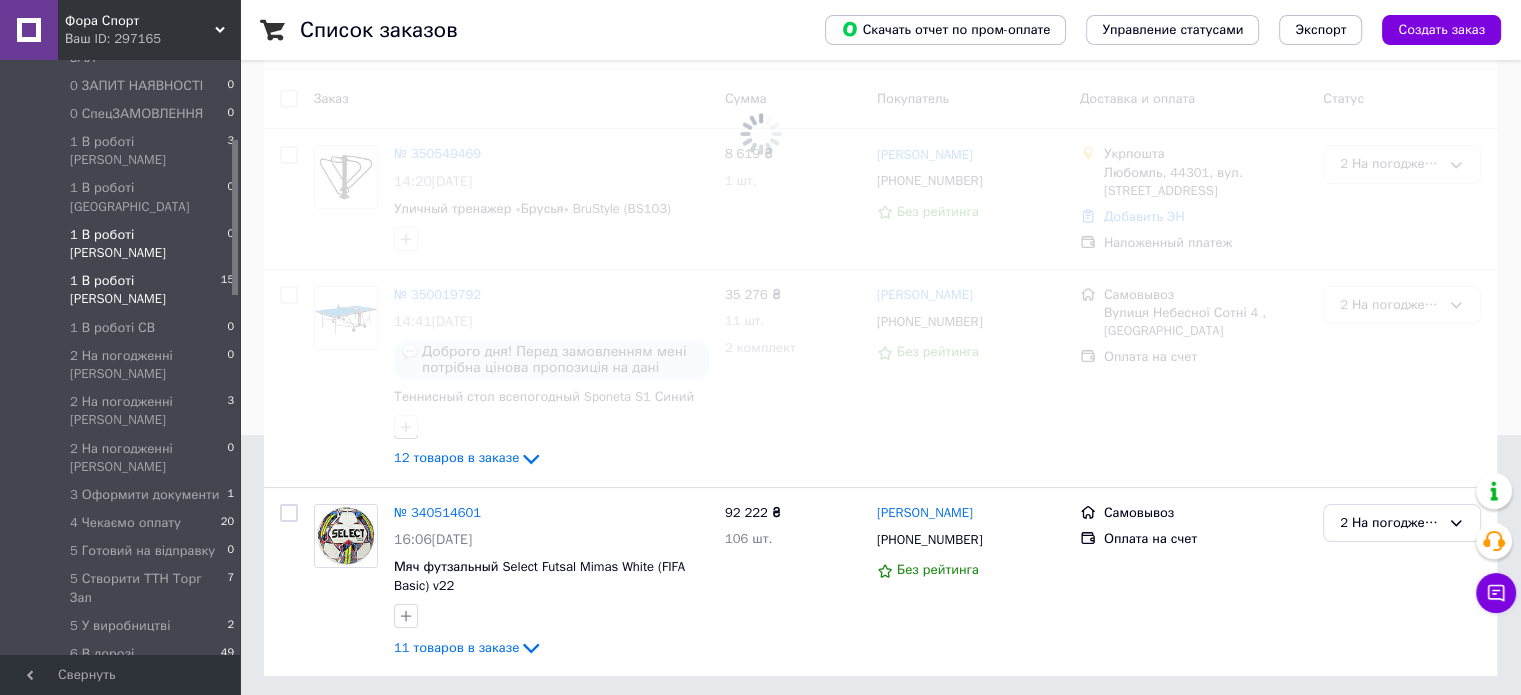 scroll, scrollTop: 0, scrollLeft: 0, axis: both 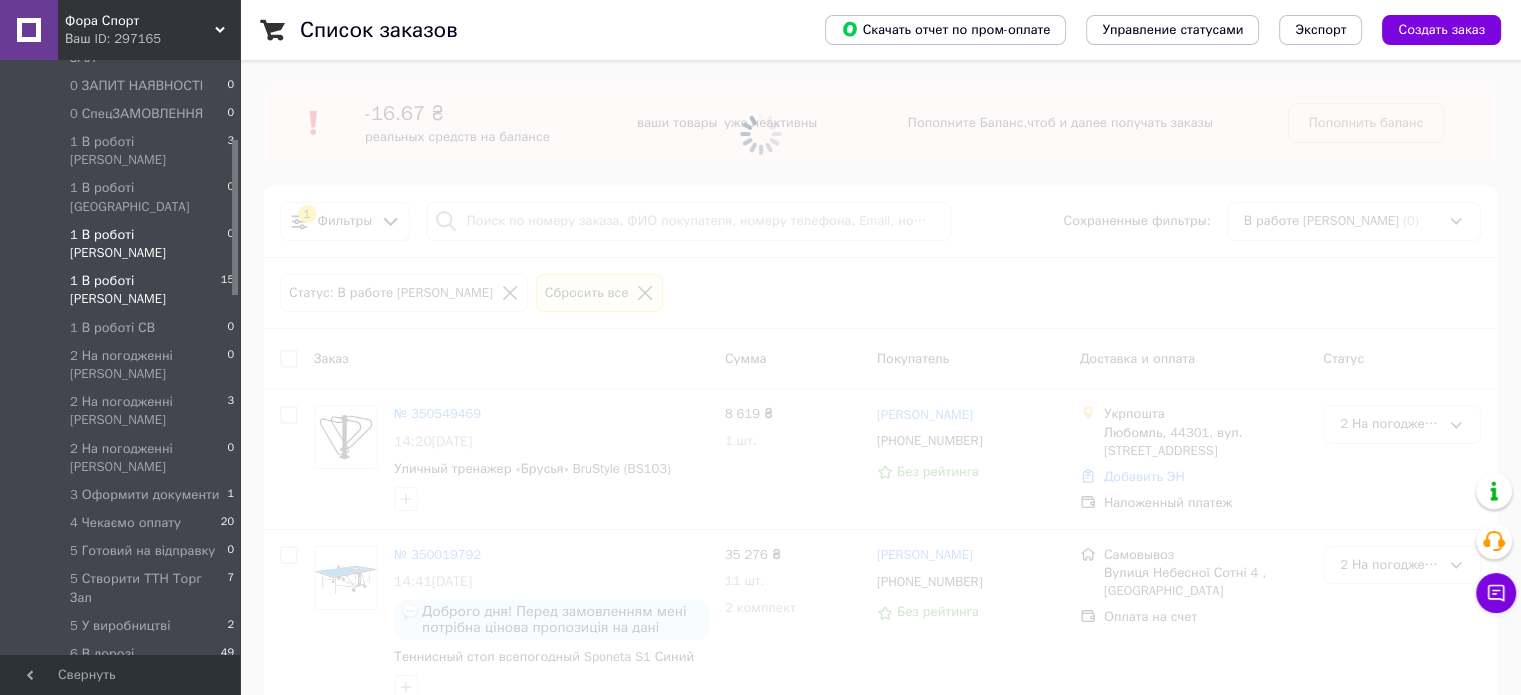 click on "1 В роботі [PERSON_NAME]" at bounding box center [145, 290] 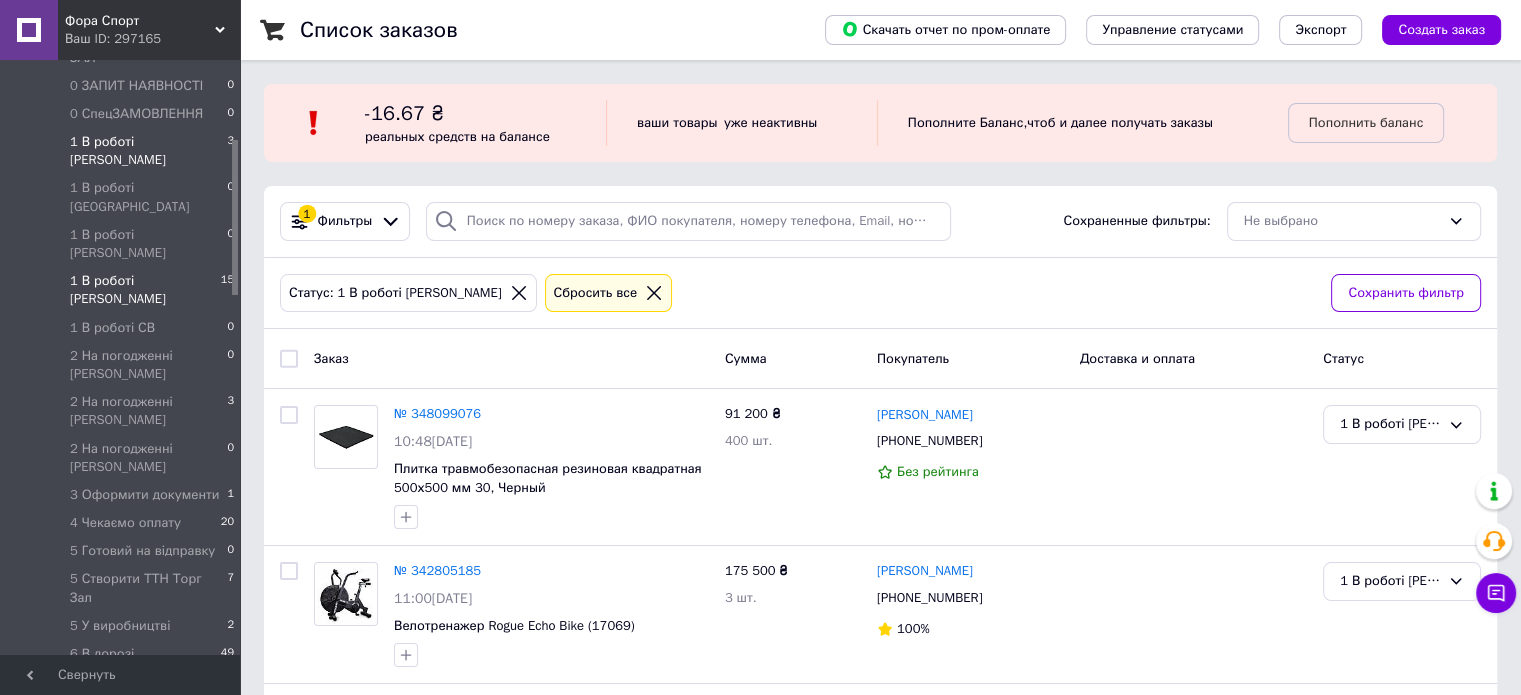 click on "1 В роботі [PERSON_NAME] 3" at bounding box center [123, 151] 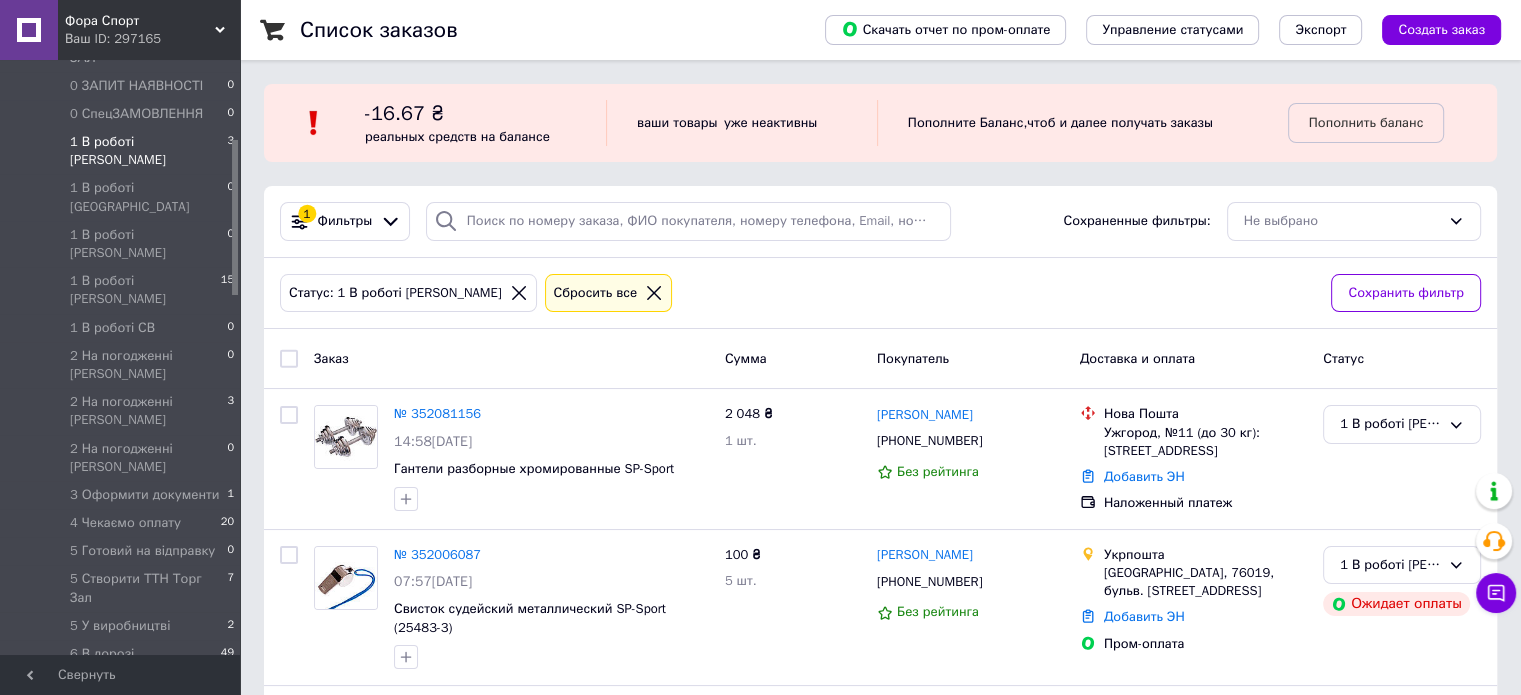 scroll, scrollTop: 100, scrollLeft: 0, axis: vertical 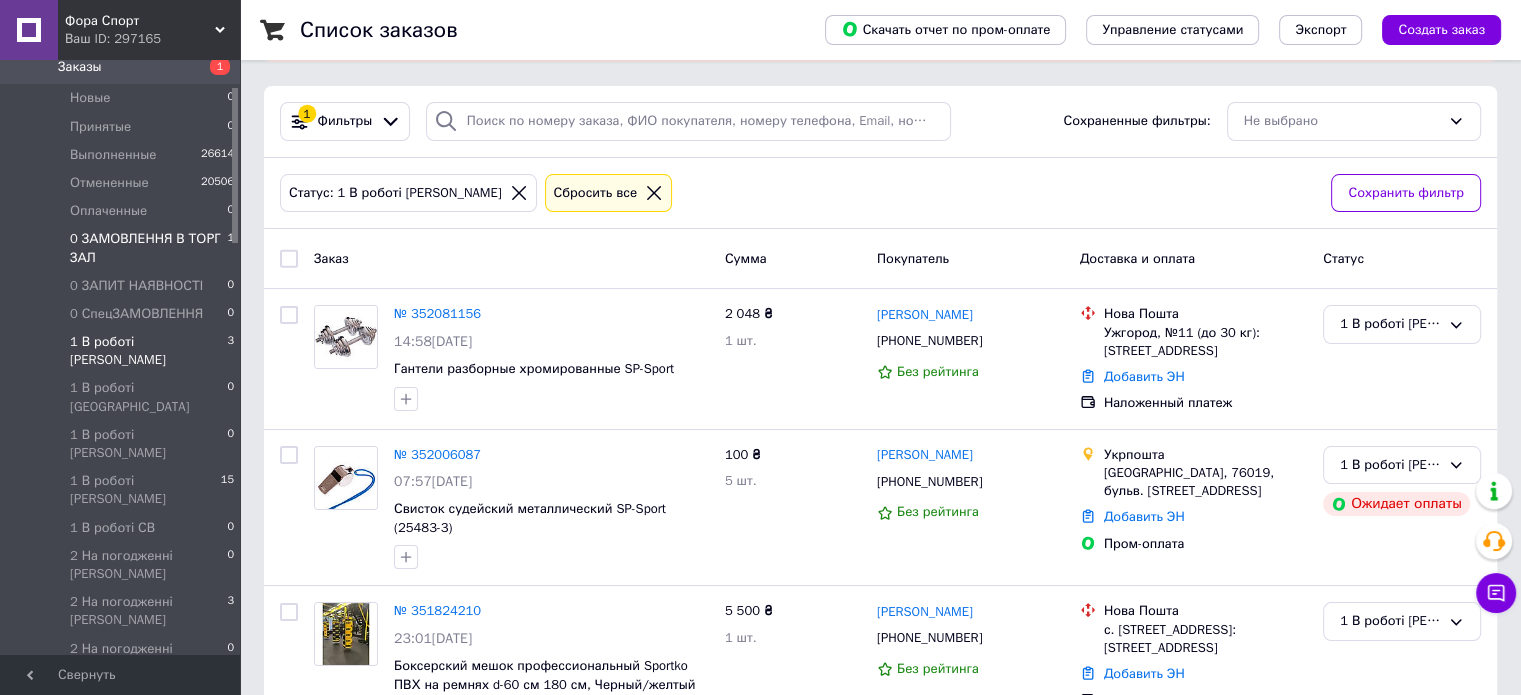 click on "0 ЗАМОВЛЕННЯ В ТОРГ ЗАЛ" at bounding box center [148, 248] 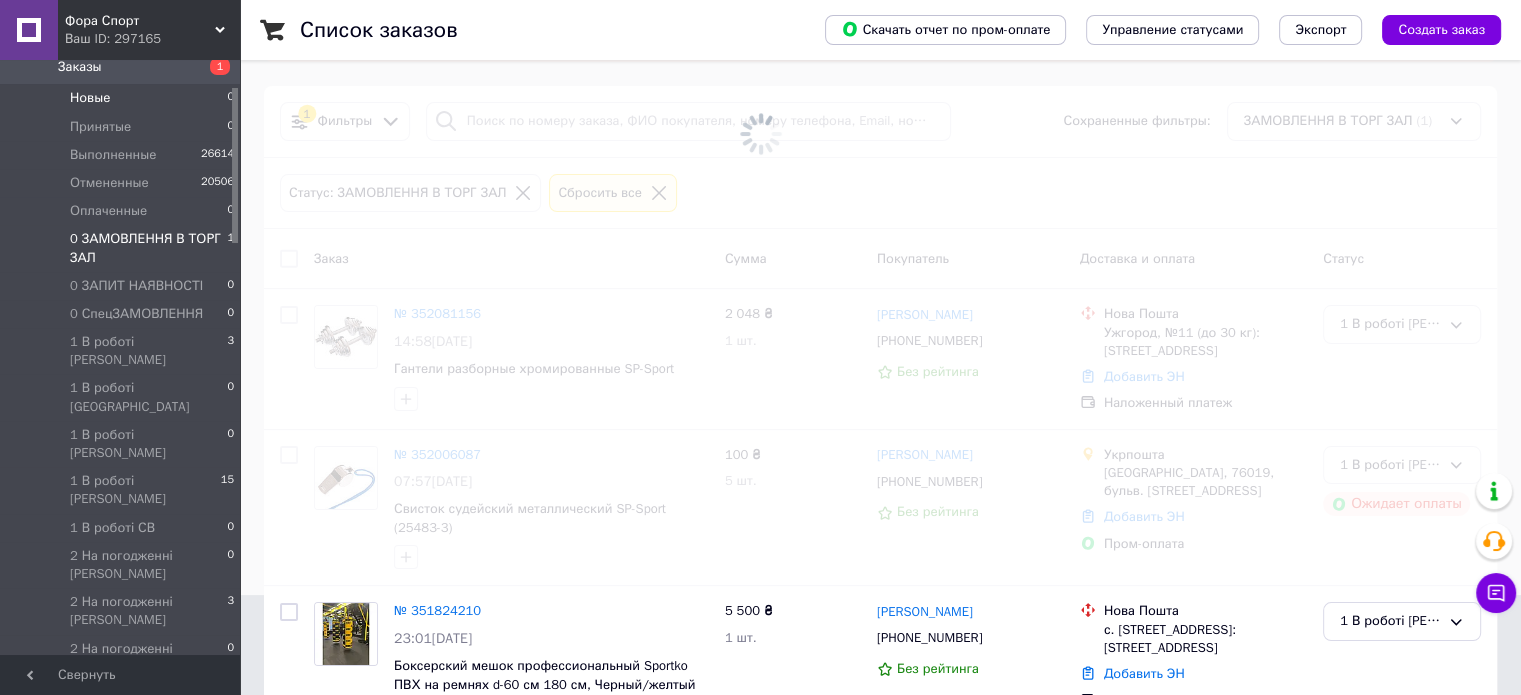 scroll, scrollTop: 0, scrollLeft: 0, axis: both 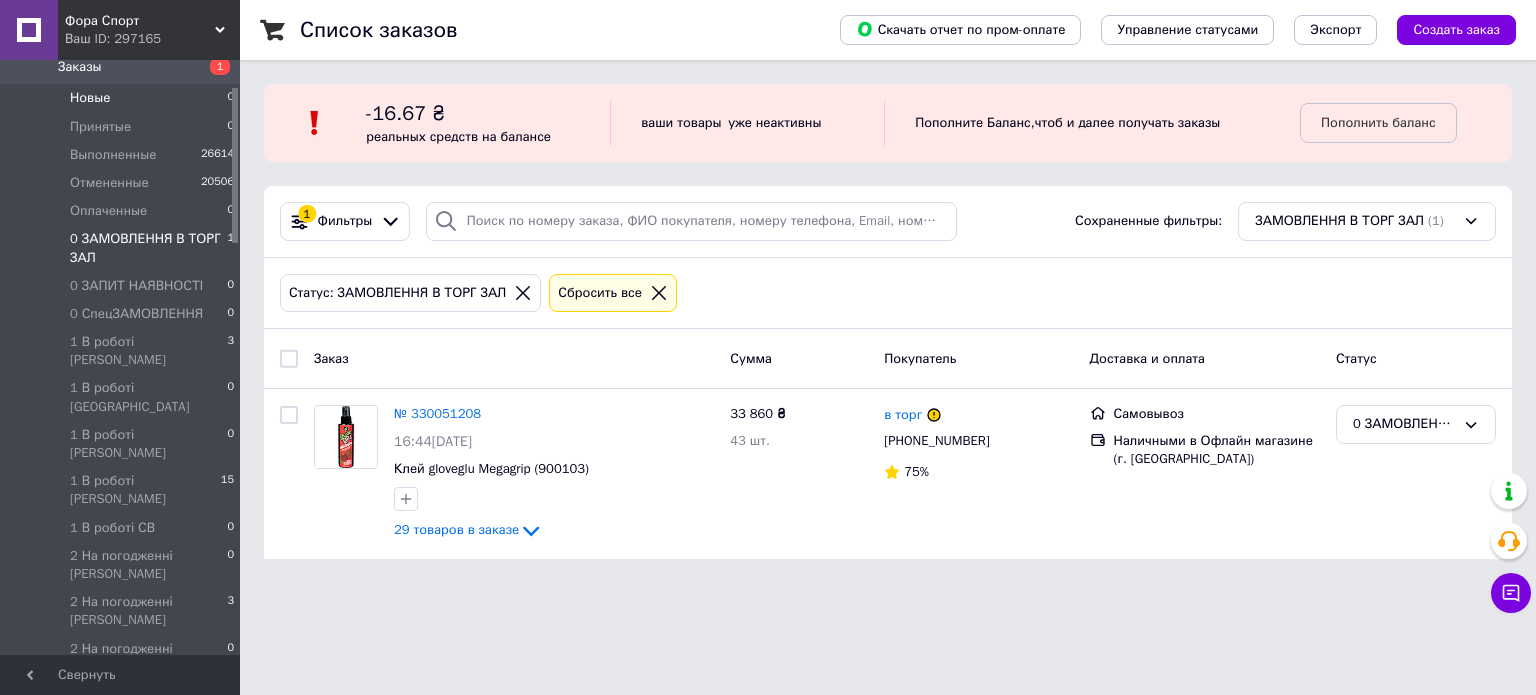 click on "Новые 0" at bounding box center (123, 98) 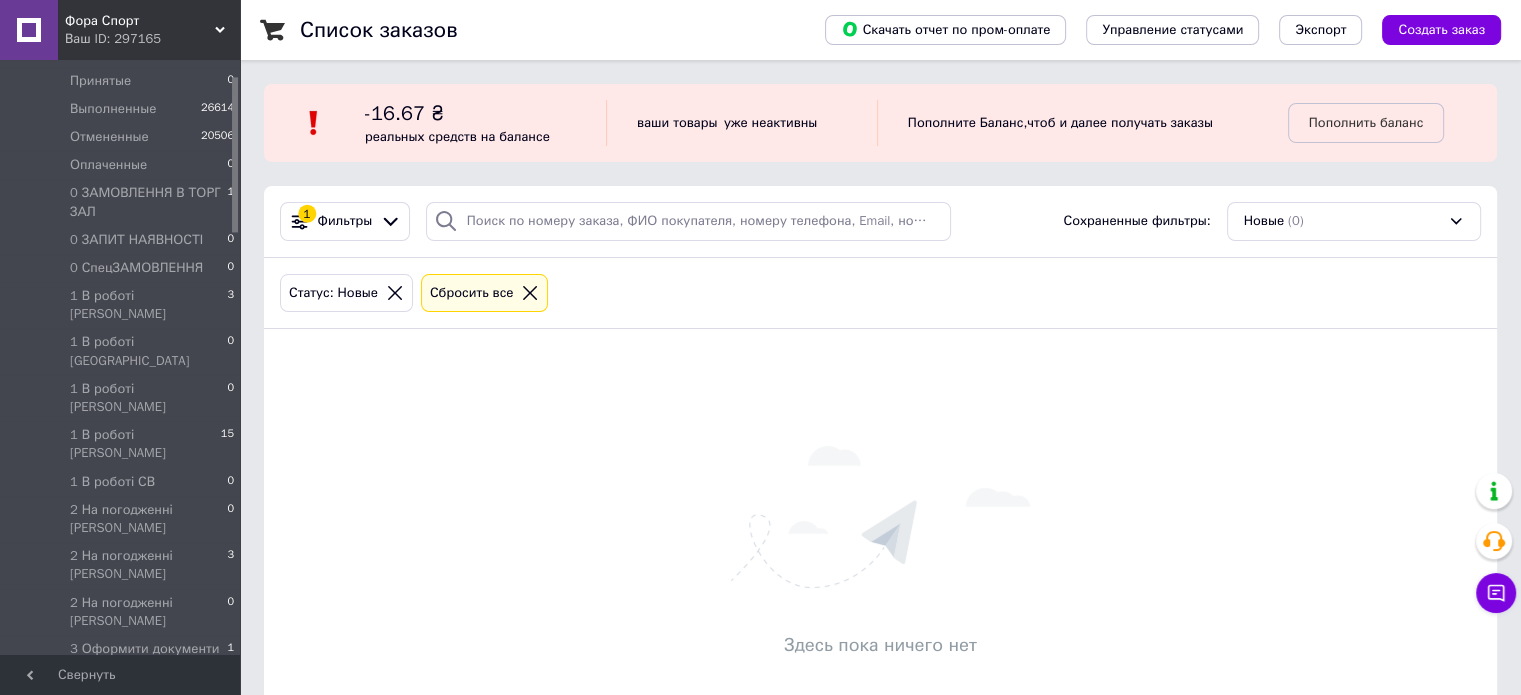 scroll, scrollTop: 300, scrollLeft: 0, axis: vertical 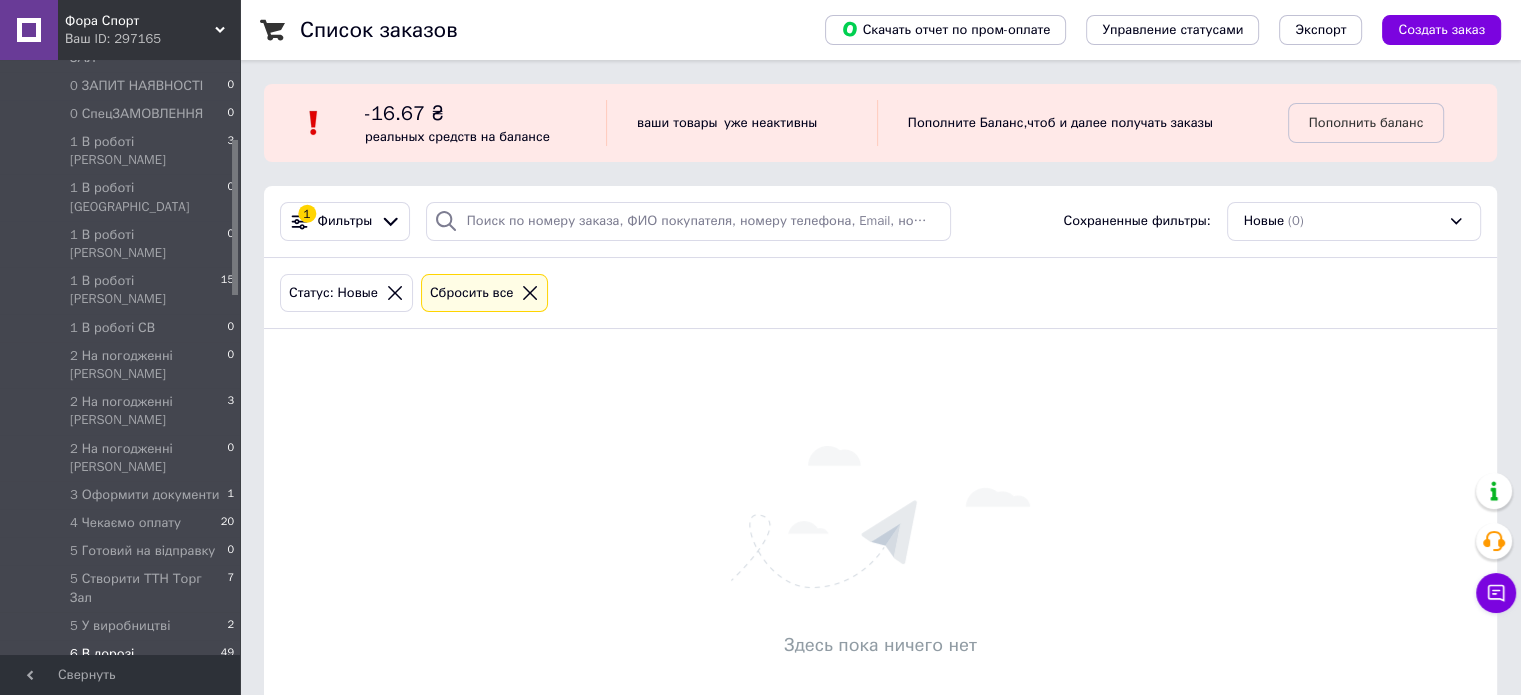 click on "6 В дорозі 49" at bounding box center [123, 654] 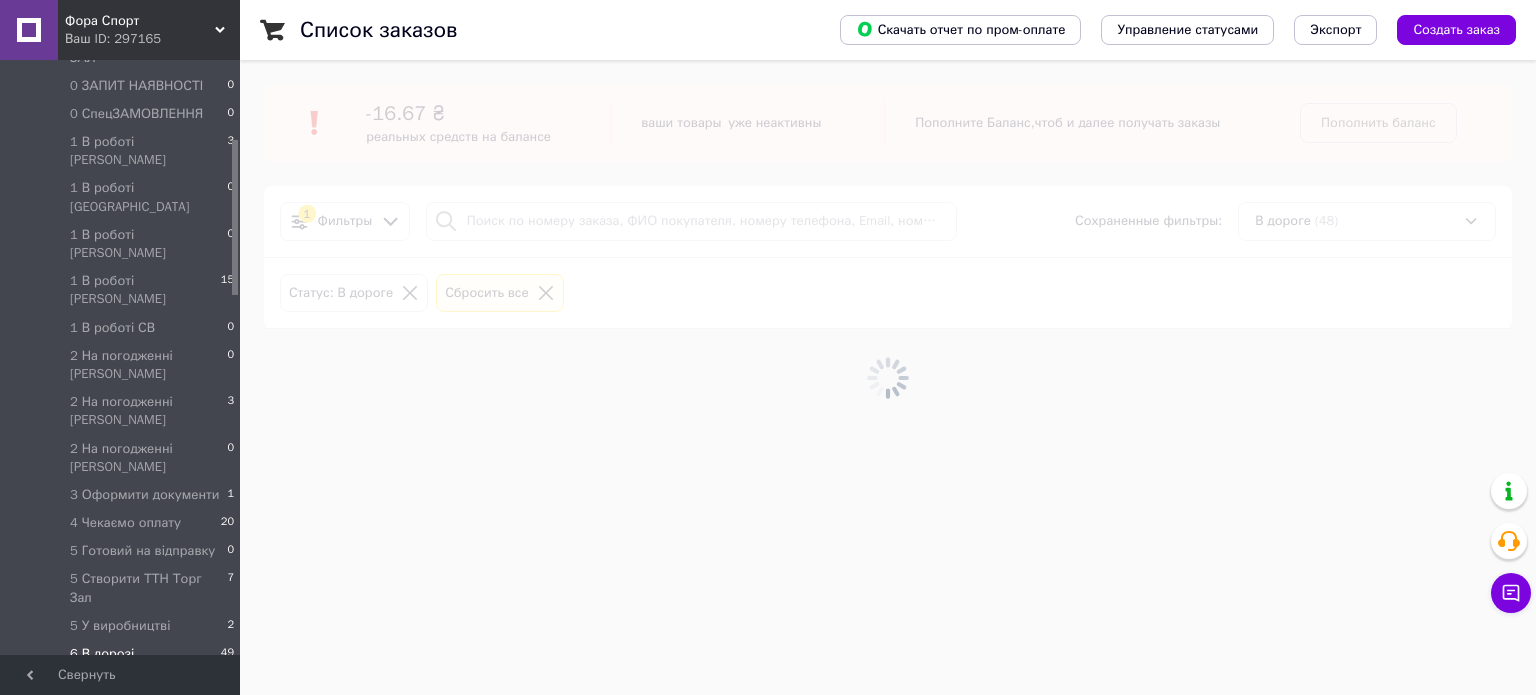 click on "6 В дорозі ПРОСТРОЧЕНО" at bounding box center (148, 691) 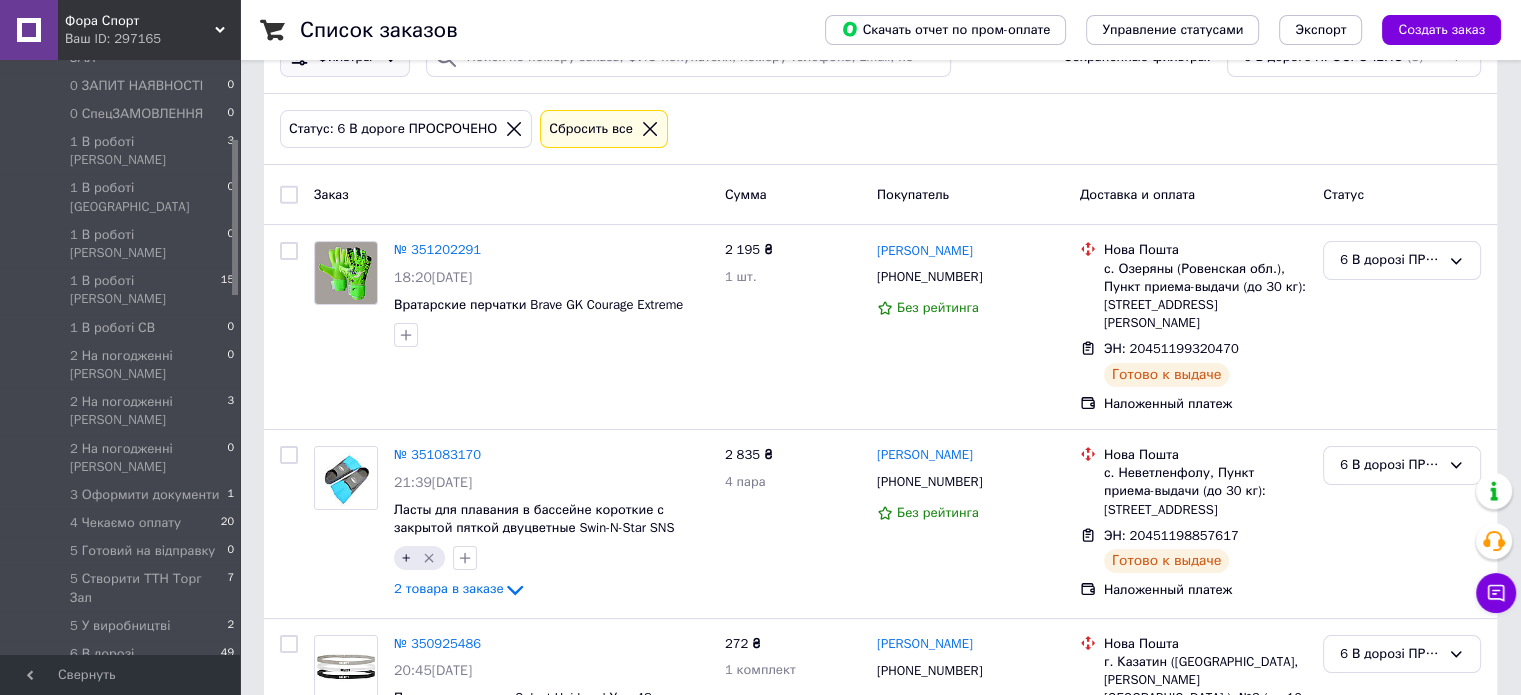 scroll, scrollTop: 0, scrollLeft: 0, axis: both 